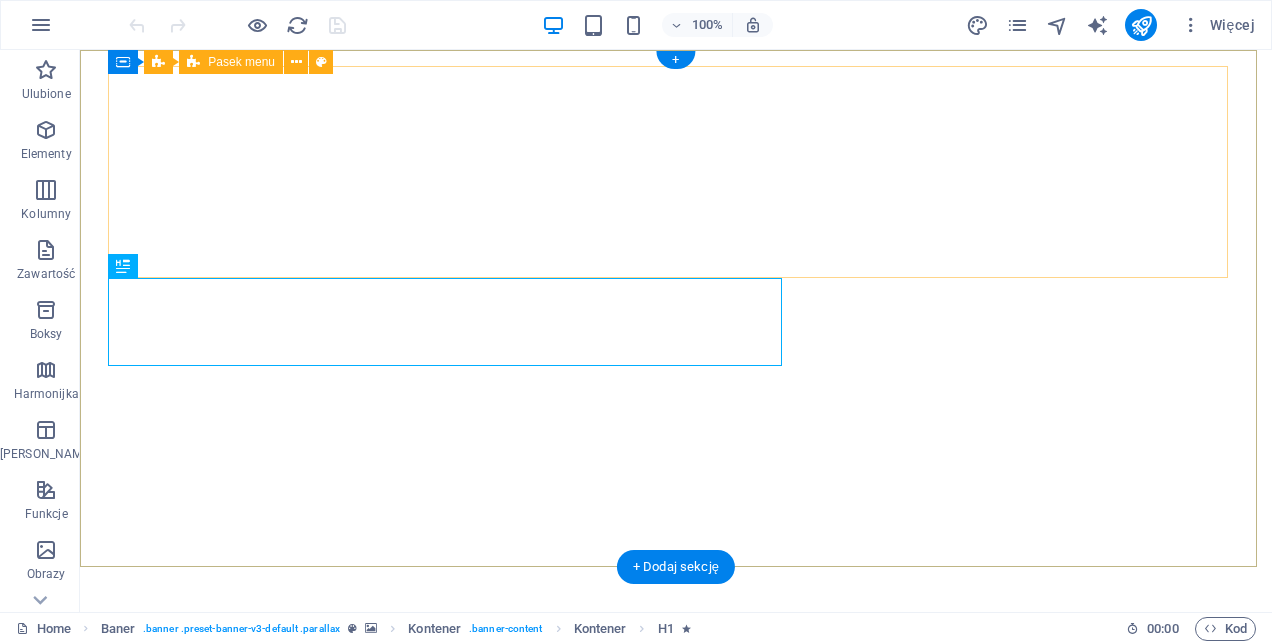scroll, scrollTop: 0, scrollLeft: 0, axis: both 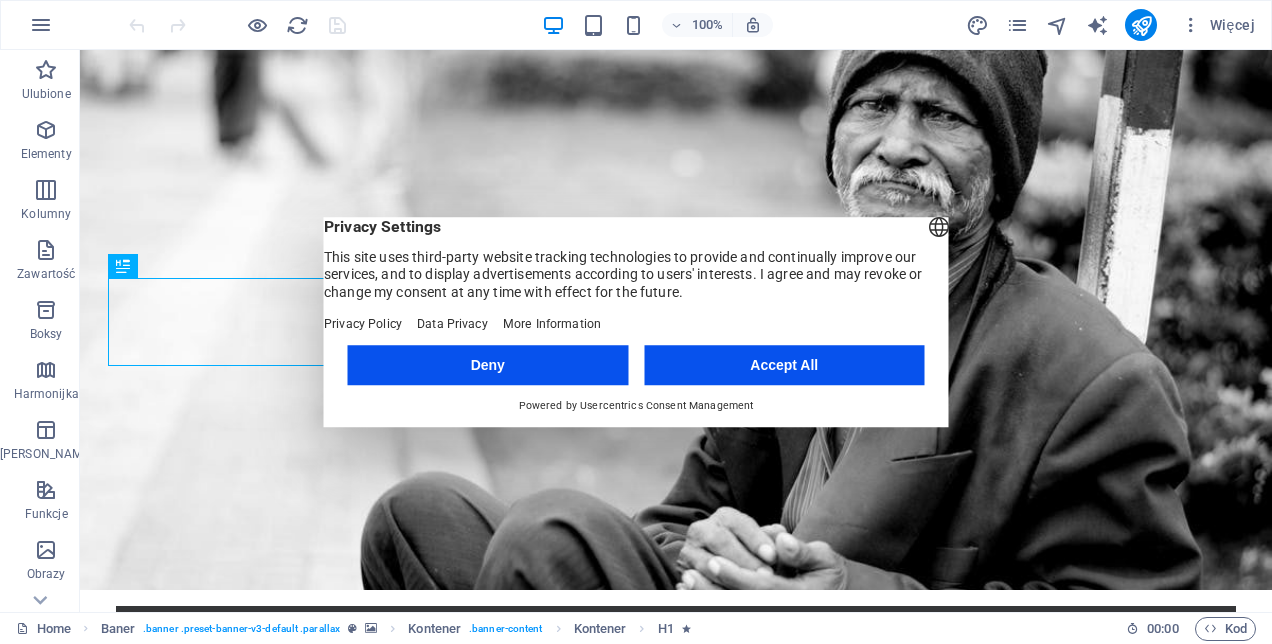 click on "Accept All" at bounding box center [784, 365] 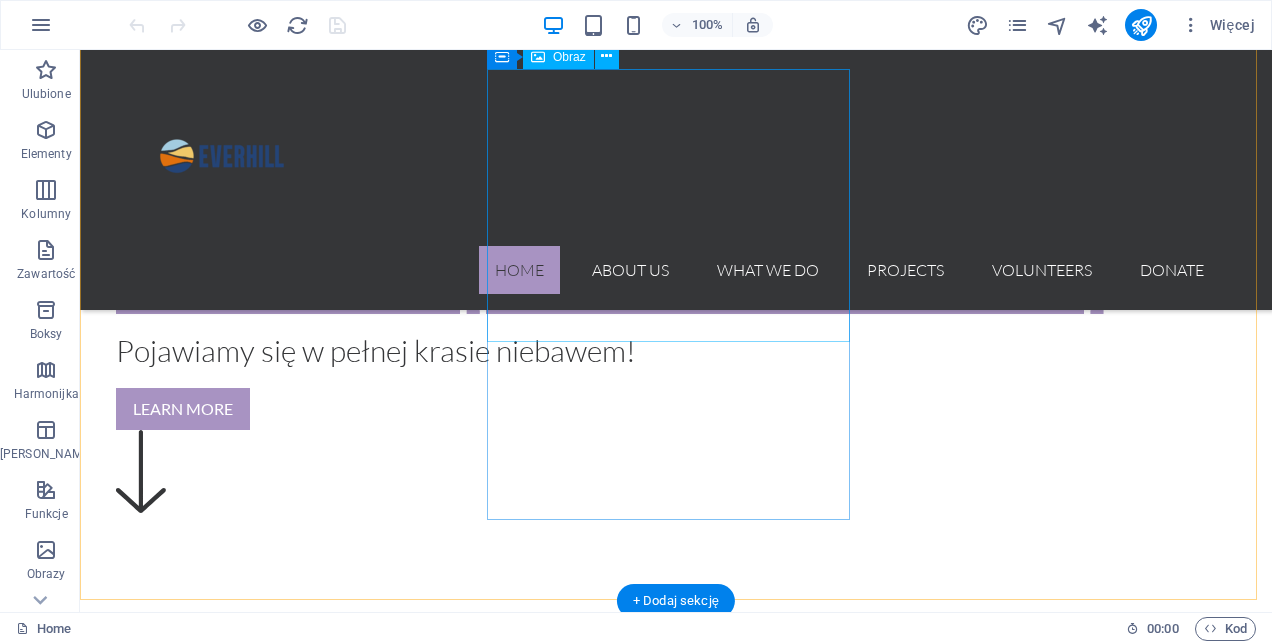 scroll, scrollTop: 700, scrollLeft: 0, axis: vertical 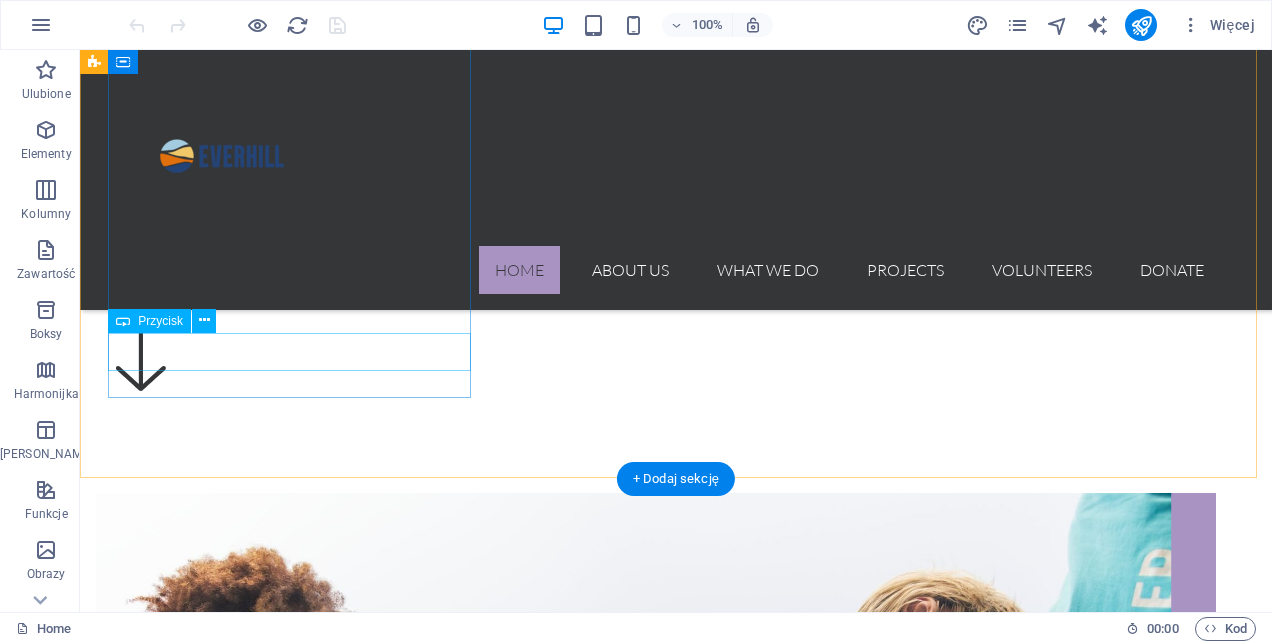 click on "Go to Page" at bounding box center (656, 1369) 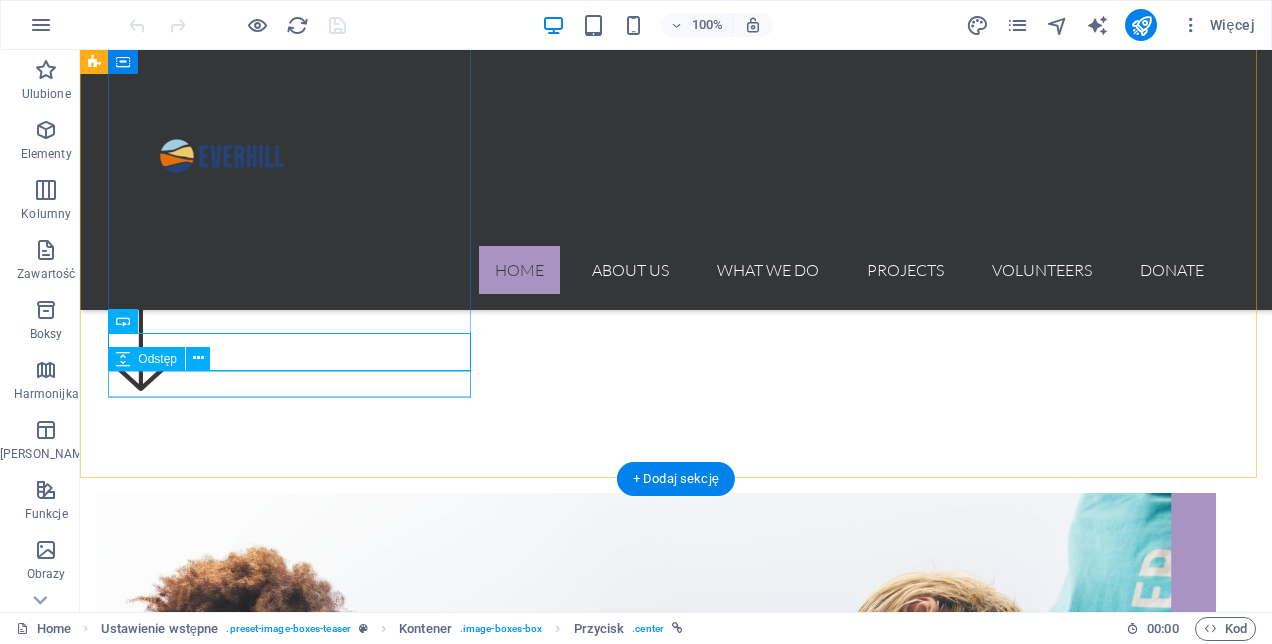click at bounding box center [656, 1401] 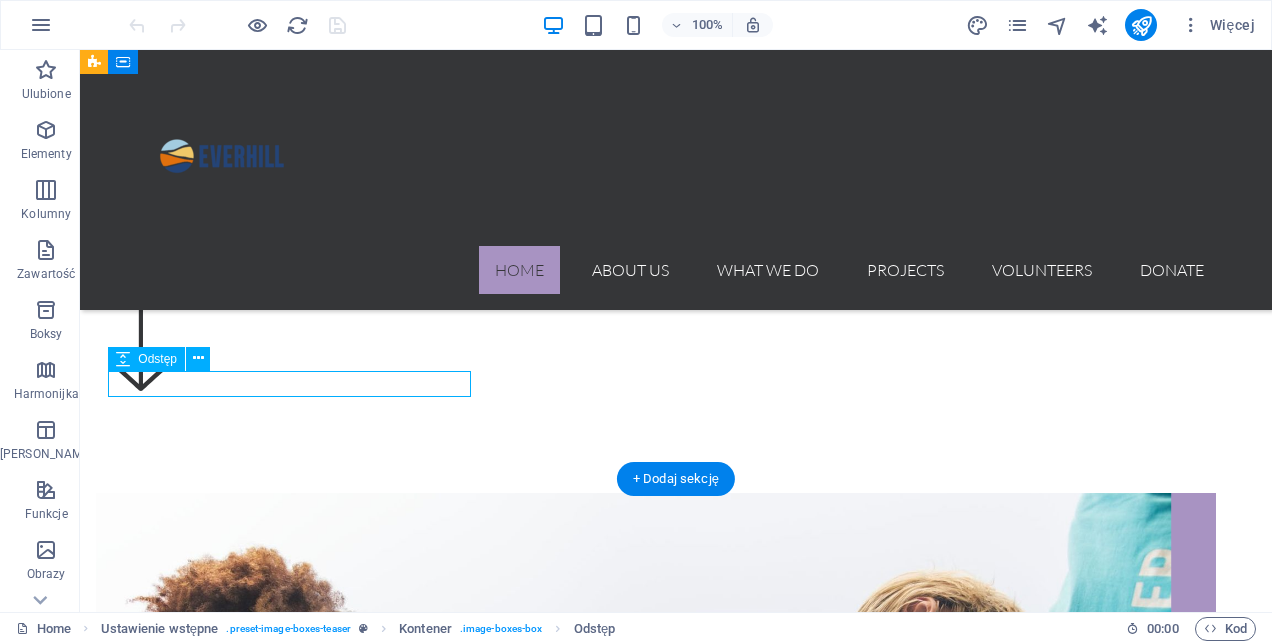 click at bounding box center (656, 1401) 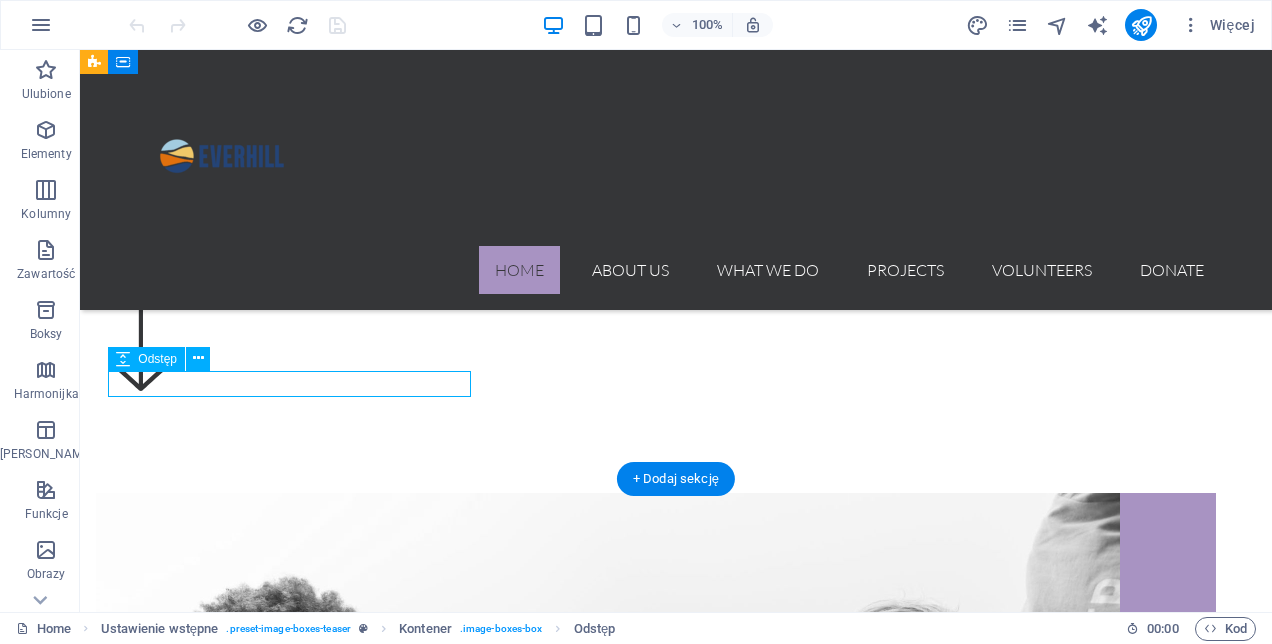 click at bounding box center (656, 1401) 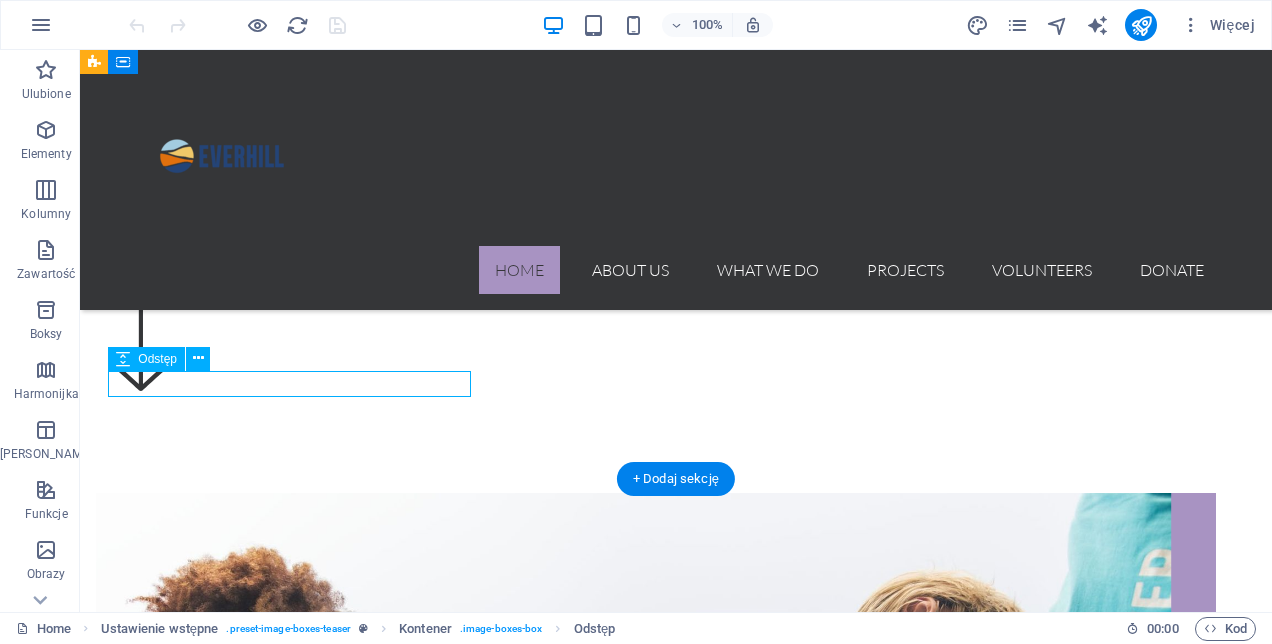 select on "px" 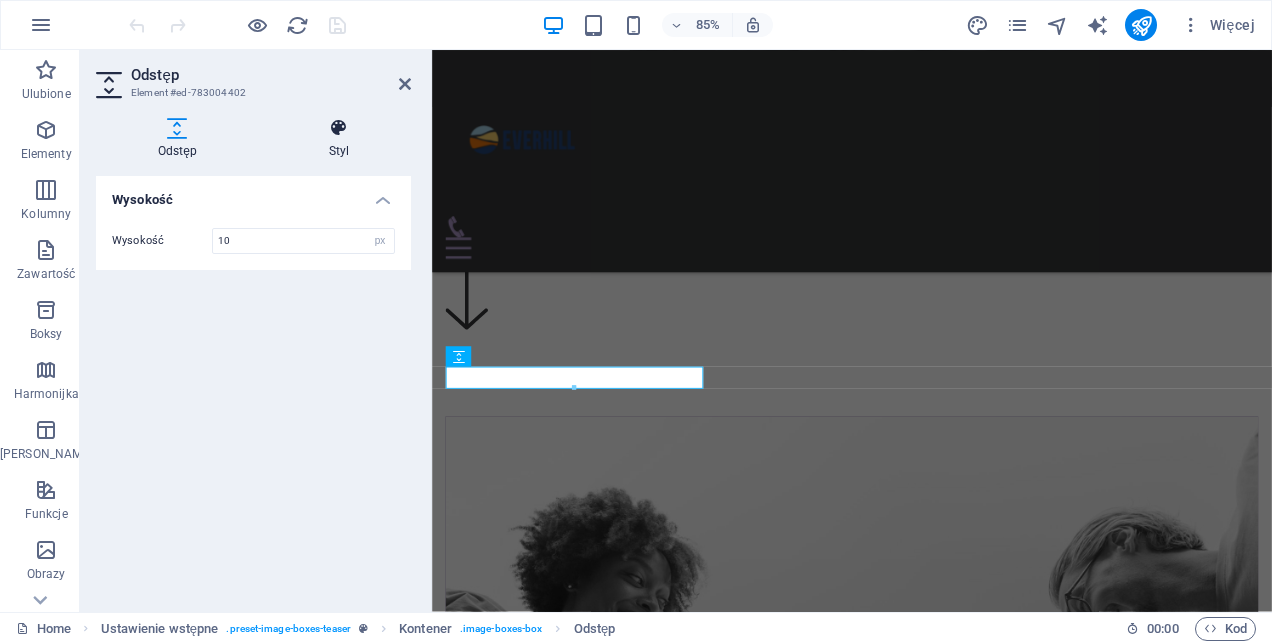 click at bounding box center (339, 128) 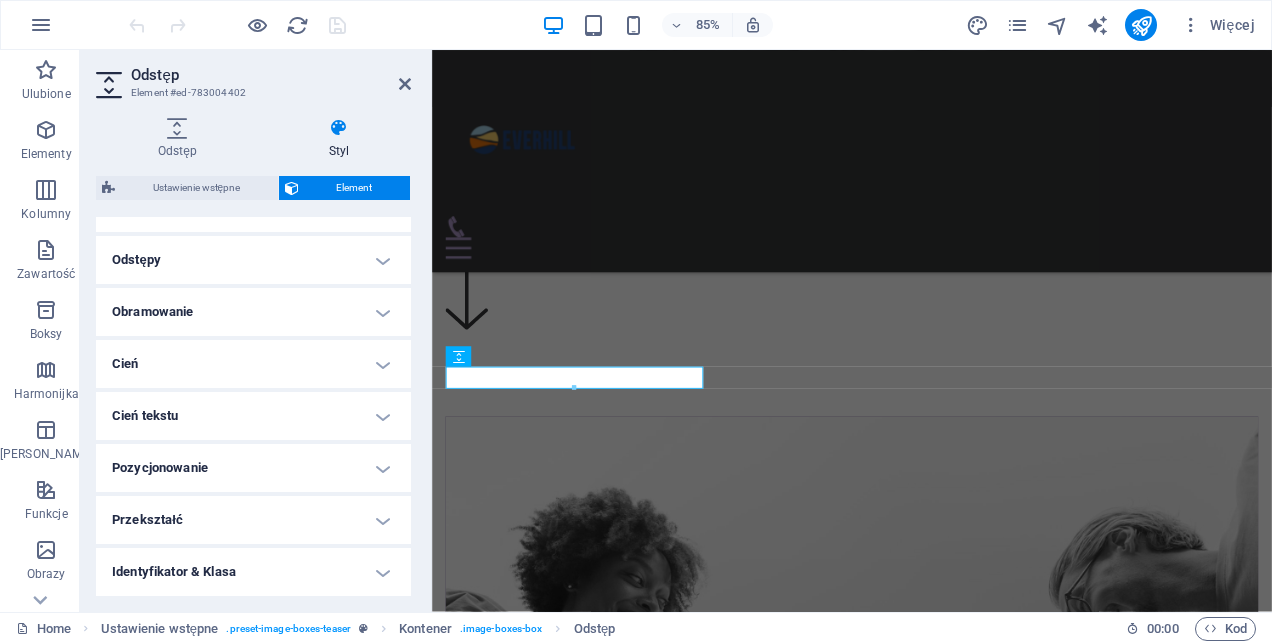scroll, scrollTop: 465, scrollLeft: 0, axis: vertical 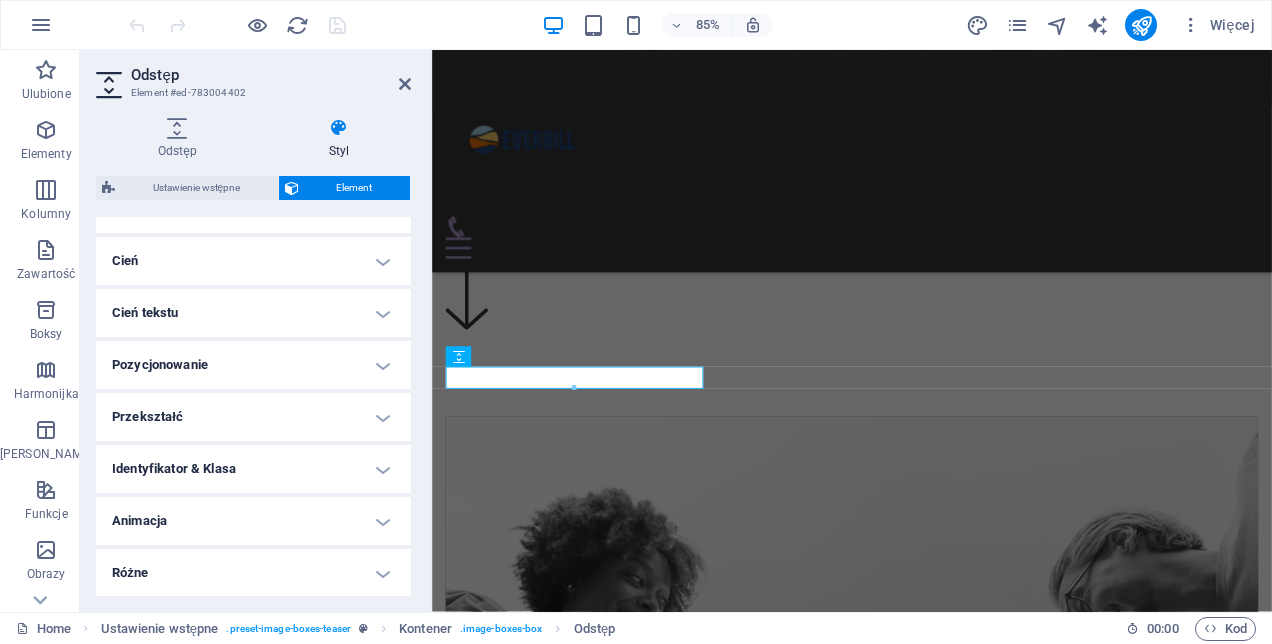 click on "Różne" at bounding box center [253, 573] 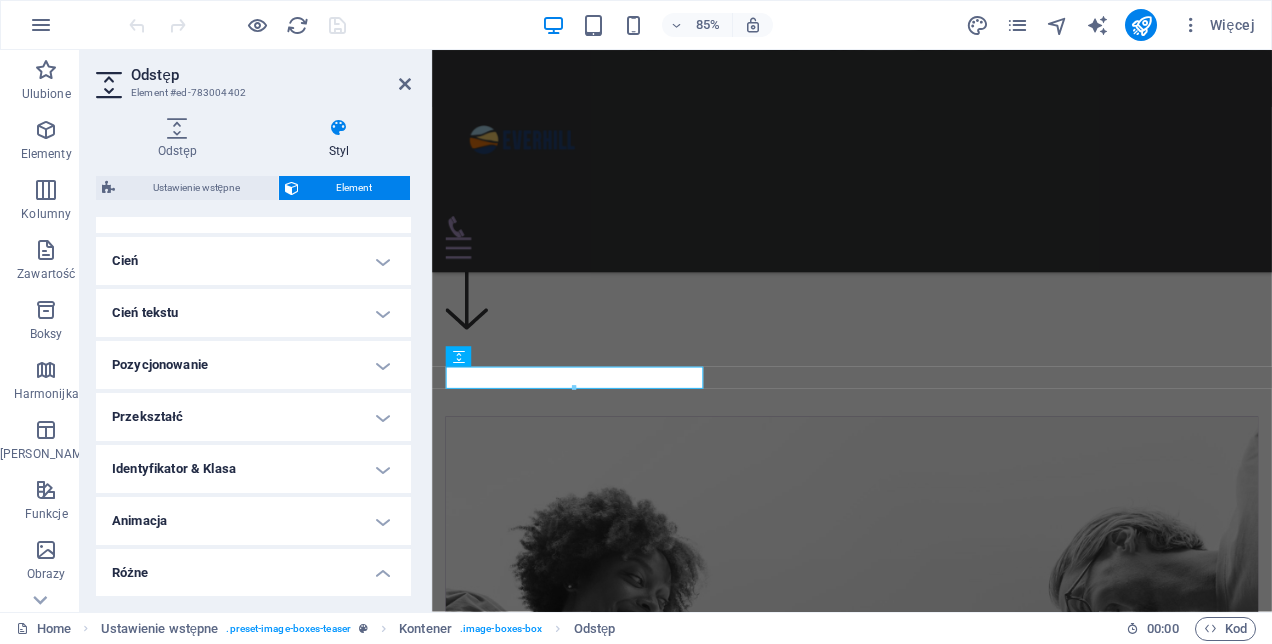 click on "Animacja" at bounding box center (253, 521) 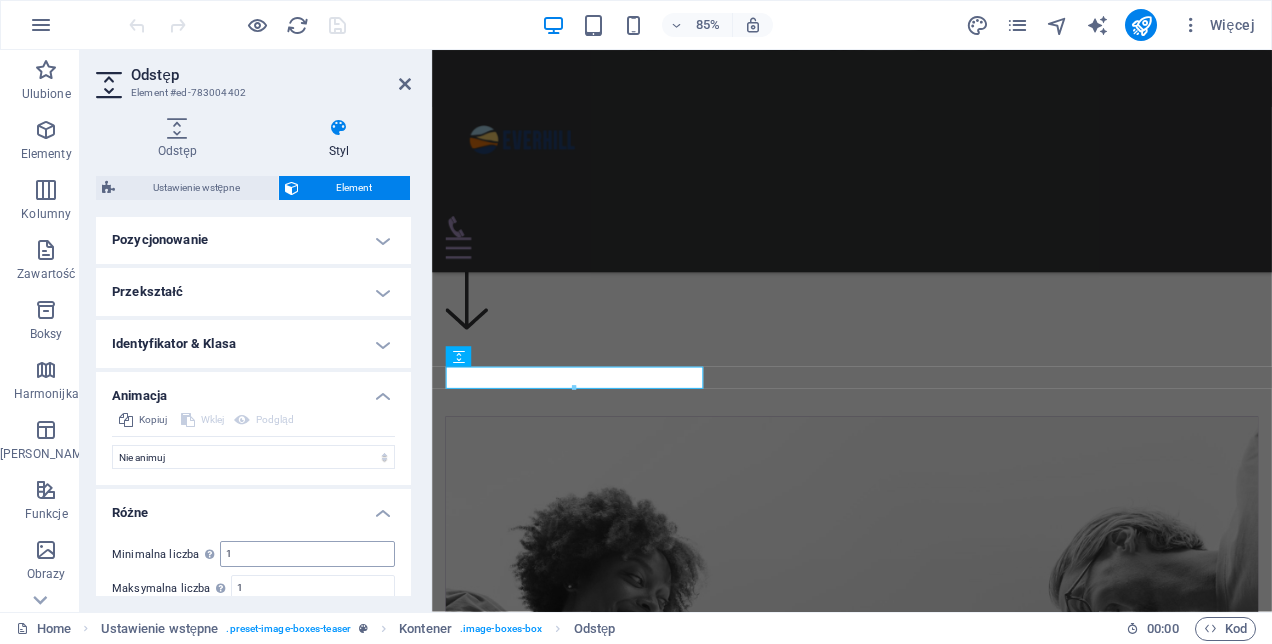 scroll, scrollTop: 652, scrollLeft: 0, axis: vertical 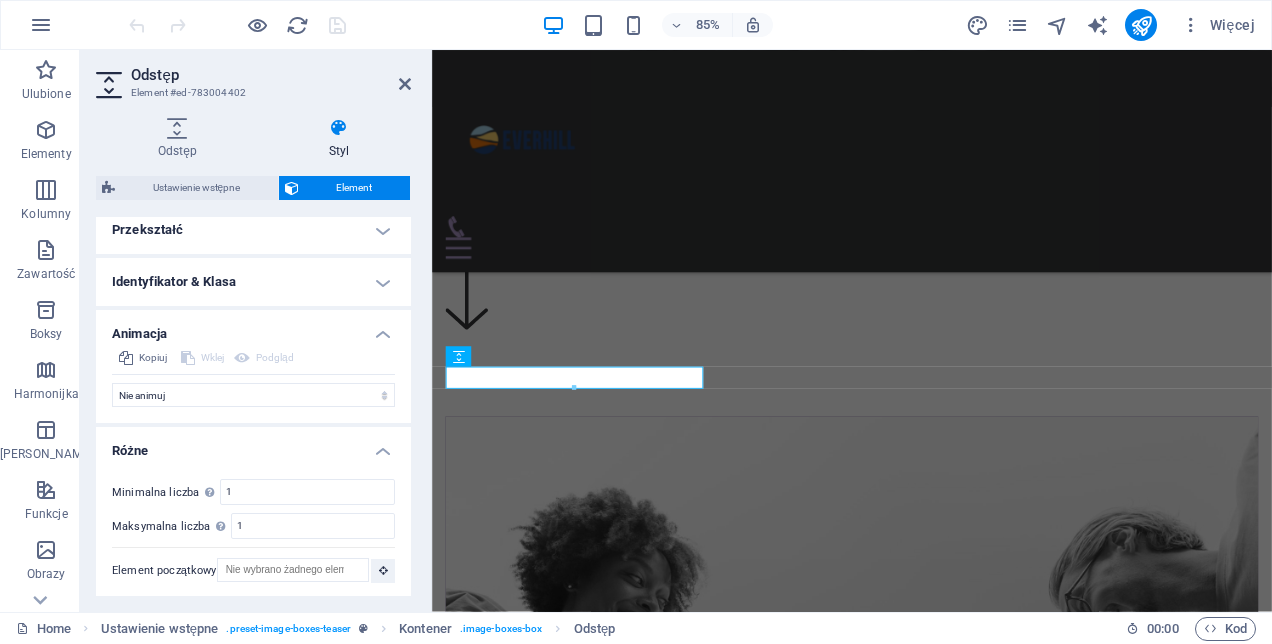 click on "Identyfikator & Klasa" at bounding box center [253, 282] 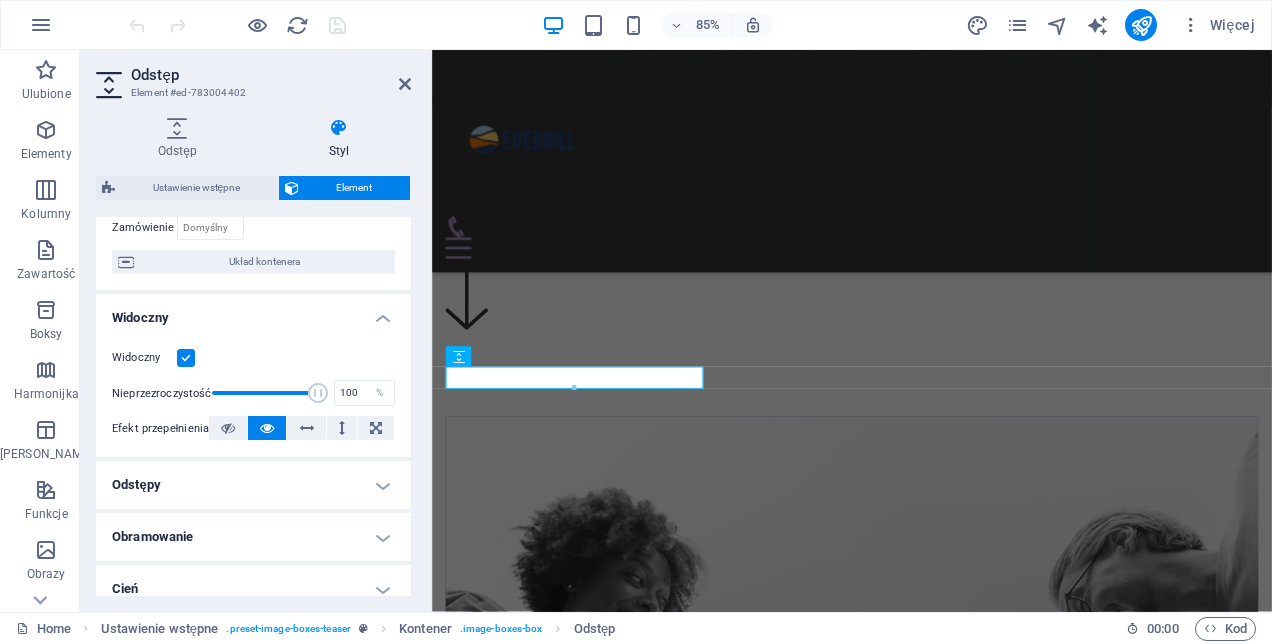 scroll, scrollTop: 0, scrollLeft: 0, axis: both 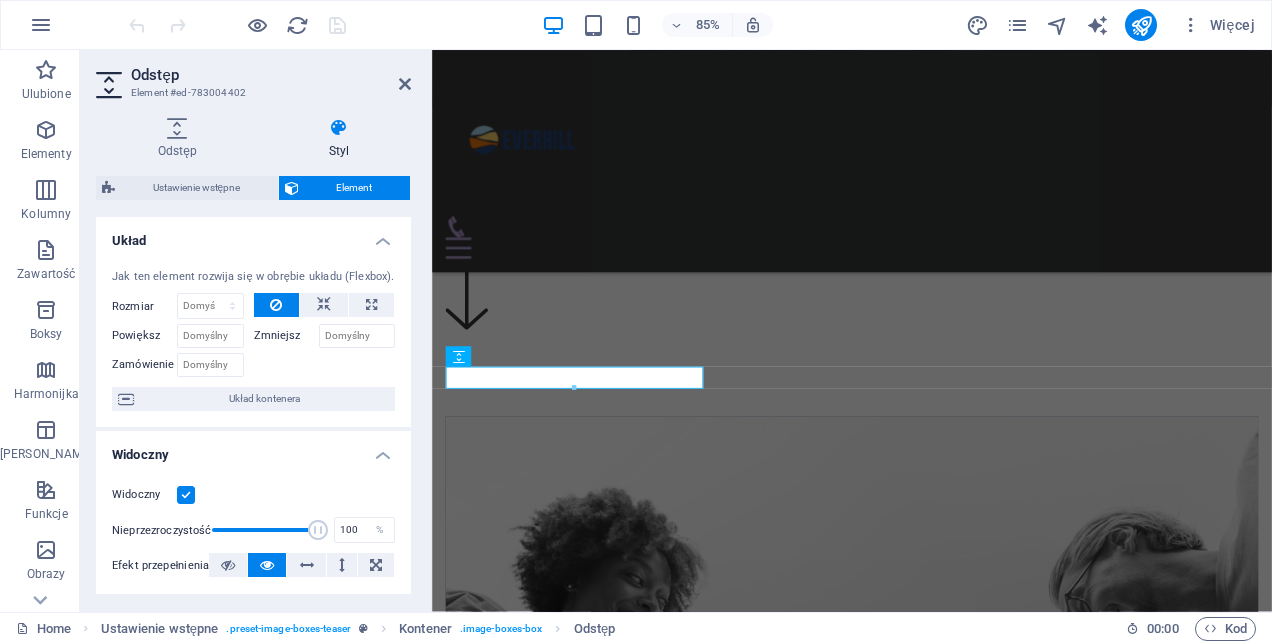 click at bounding box center (339, 128) 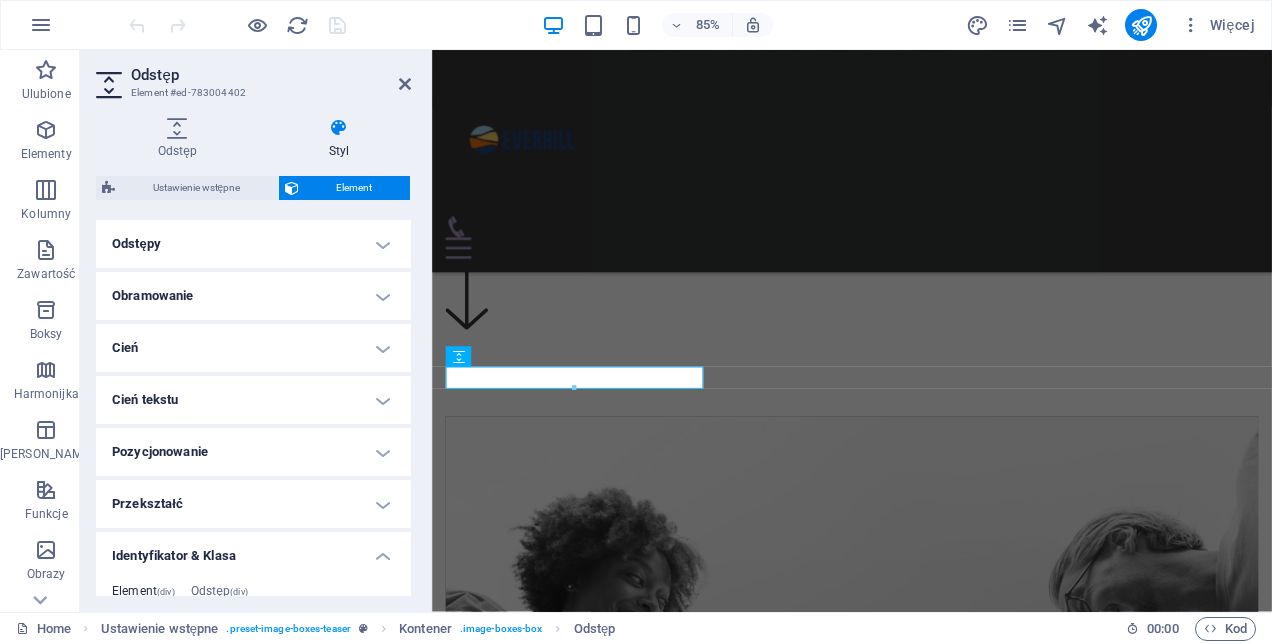 scroll, scrollTop: 400, scrollLeft: 0, axis: vertical 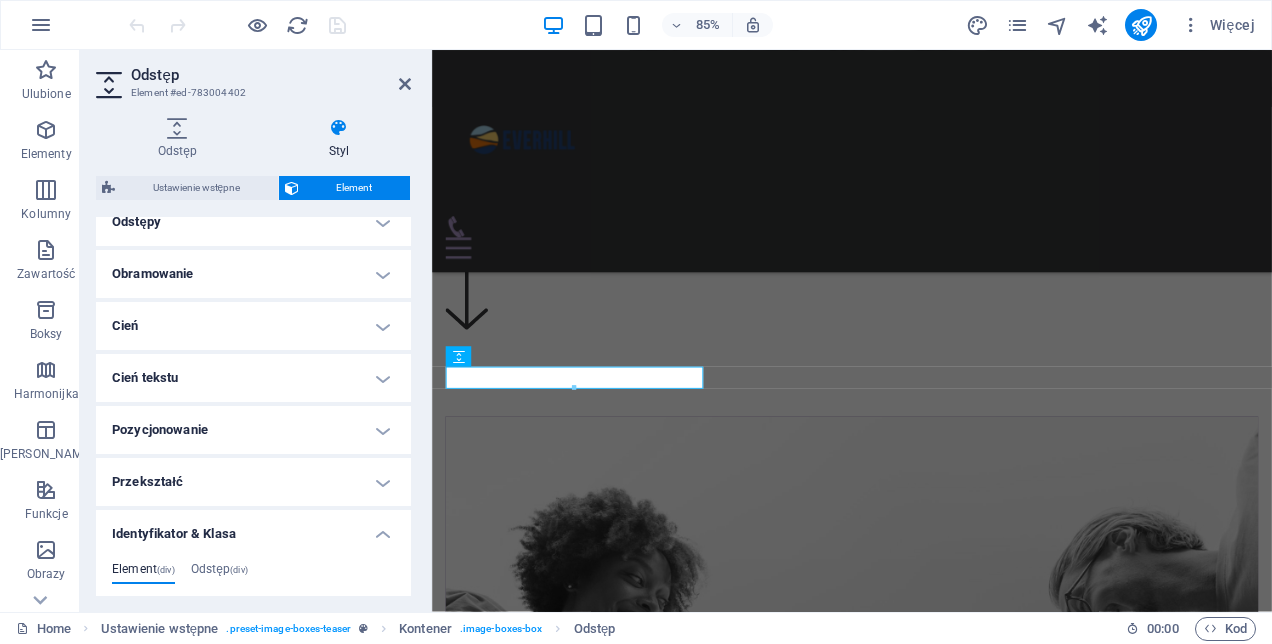 click on "Cień" at bounding box center [253, 326] 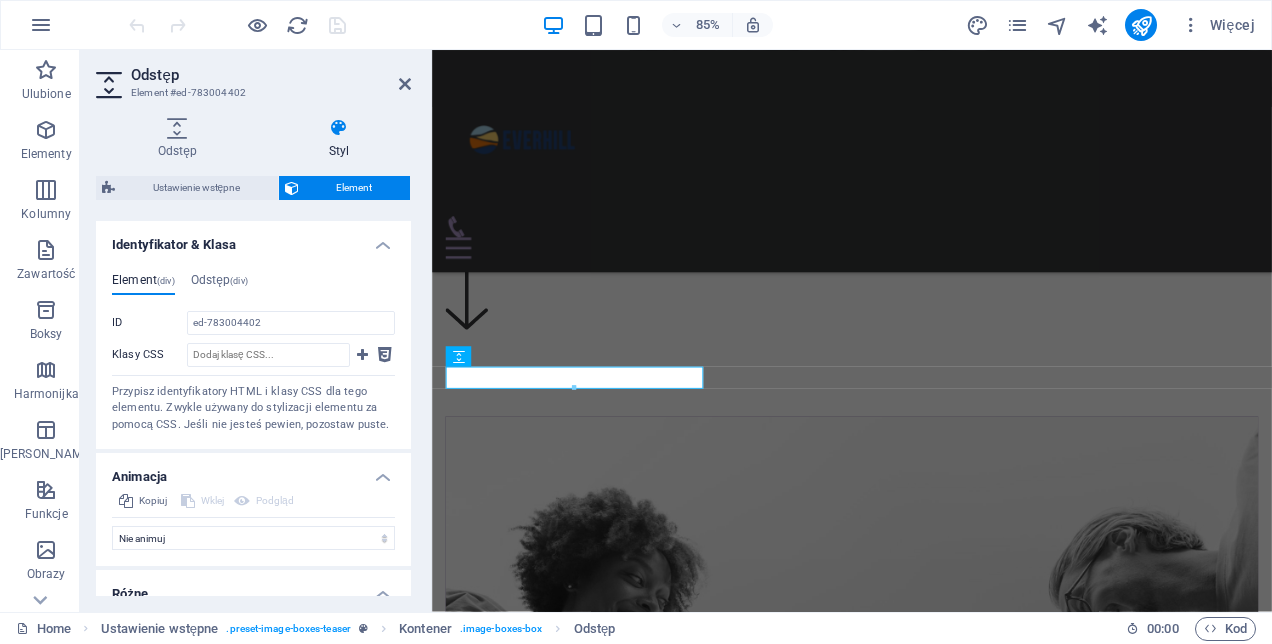scroll, scrollTop: 877, scrollLeft: 0, axis: vertical 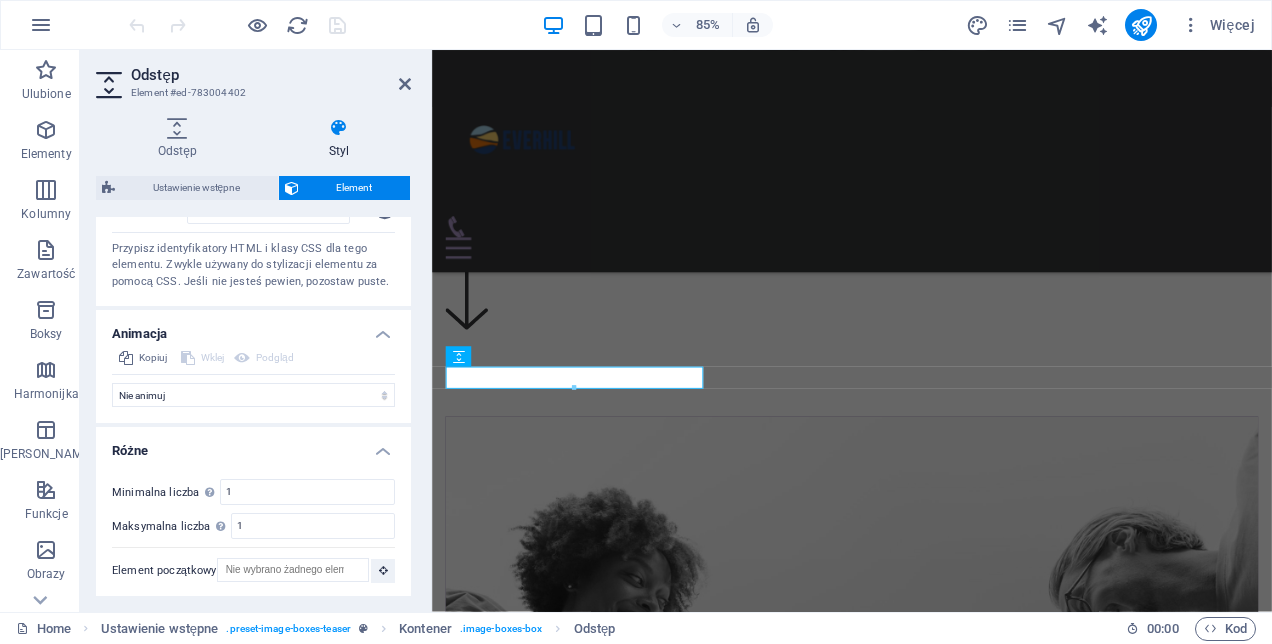 click on "85% Więcej" at bounding box center [694, 25] 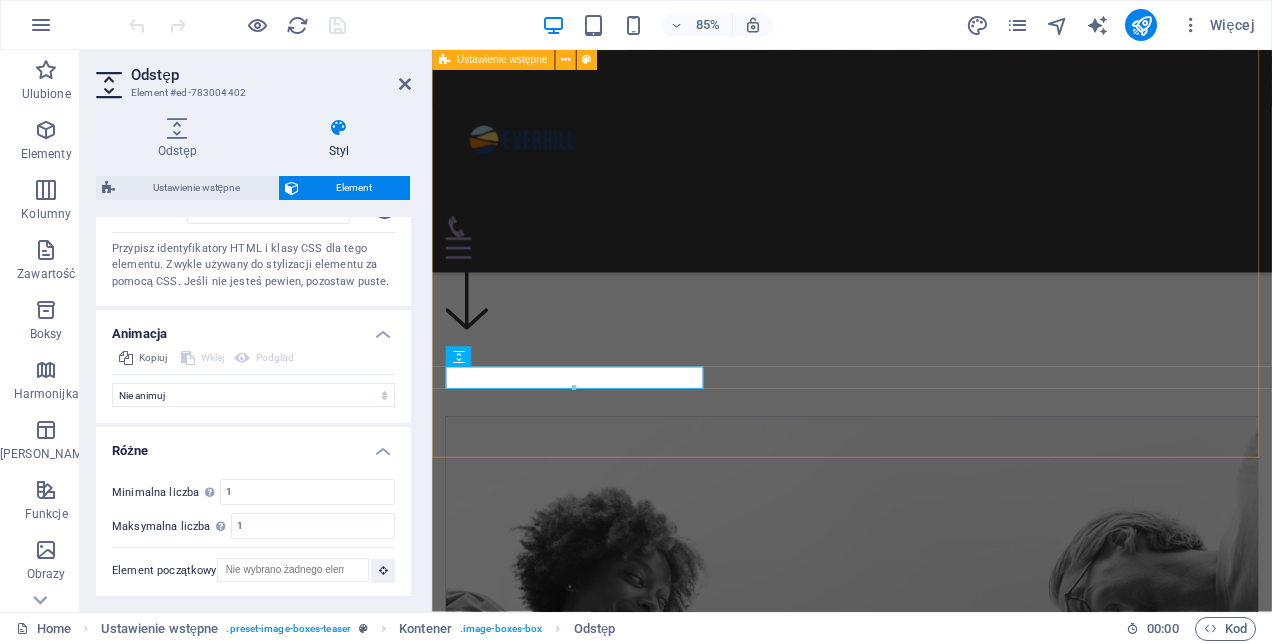 click on "About us Lorem ipsum dolor sit amet, consectetur adipisicing elit. Veritatis, dolorem!   Go to Page What we do Lorem ipsum dolor sit amet, consectetur adipisicing elit. Veritatis, dolorem!   Go to Page Projects Lorem ipsum dolor sit amet, consectetur adipisicing elit. Veritatis, dolorem!   Go to Page" at bounding box center (926, 1851) 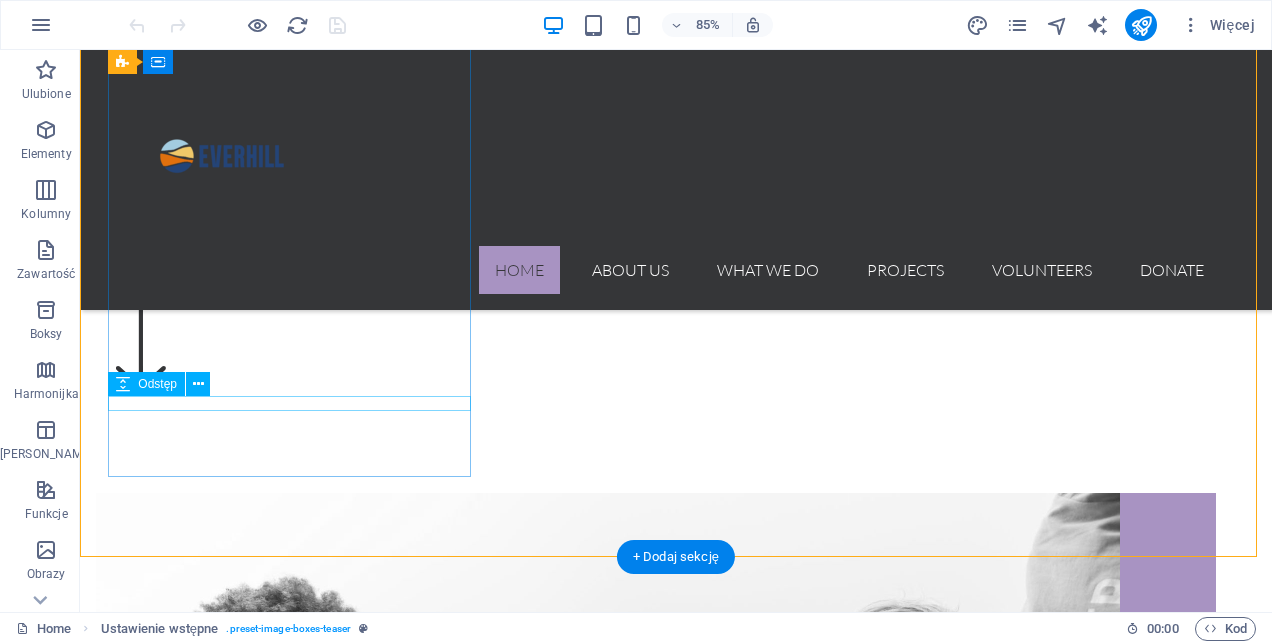 scroll, scrollTop: 621, scrollLeft: 0, axis: vertical 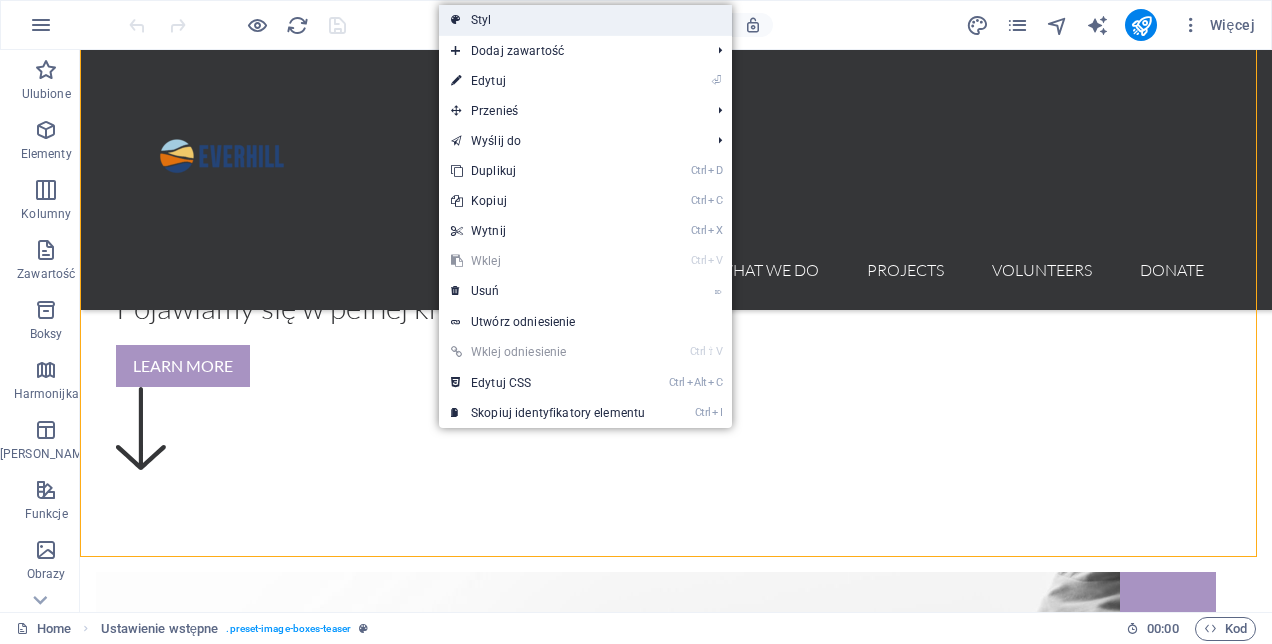 click on "Styl" at bounding box center (585, 20) 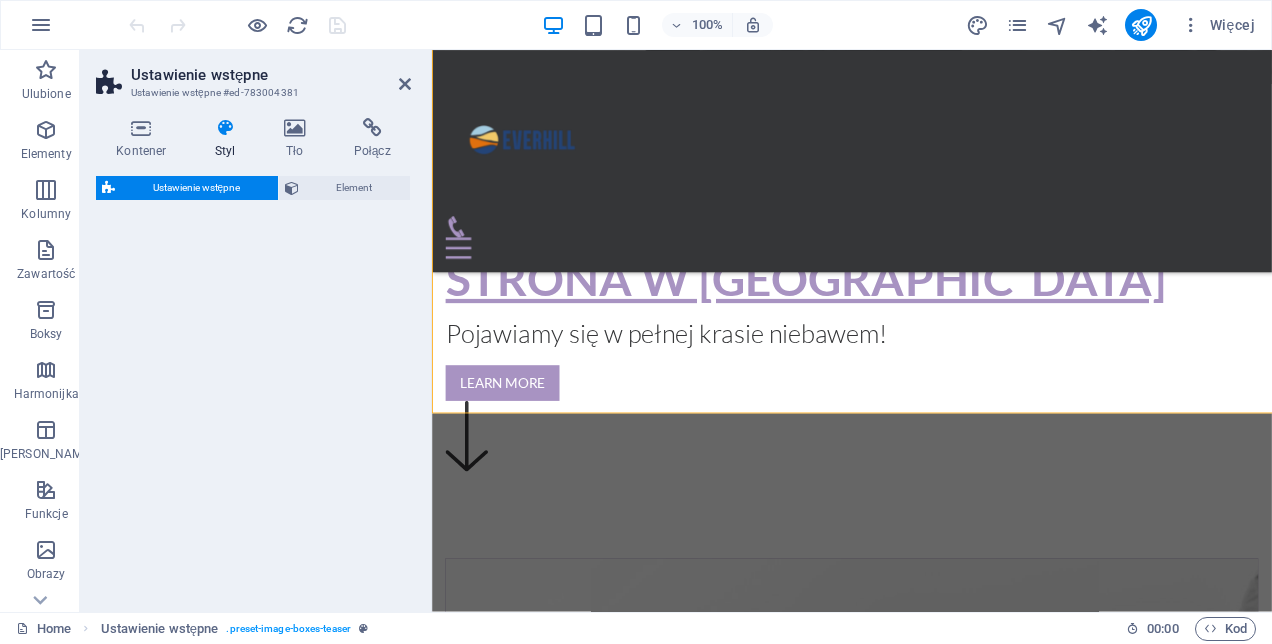 select on "px" 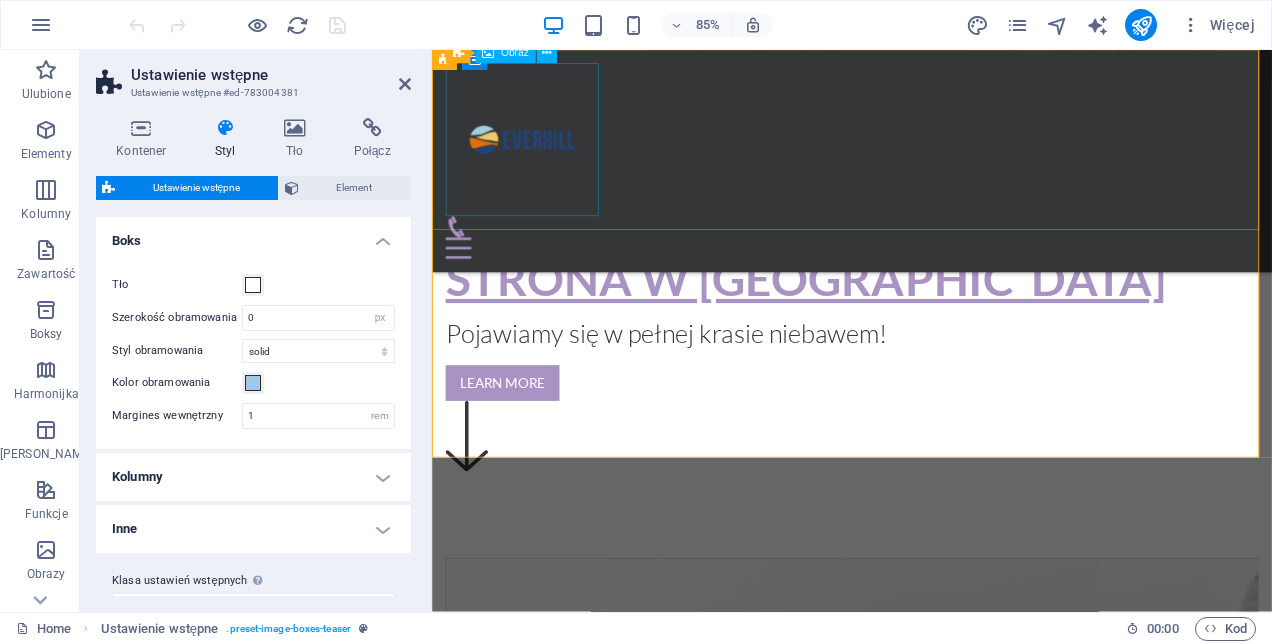 scroll, scrollTop: 700, scrollLeft: 0, axis: vertical 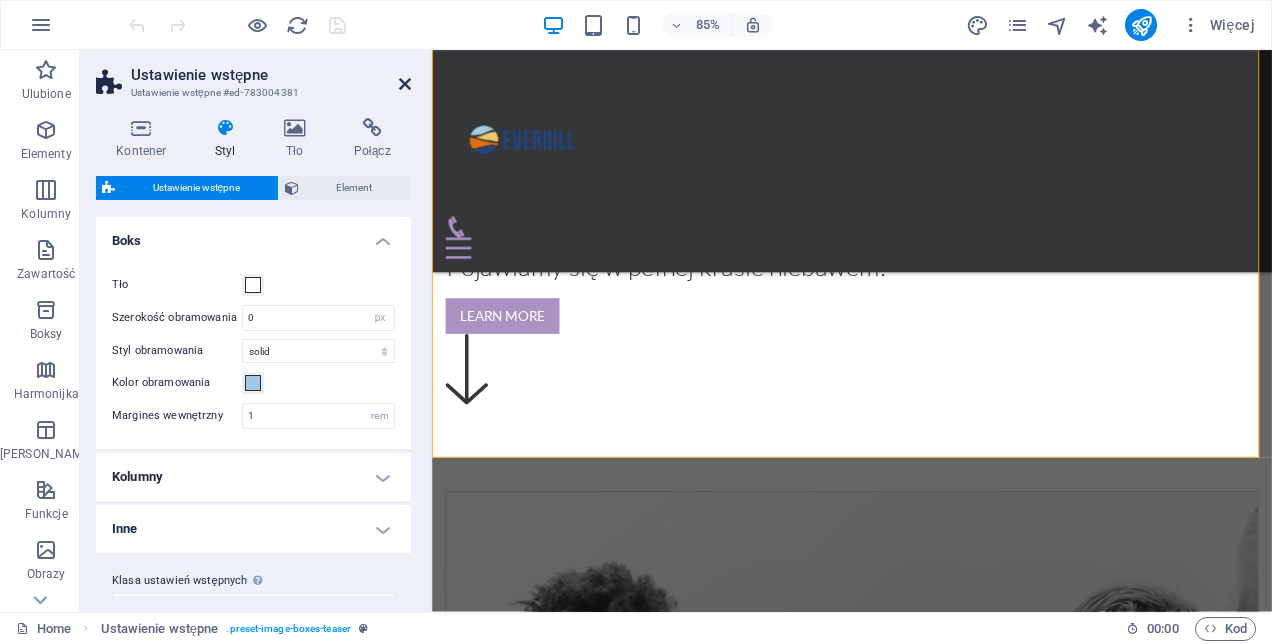 click at bounding box center (405, 84) 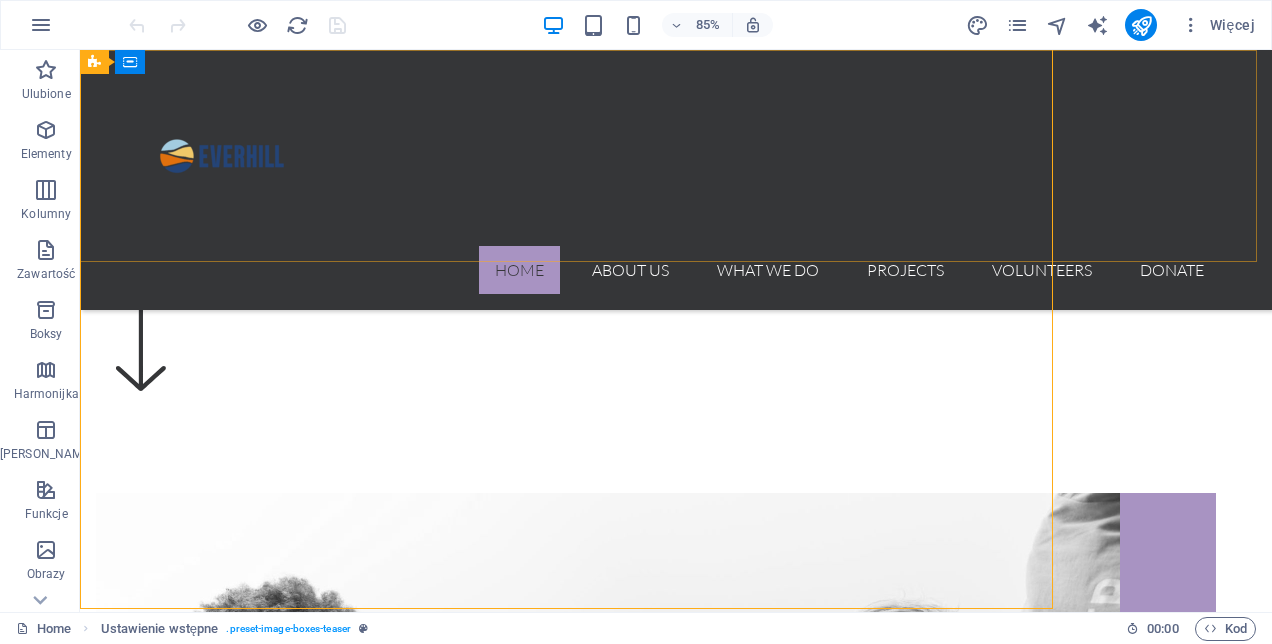scroll, scrollTop: 621, scrollLeft: 0, axis: vertical 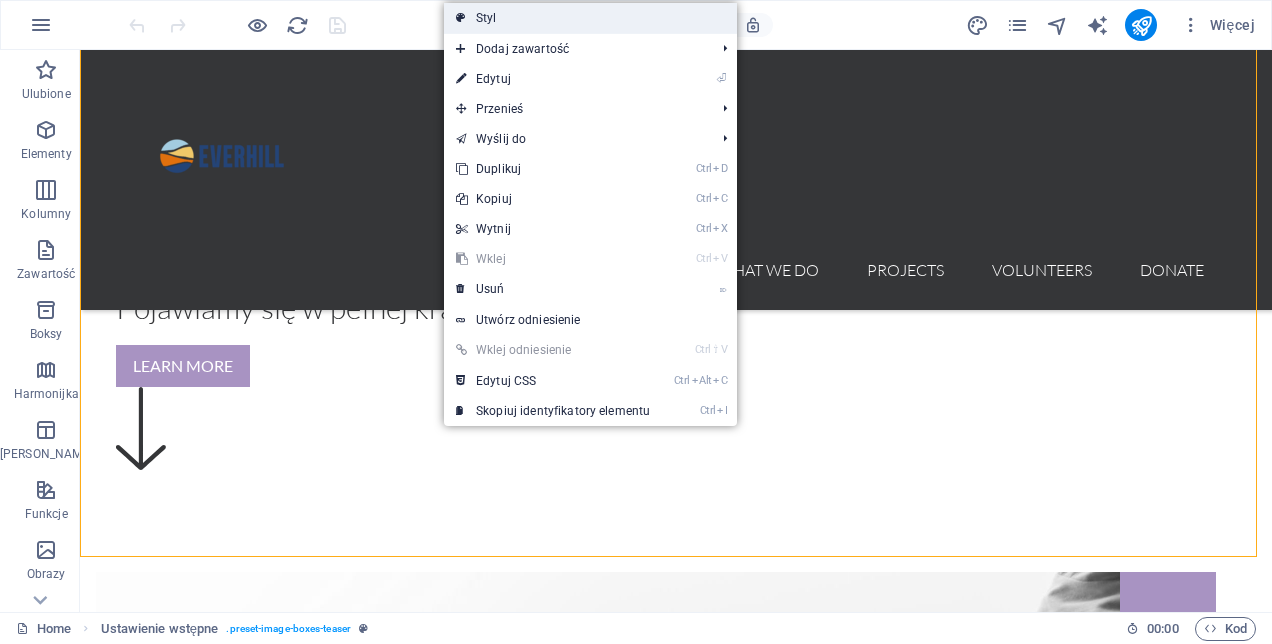click on "Styl" at bounding box center [590, 18] 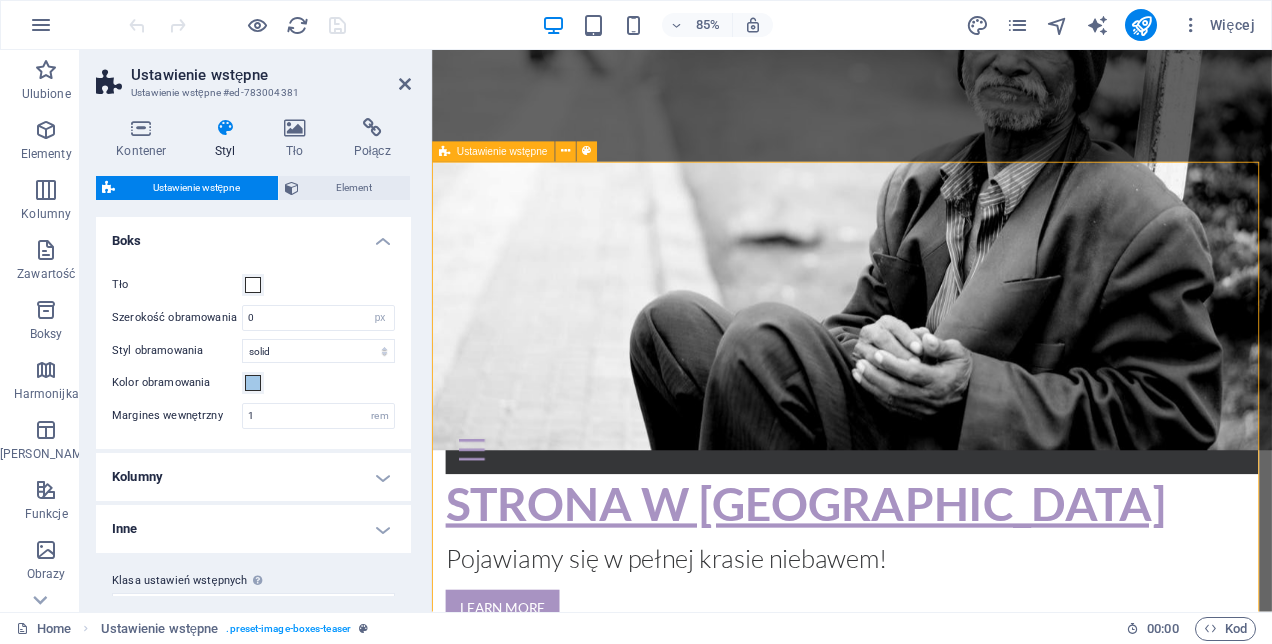 scroll, scrollTop: 500, scrollLeft: 0, axis: vertical 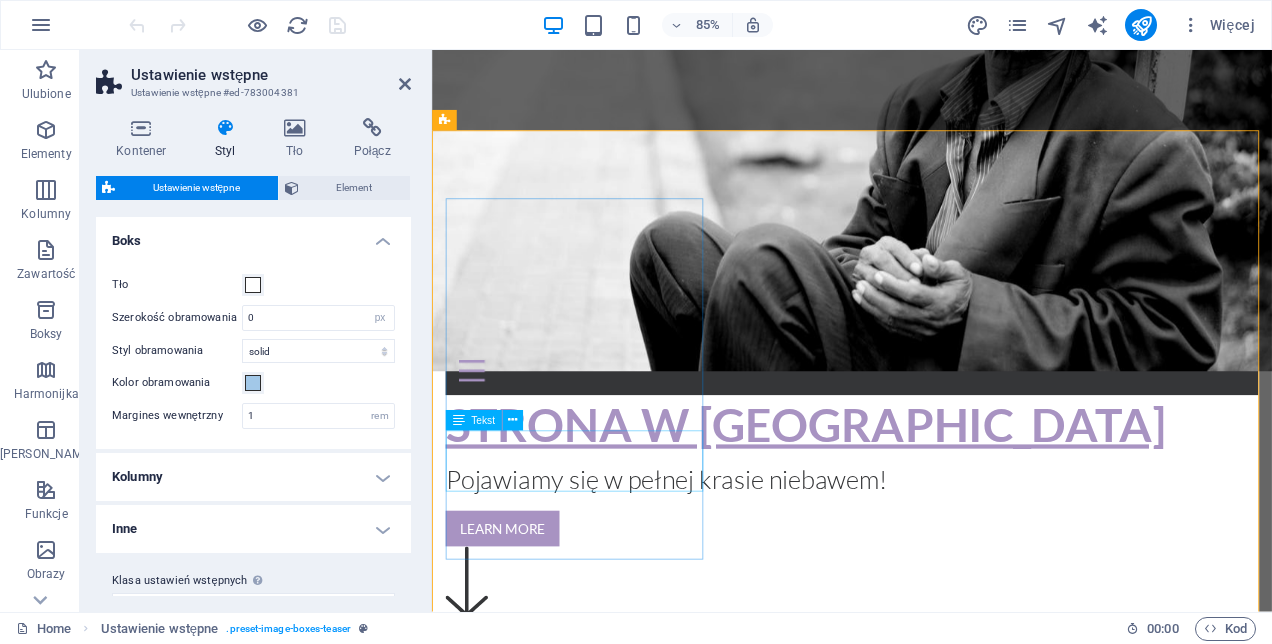 click on "Lorem ipsum dolor sit amet, consectetur adipisicing elit. Veritatis, dolorem!" at bounding box center [926, 1643] 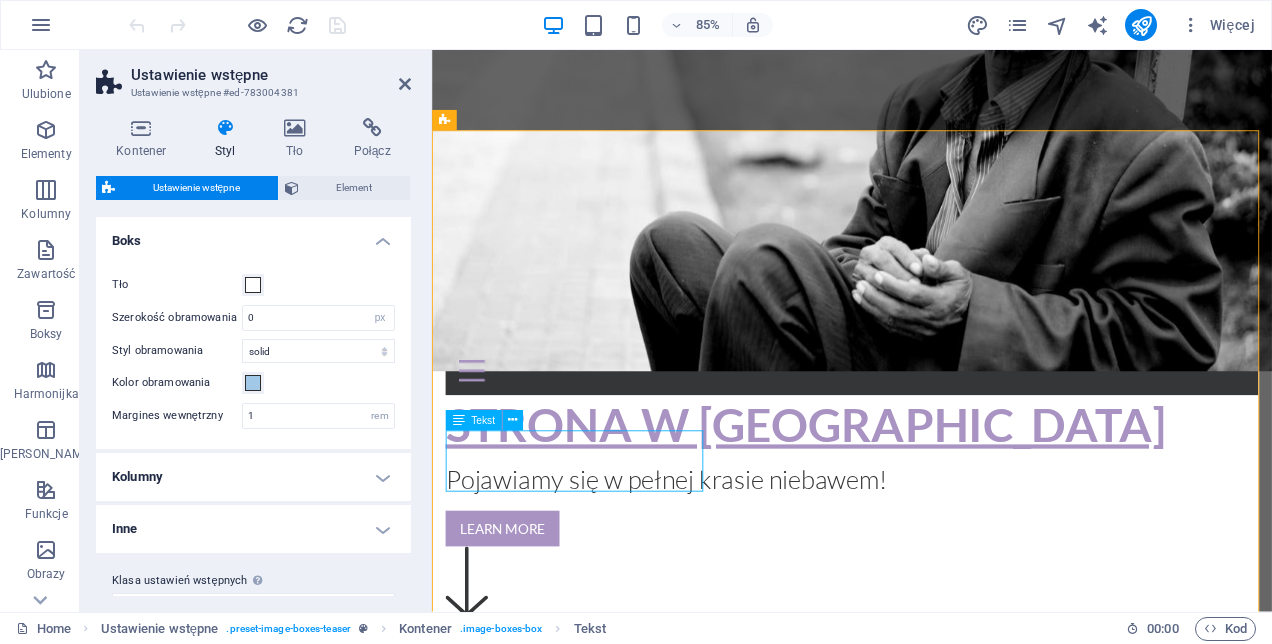 click on "Lorem ipsum dolor sit amet, consectetur adipisicing elit. Veritatis, dolorem!" at bounding box center [926, 1643] 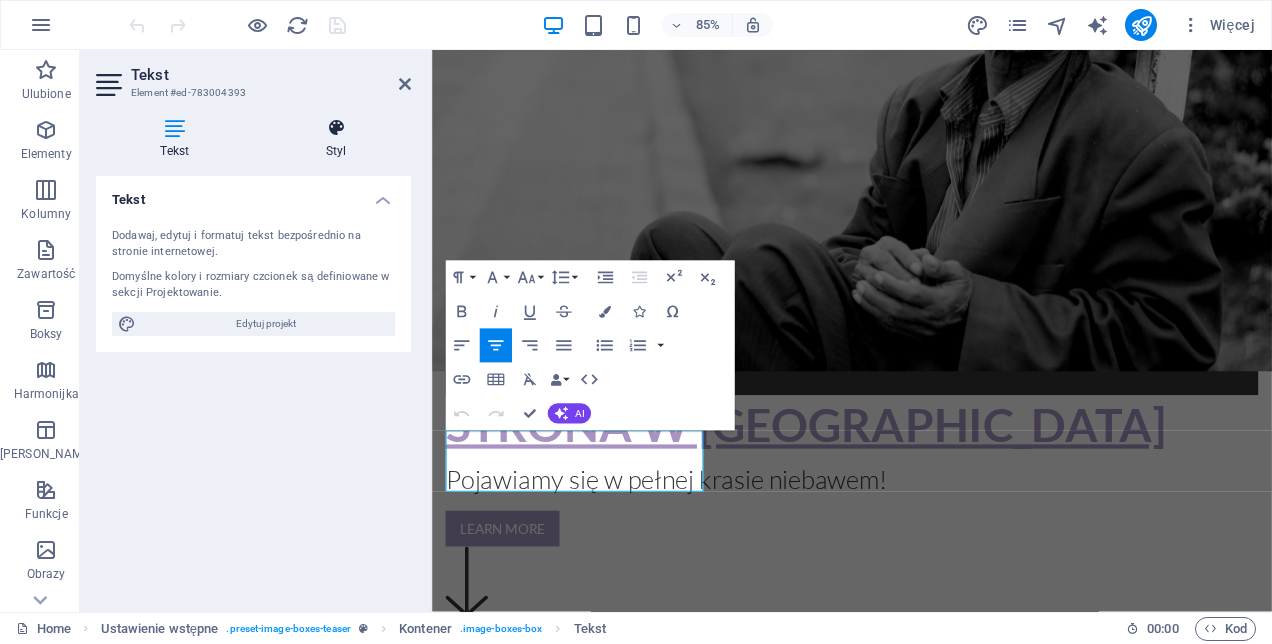 click at bounding box center [336, 128] 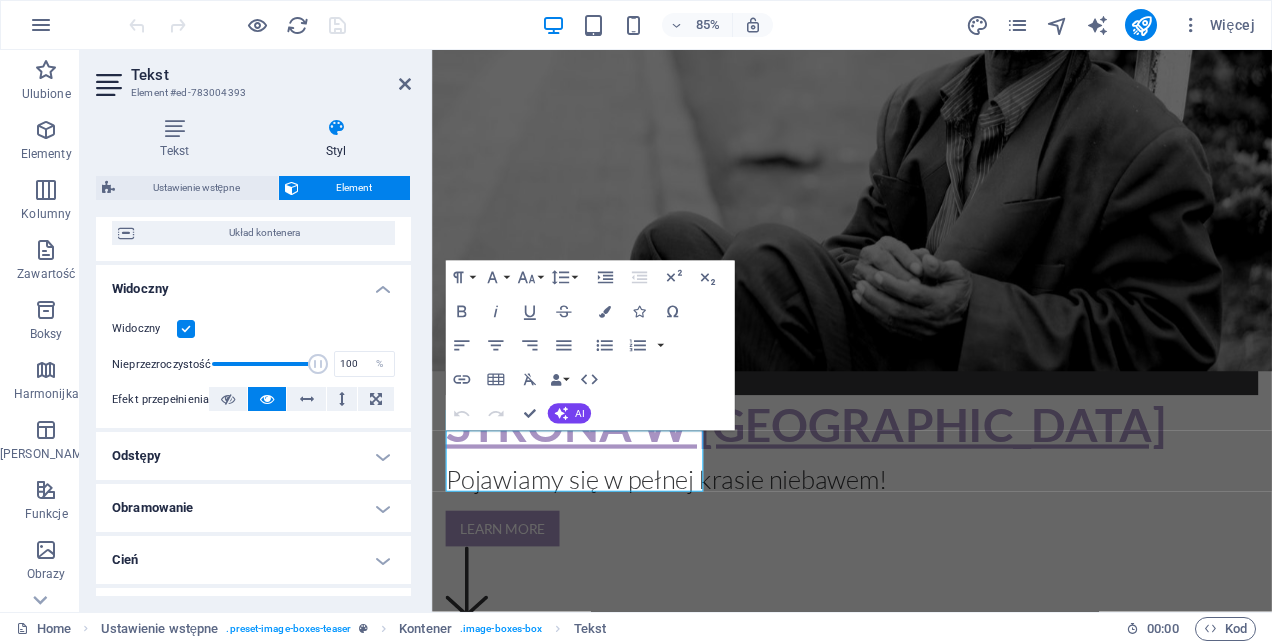 scroll, scrollTop: 165, scrollLeft: 0, axis: vertical 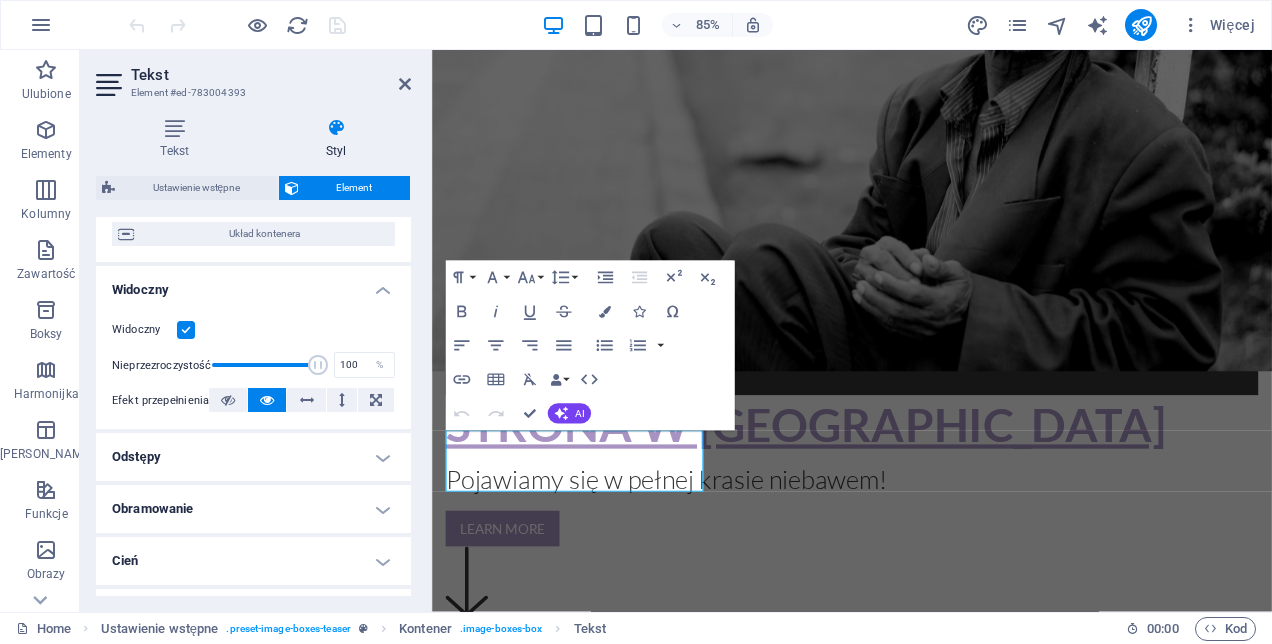 drag, startPoint x: 381, startPoint y: 460, endPoint x: 380, endPoint y: 470, distance: 10.049875 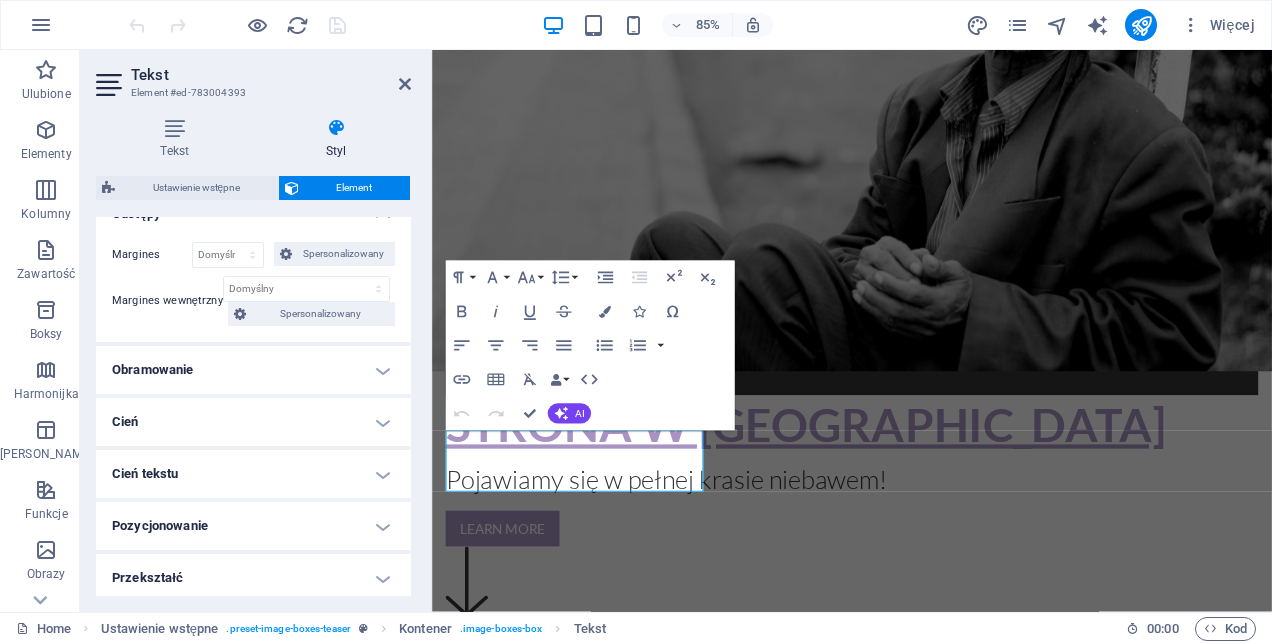 scroll, scrollTop: 565, scrollLeft: 0, axis: vertical 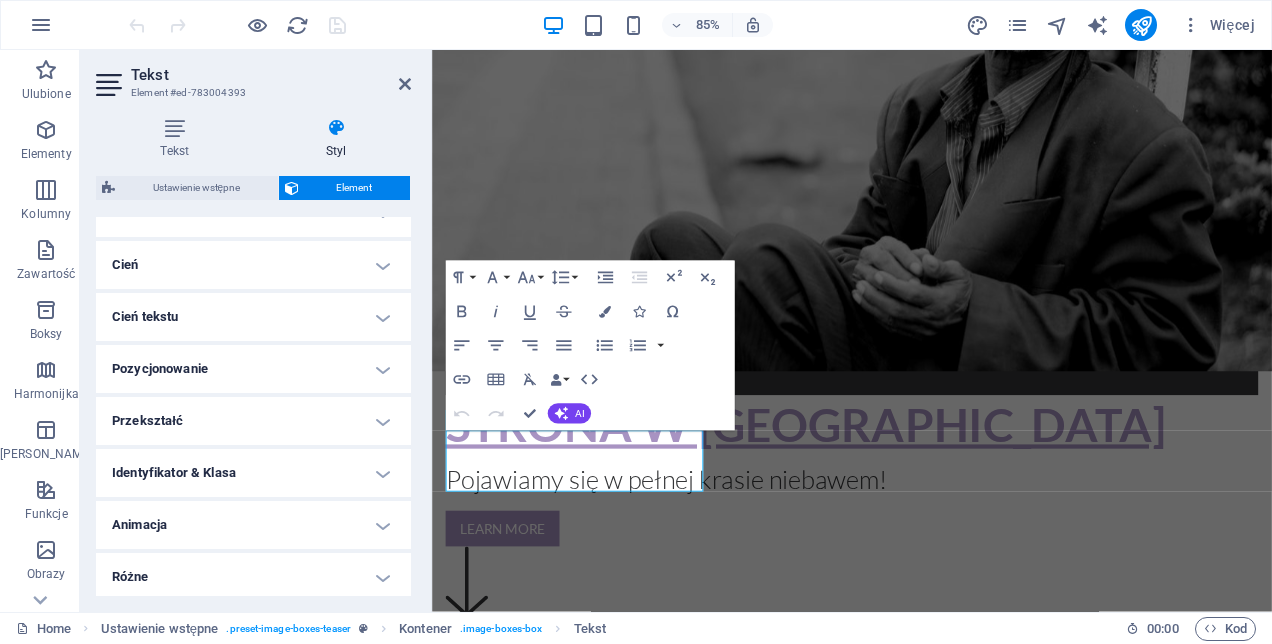 click on "Cień" at bounding box center (253, 265) 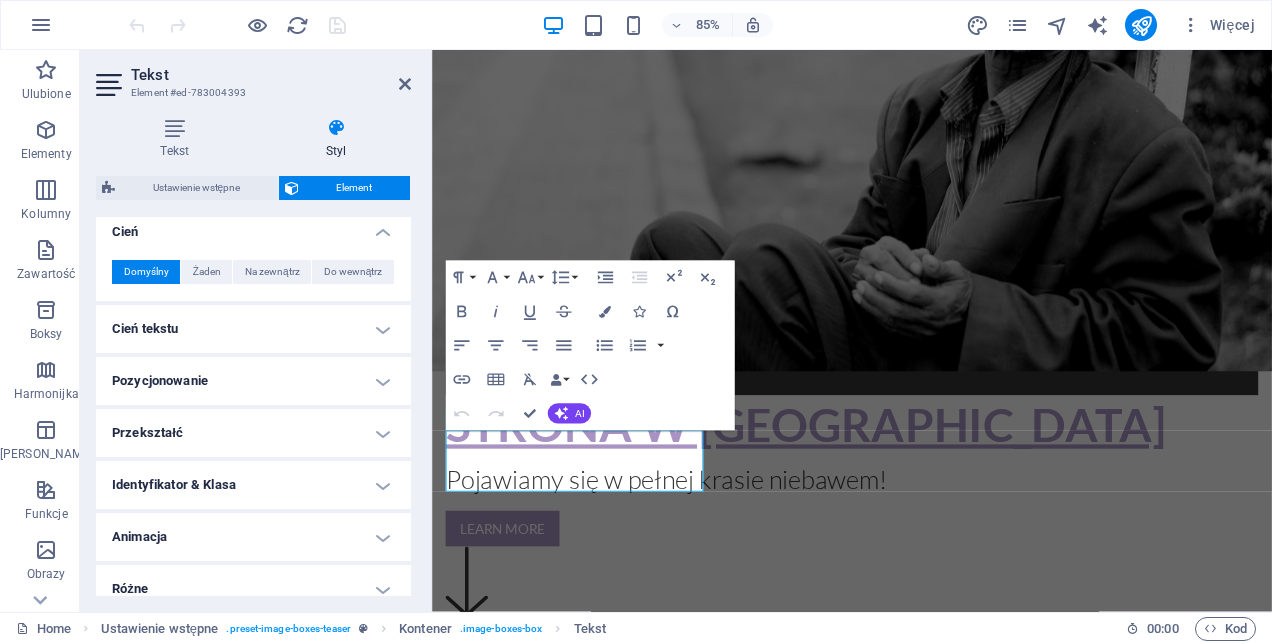 scroll, scrollTop: 613, scrollLeft: 0, axis: vertical 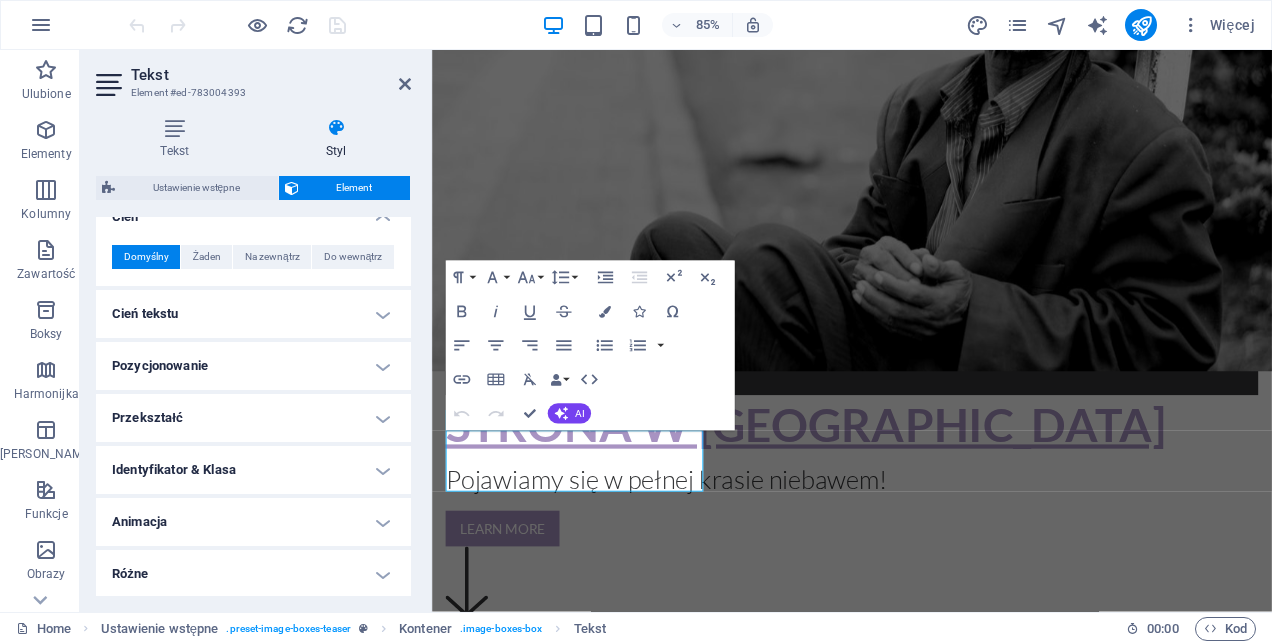 click on "Cień tekstu" at bounding box center (253, 314) 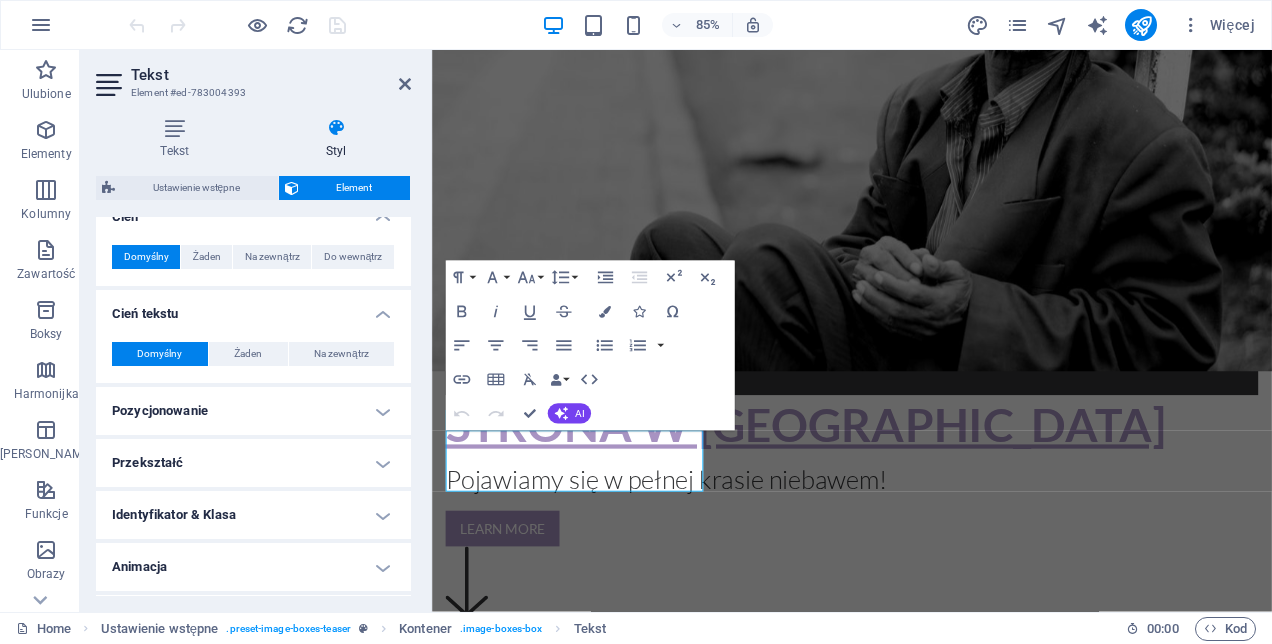 click on "Pozycjonowanie" at bounding box center (253, 411) 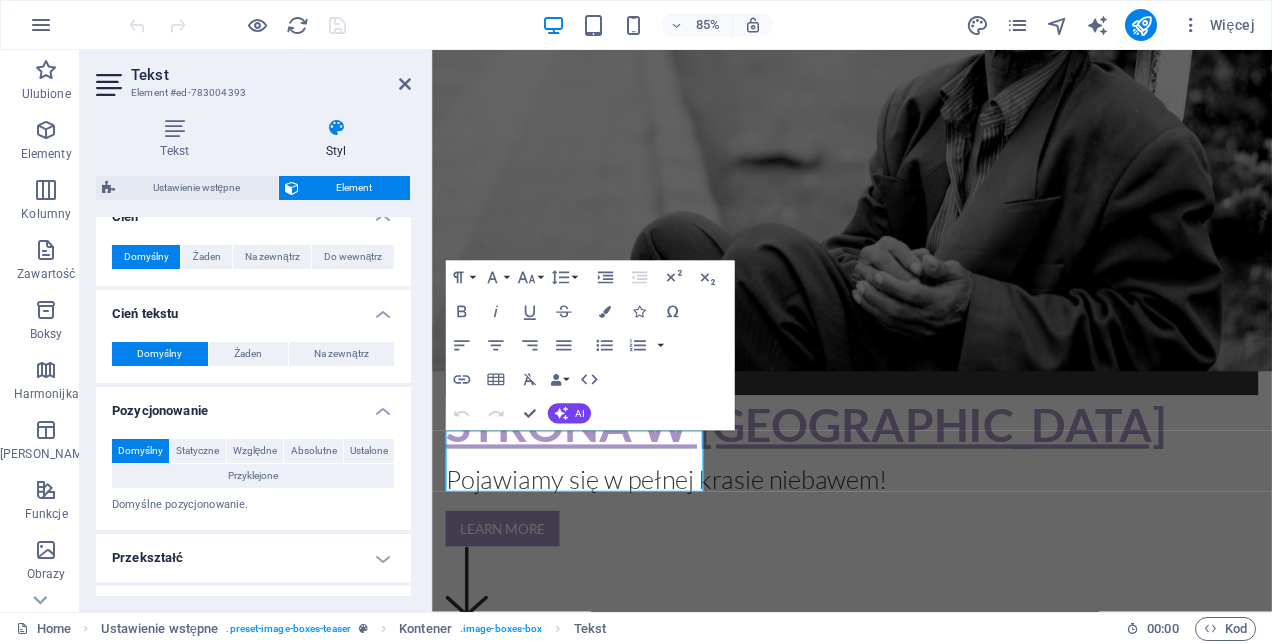 scroll, scrollTop: 752, scrollLeft: 0, axis: vertical 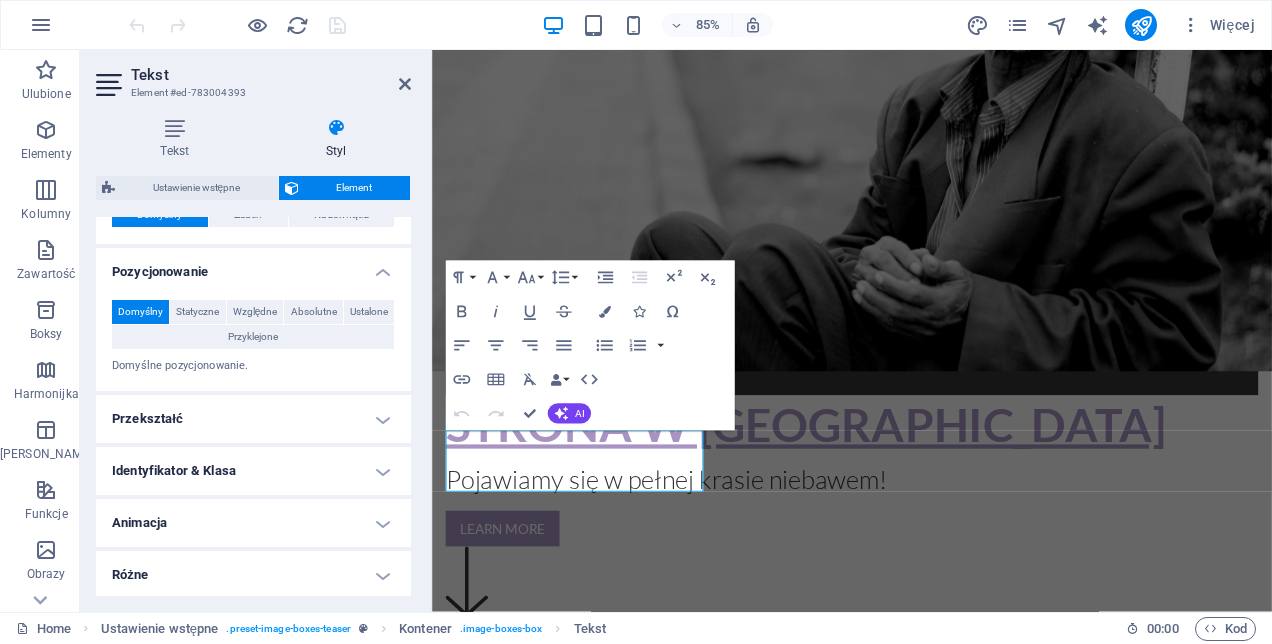 click on "Przekształć" at bounding box center [253, 419] 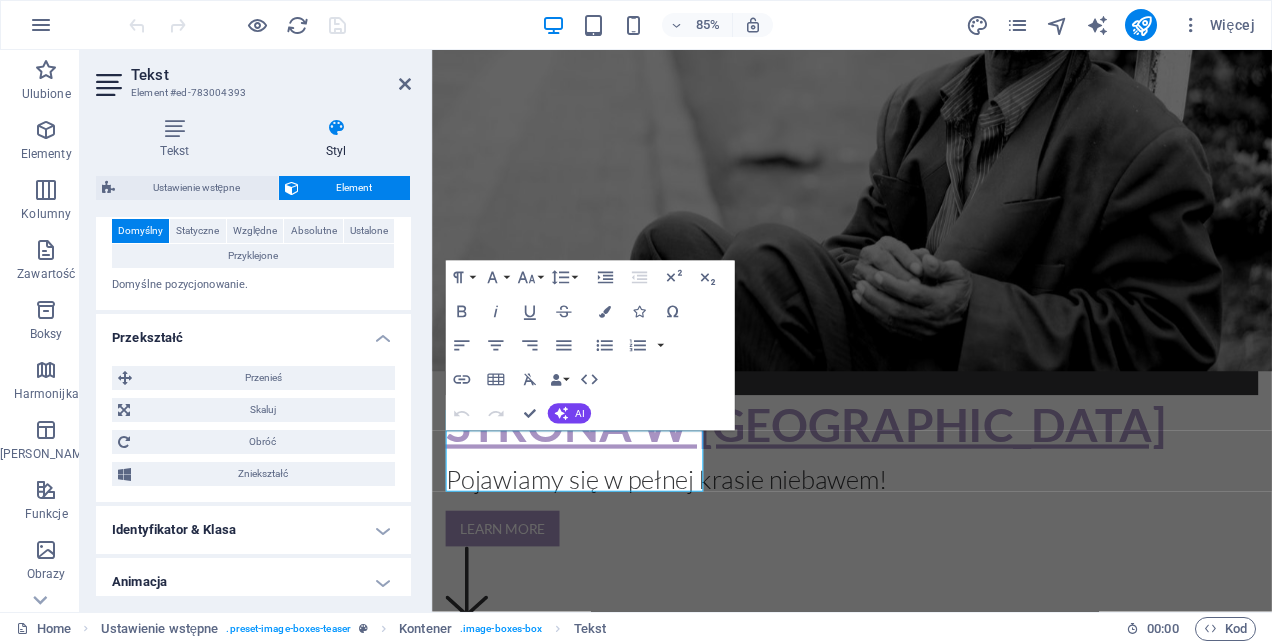 scroll, scrollTop: 892, scrollLeft: 0, axis: vertical 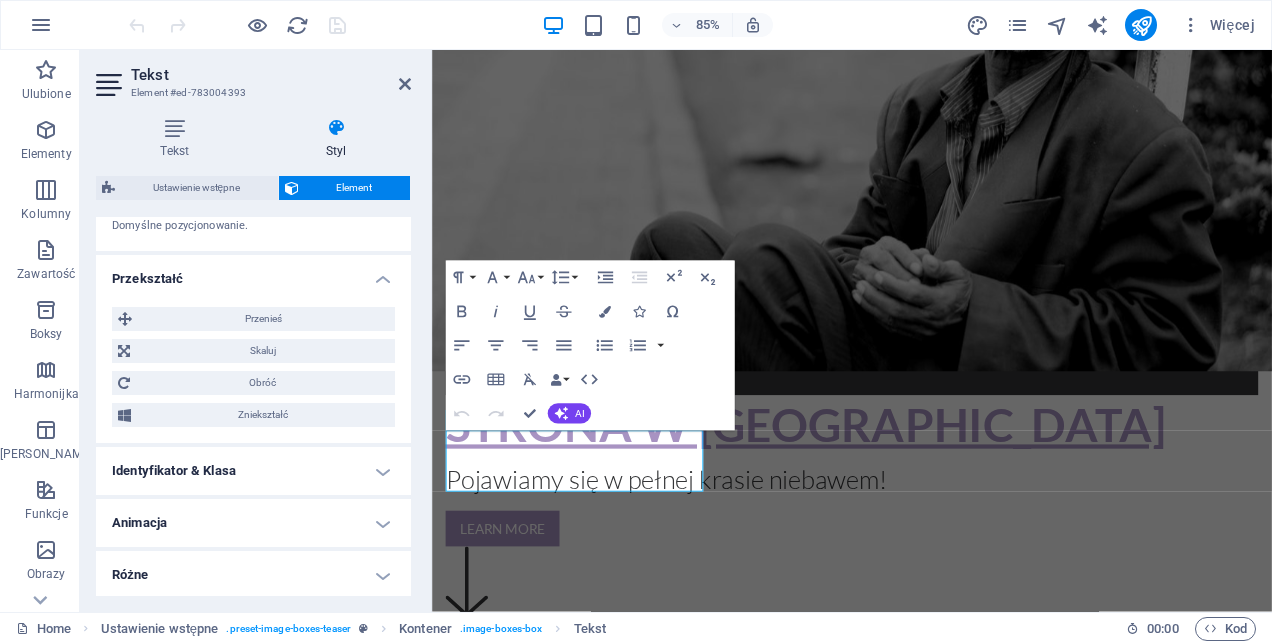 click on "Identyfikator & Klasa" at bounding box center [253, 471] 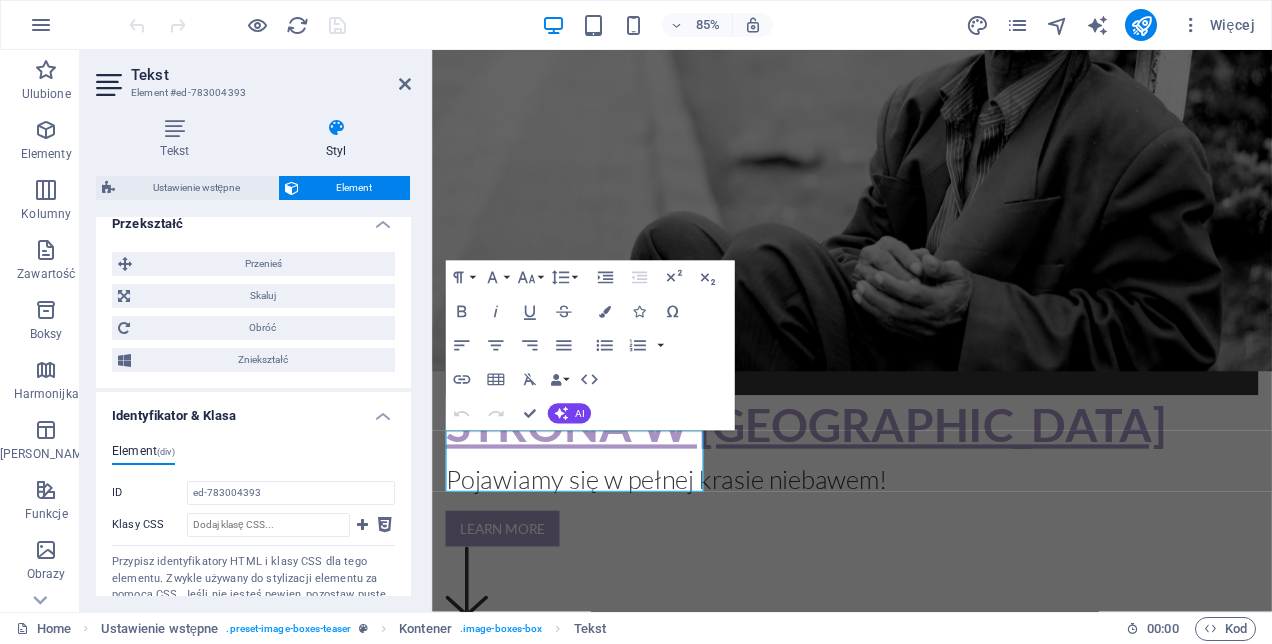 scroll, scrollTop: 1072, scrollLeft: 0, axis: vertical 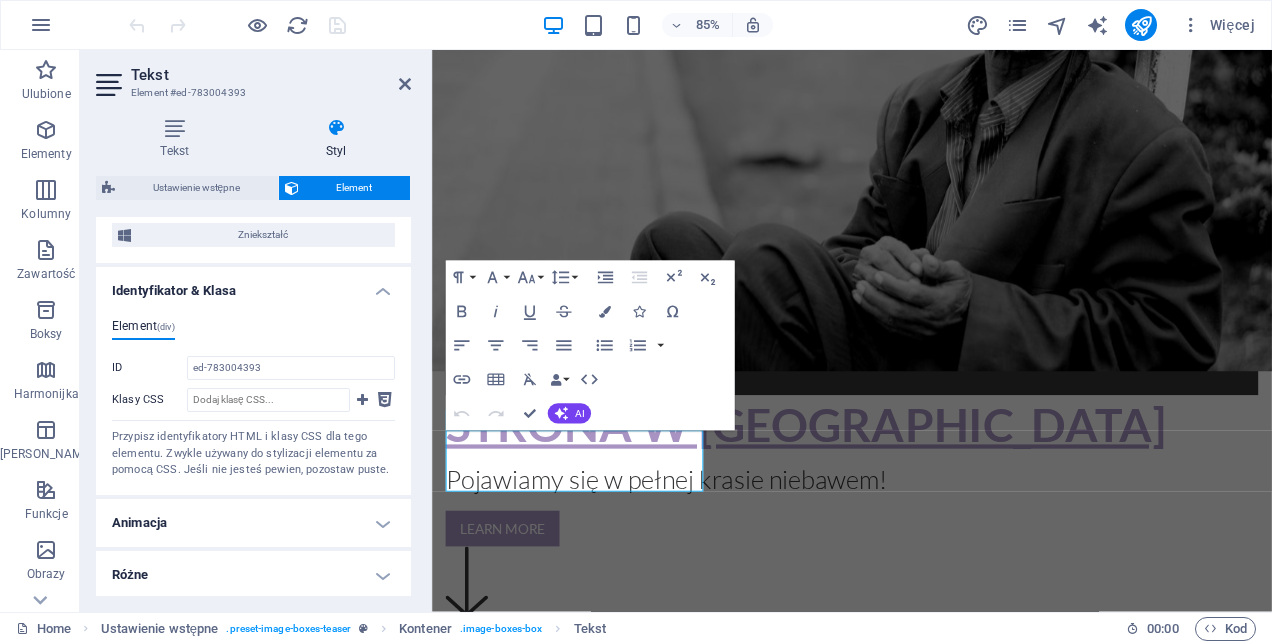 click on "Animacja" at bounding box center (253, 523) 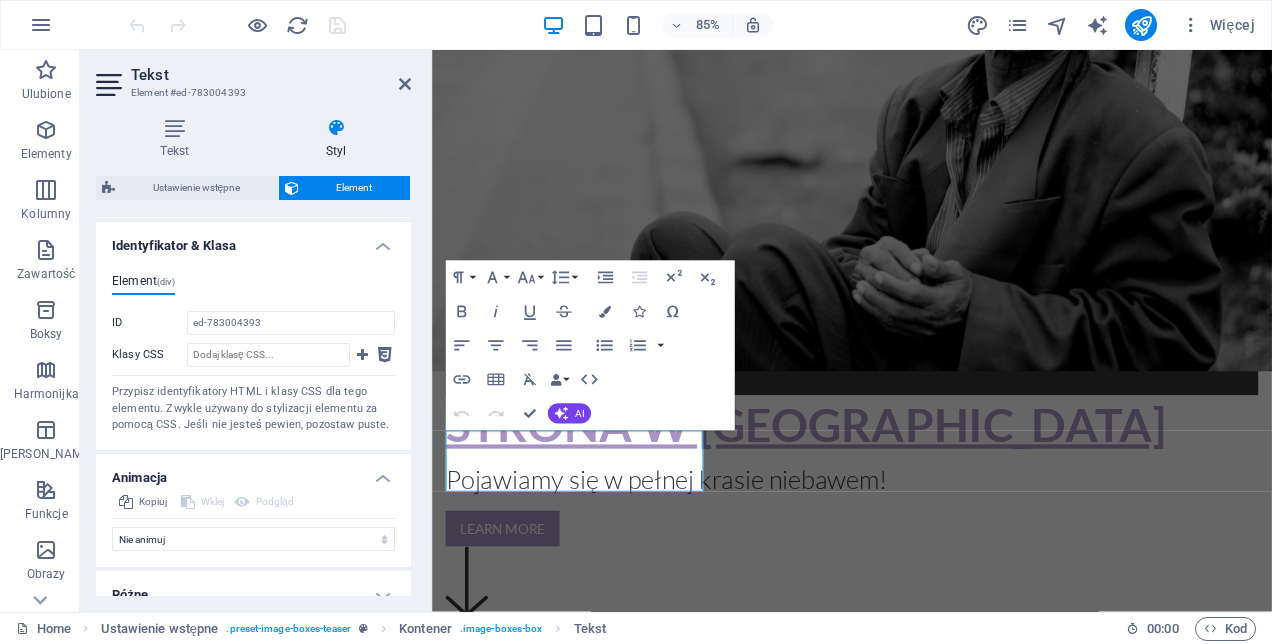 scroll, scrollTop: 1137, scrollLeft: 0, axis: vertical 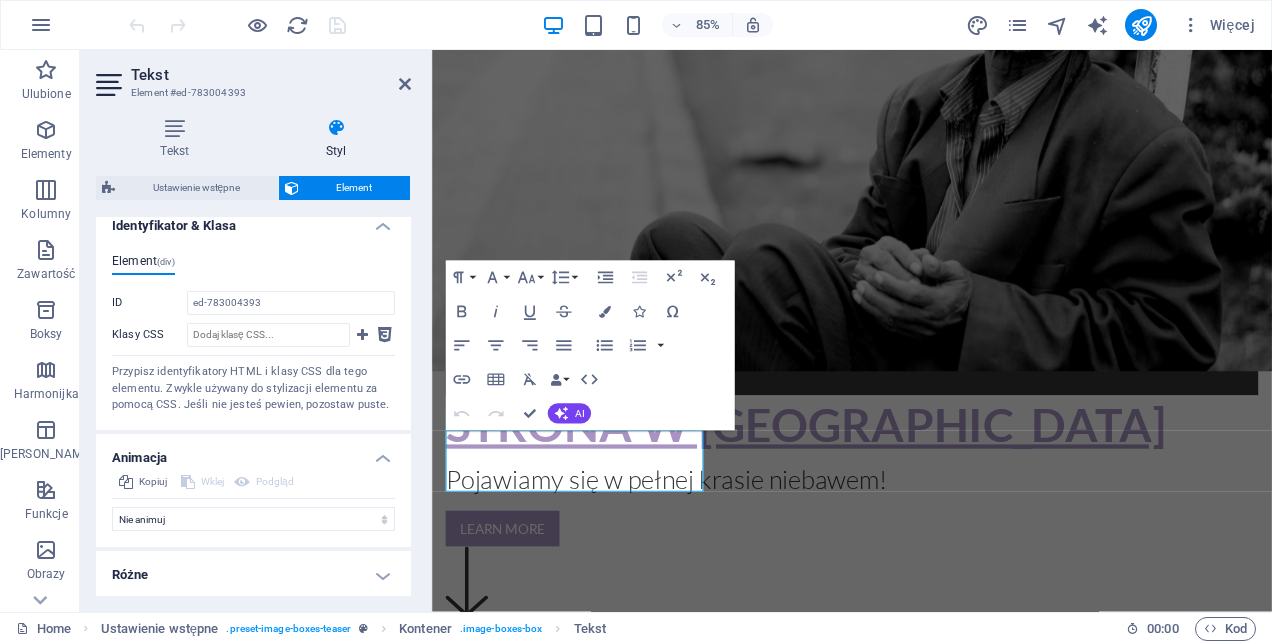 click on "Różne" at bounding box center (253, 575) 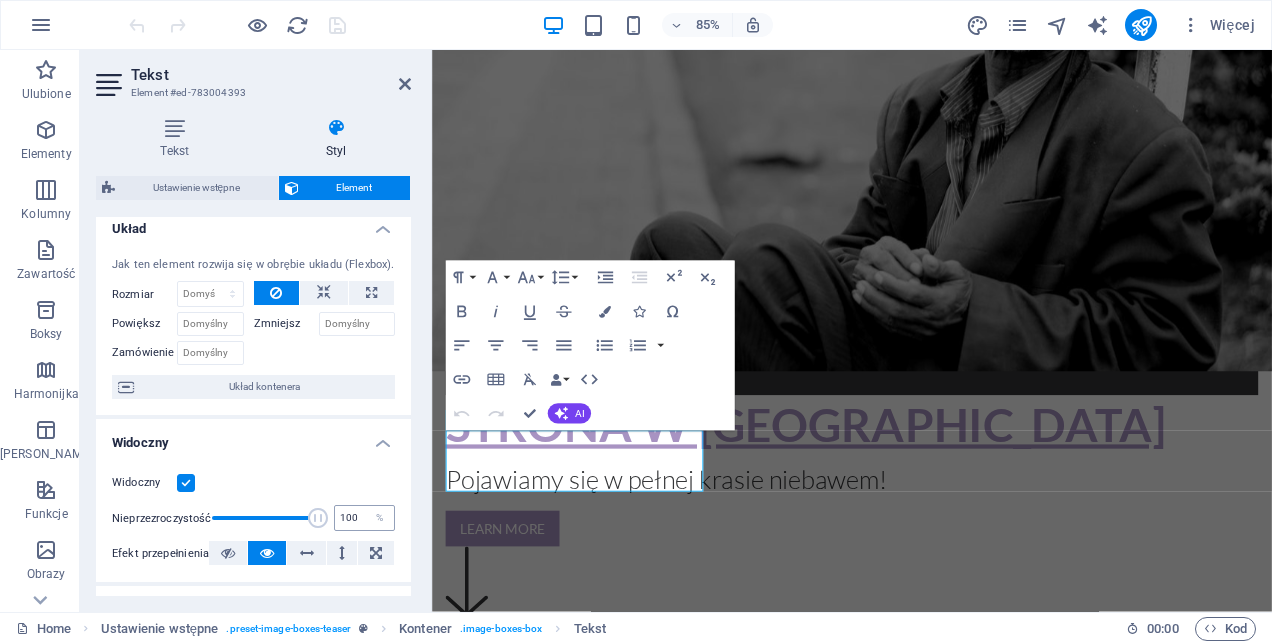 scroll, scrollTop: 0, scrollLeft: 0, axis: both 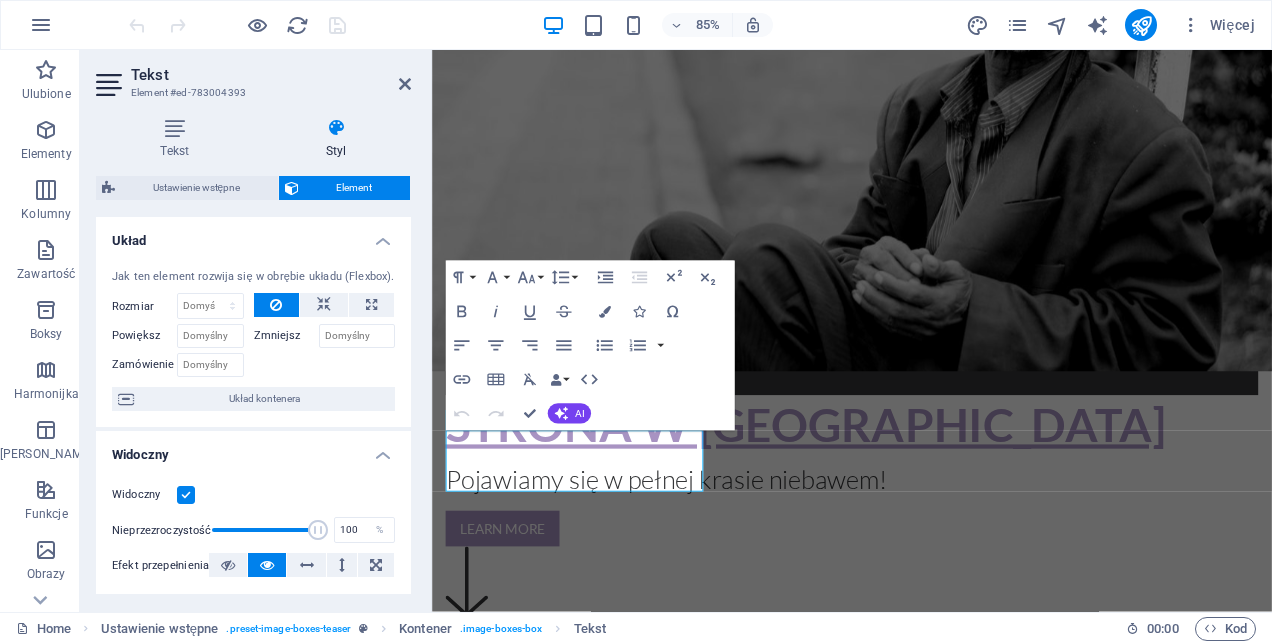 click at bounding box center (336, 128) 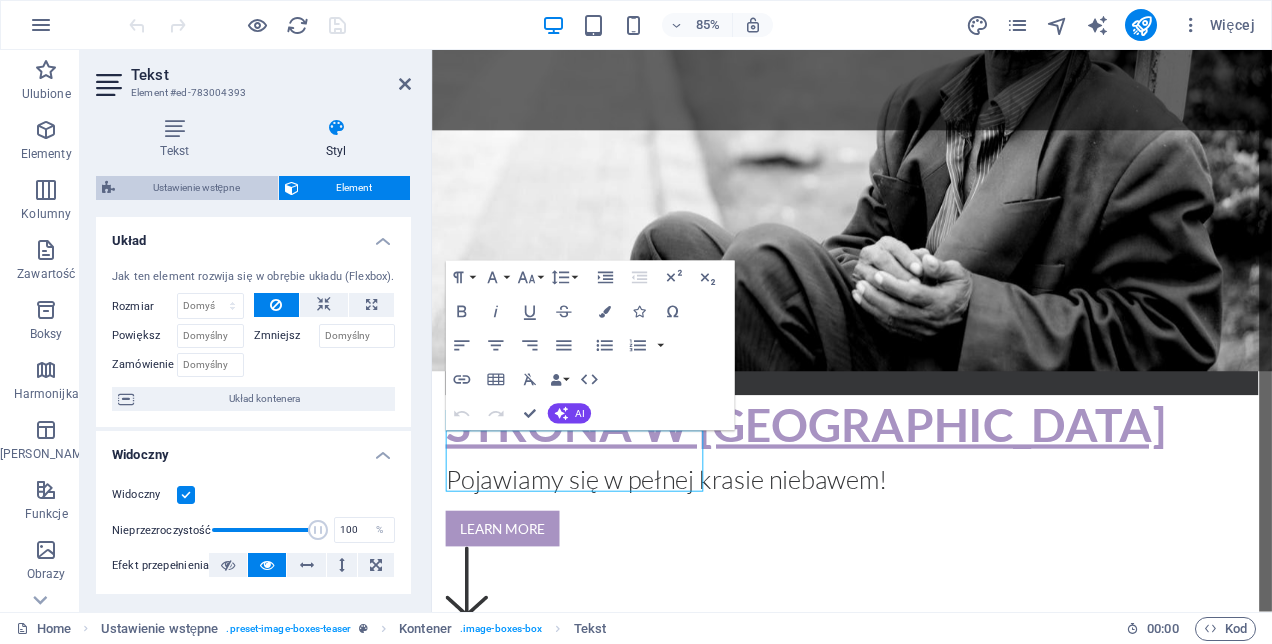 click on "Ustawienie wstępne" at bounding box center [196, 188] 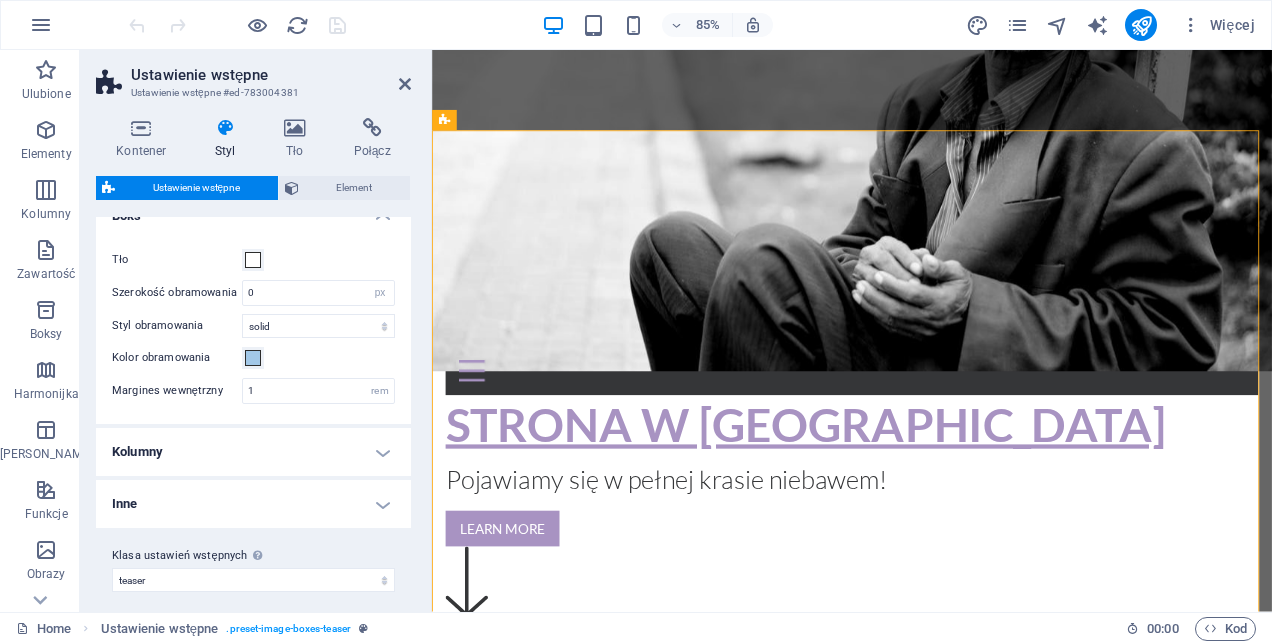 scroll, scrollTop: 35, scrollLeft: 0, axis: vertical 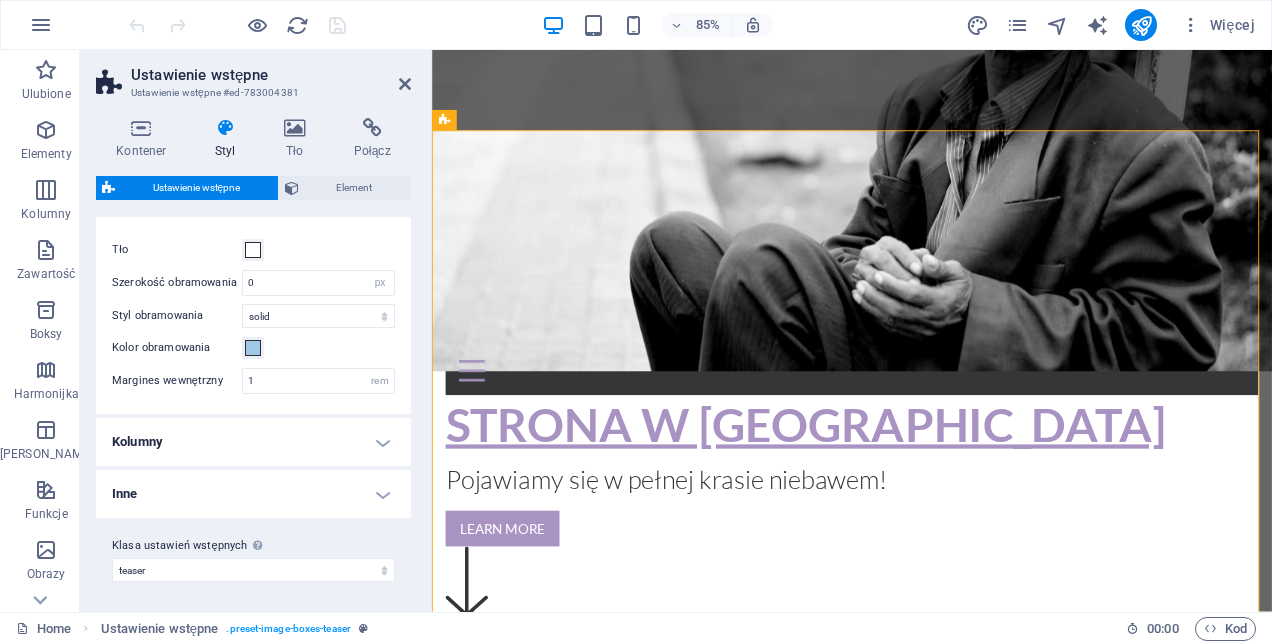 click on "Kolumny" at bounding box center [253, 442] 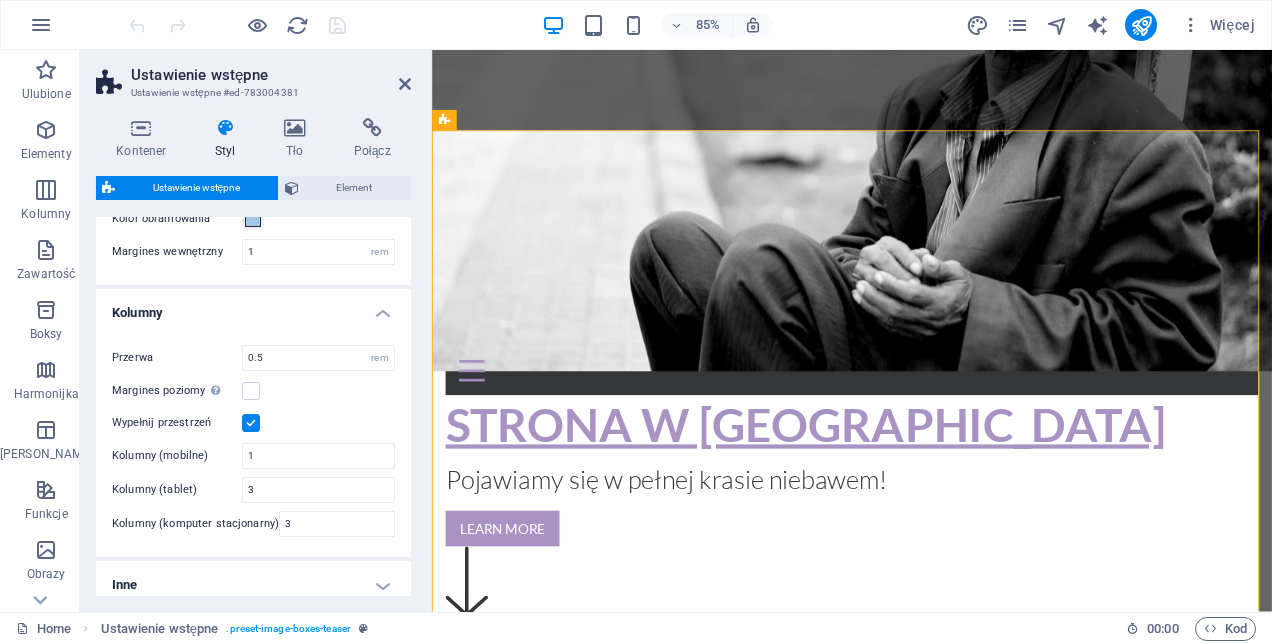 scroll, scrollTop: 252, scrollLeft: 0, axis: vertical 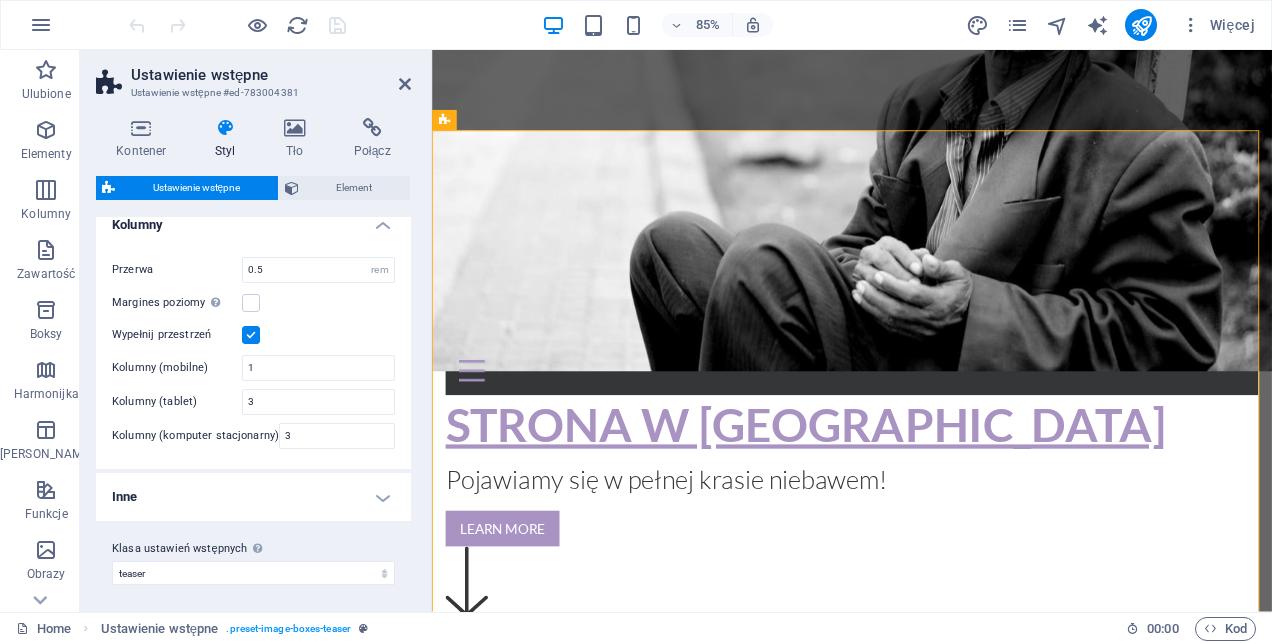 click on "Inne" at bounding box center (253, 497) 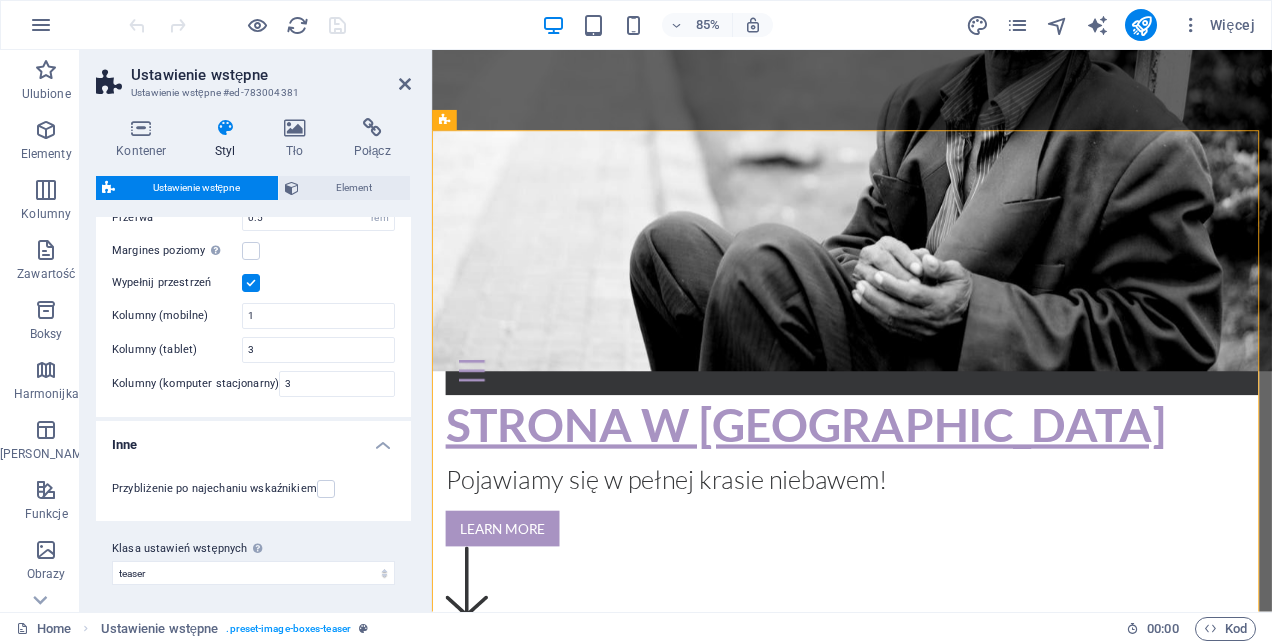 scroll, scrollTop: 0, scrollLeft: 0, axis: both 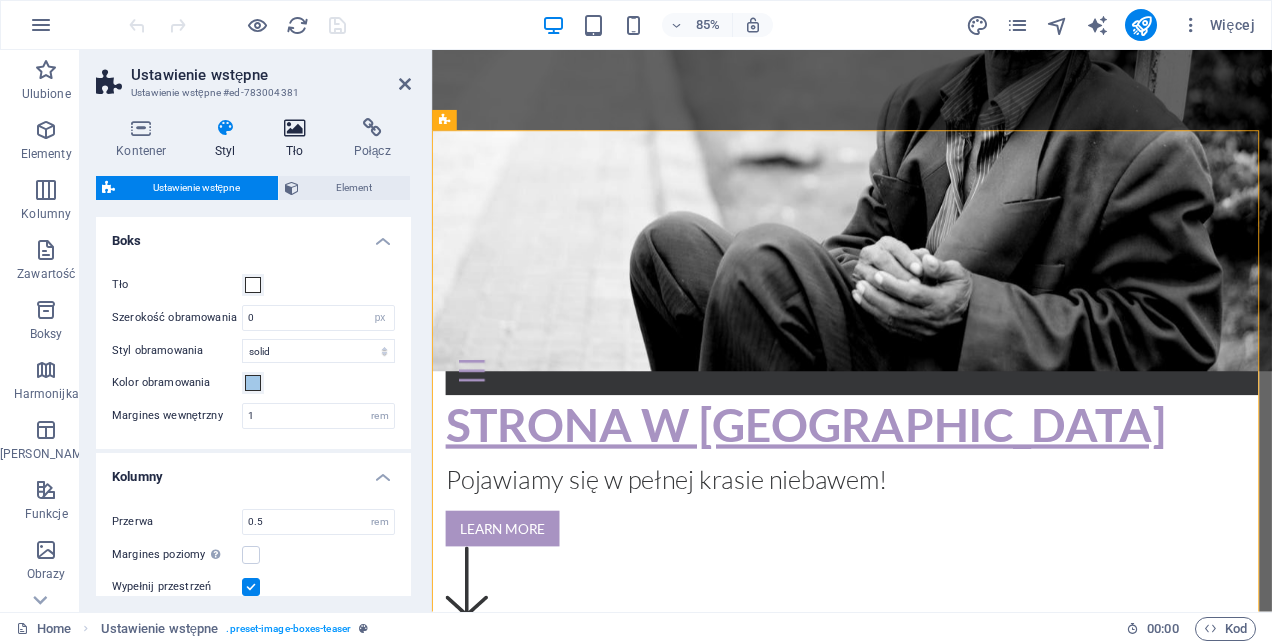 click at bounding box center [295, 128] 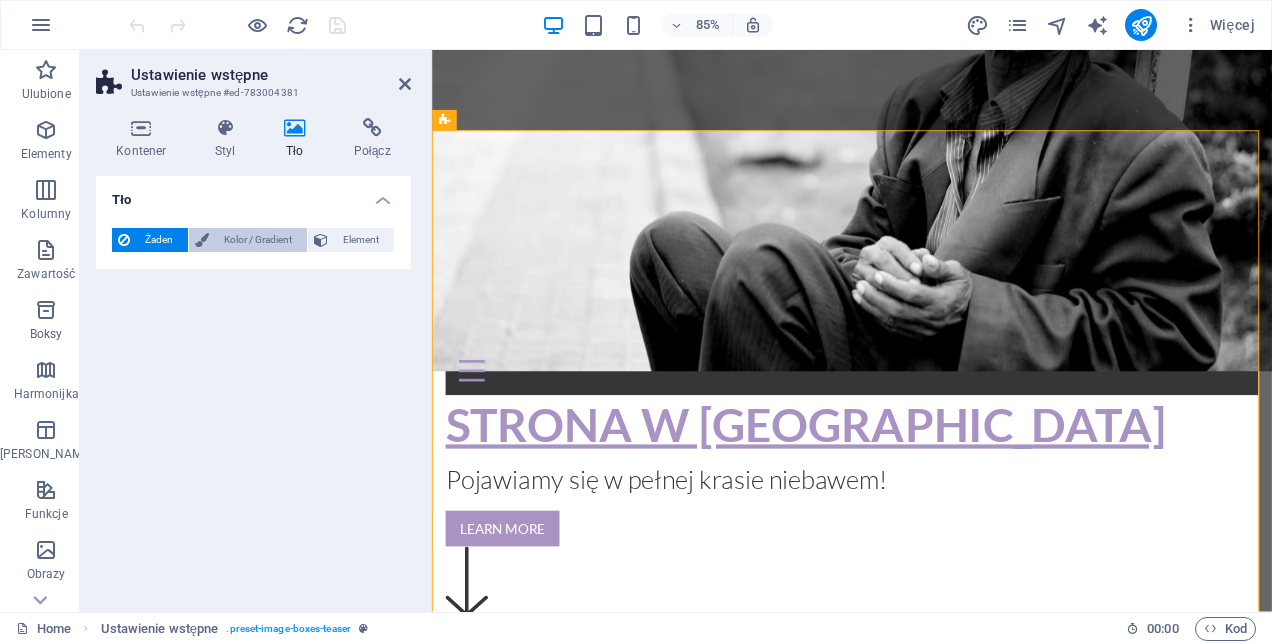 click on "Kolor / Gradient" at bounding box center [258, 240] 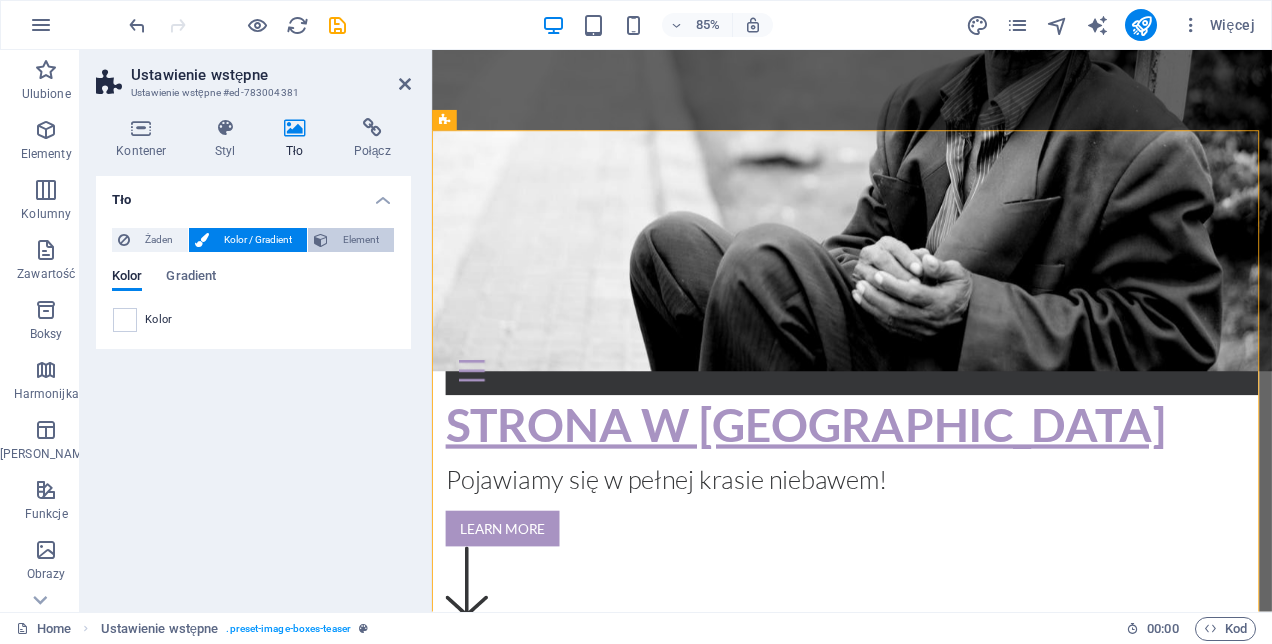 click on "Element" at bounding box center [361, 240] 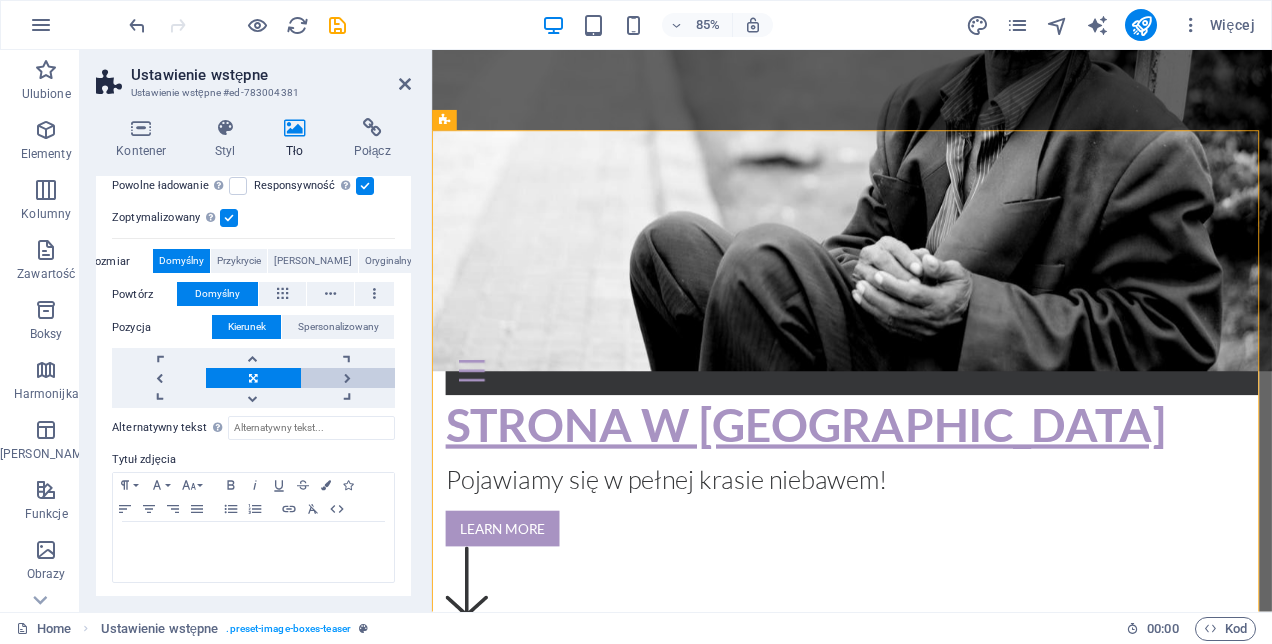 scroll, scrollTop: 0, scrollLeft: 0, axis: both 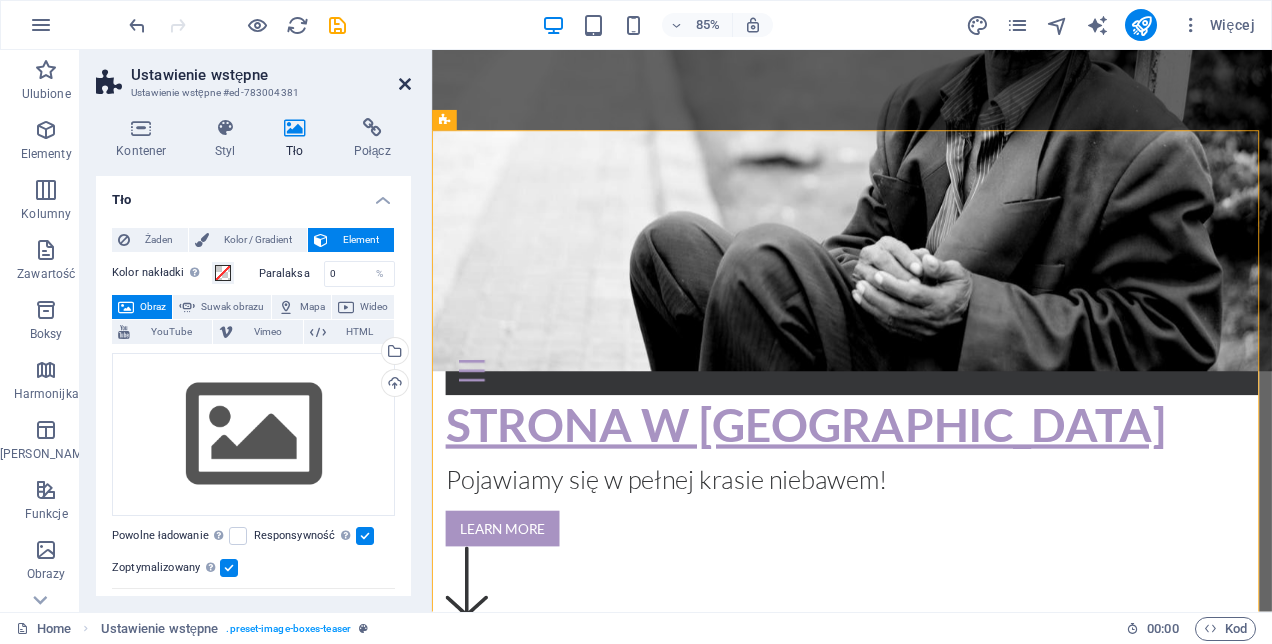 click at bounding box center [405, 84] 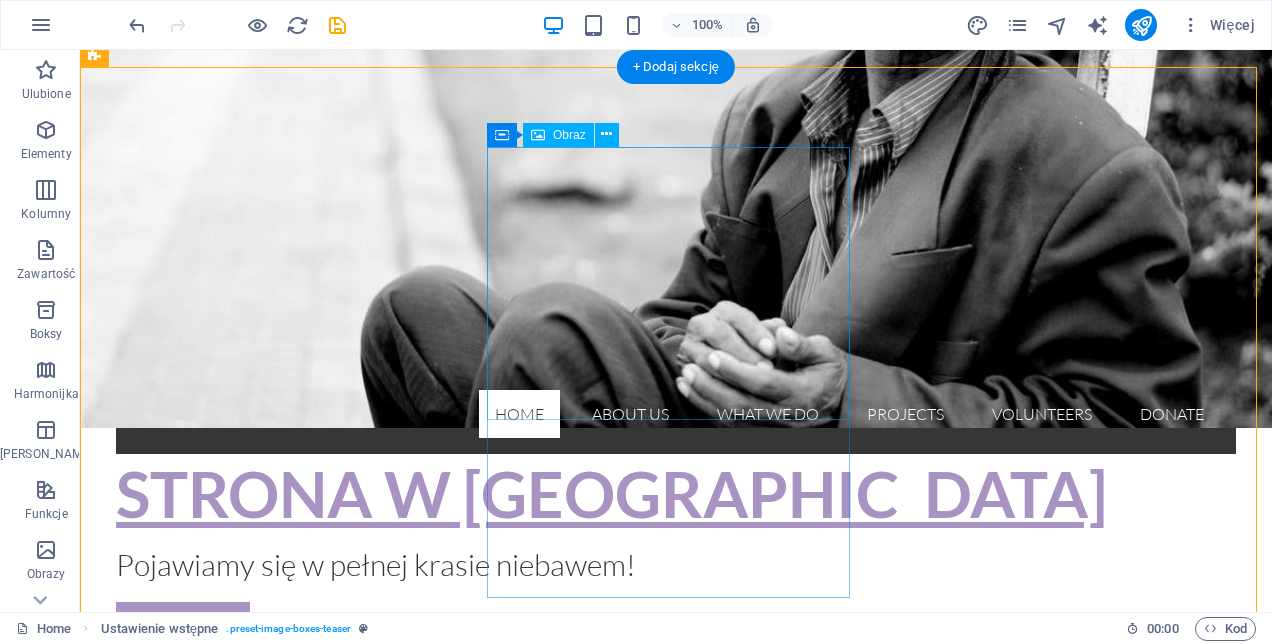 click at bounding box center [656, 2728] 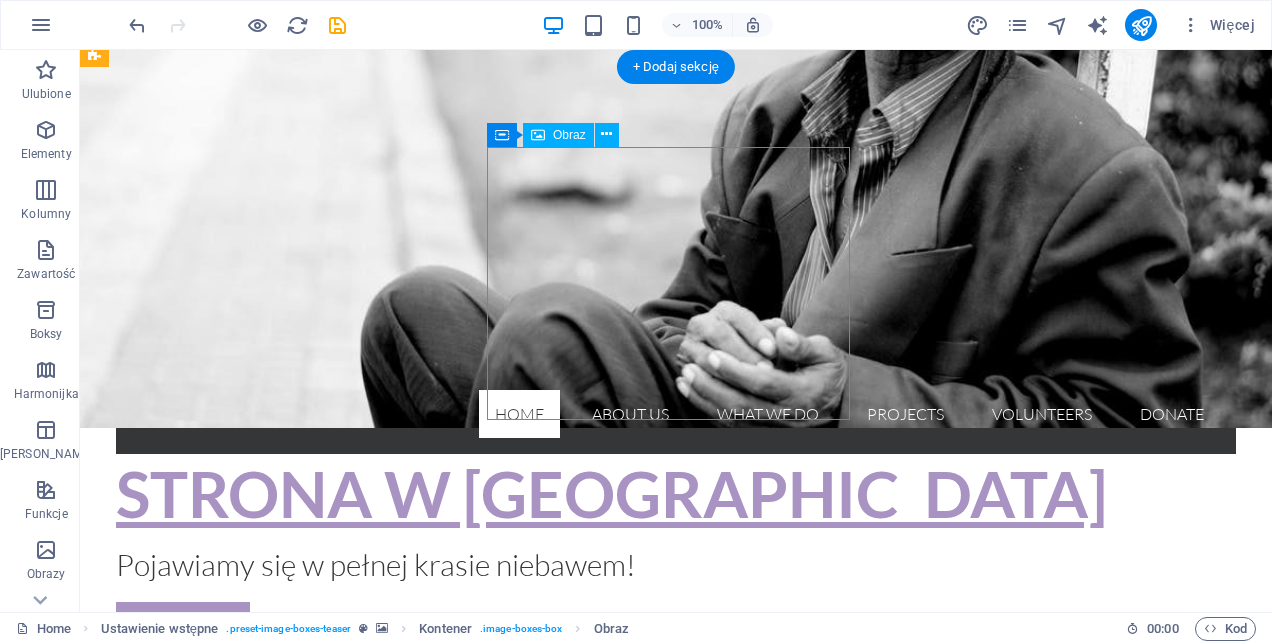 click at bounding box center [656, 2728] 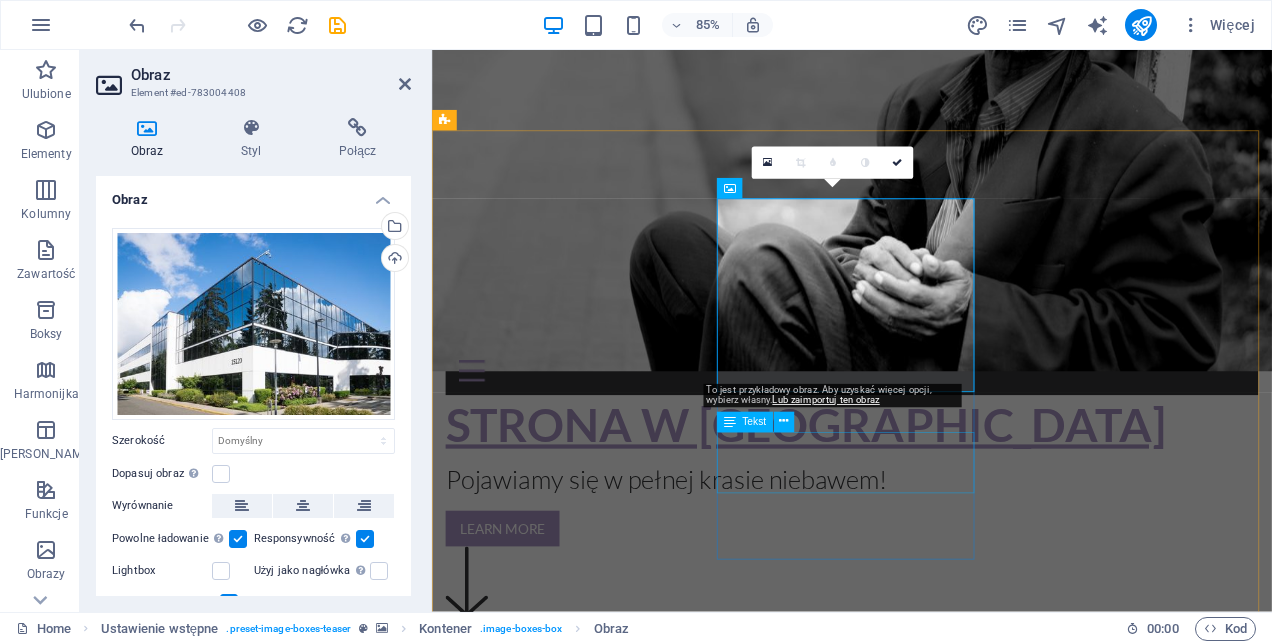 click on "Lorem ipsum dolor sit amet, consectetur adipisicing elit. Veritatis, dolorem!" at bounding box center (926, 3831) 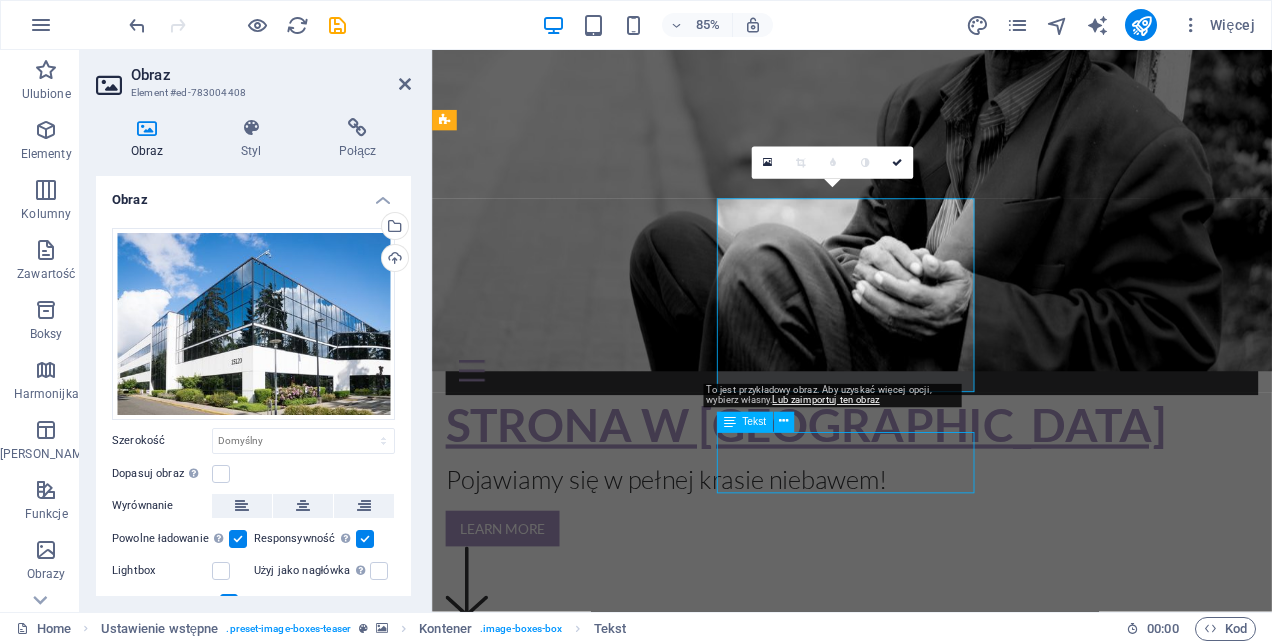 click on "What we do Lorem ipsum dolor sit amet, consectetur adipisicing elit. Veritatis, dolorem!   Go to Page" at bounding box center (926, 3125) 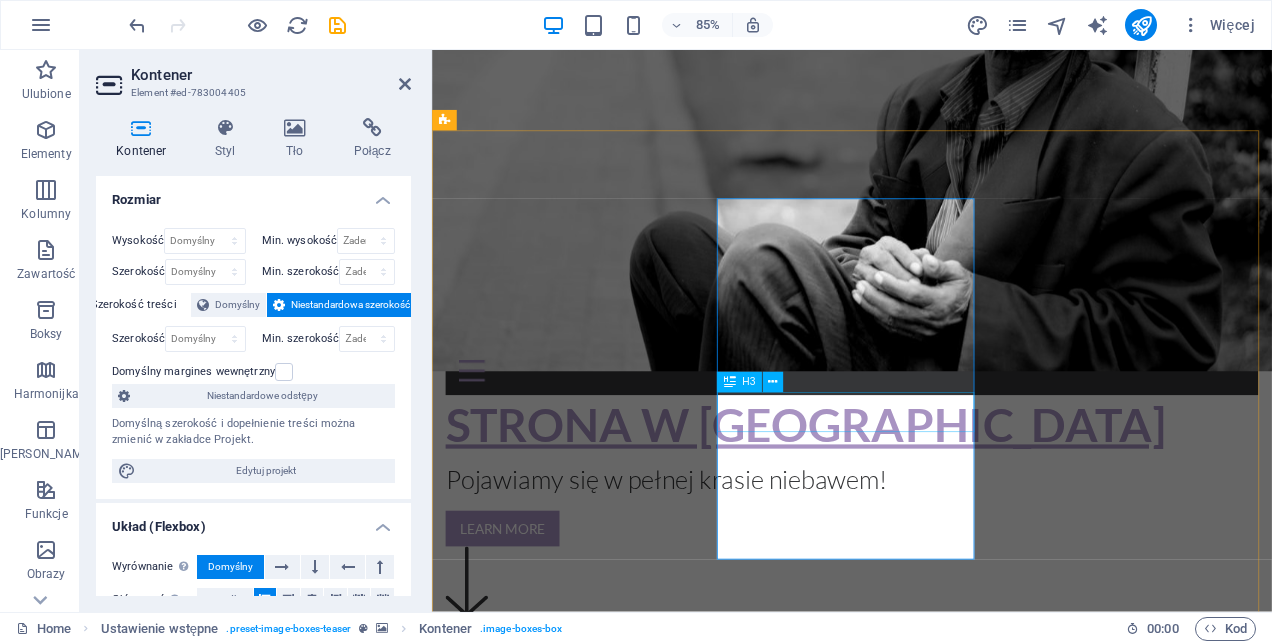 click on "What we do" at bounding box center [926, 3796] 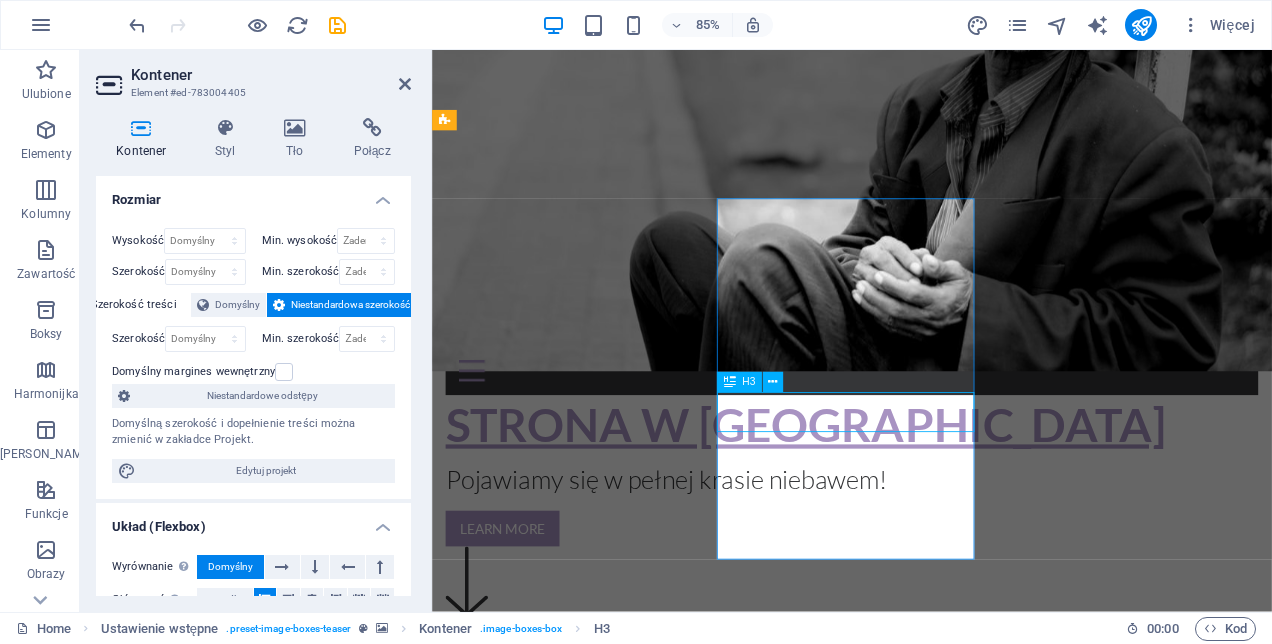 click on "What we do" at bounding box center [926, 3796] 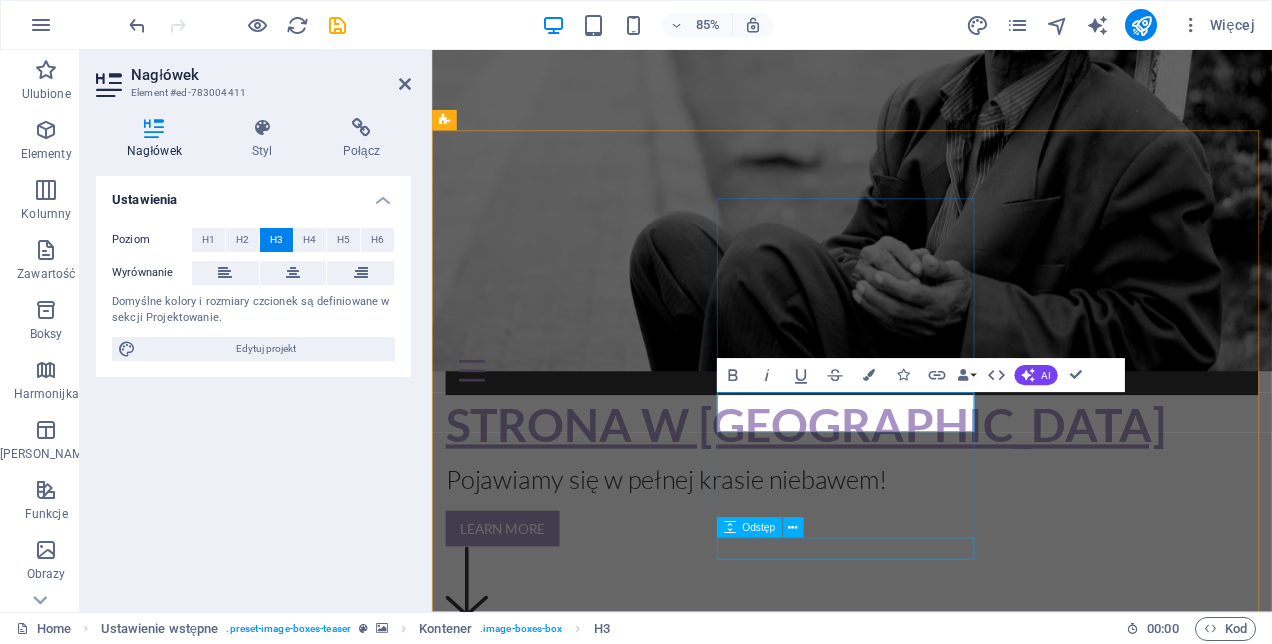click at bounding box center (926, 3910) 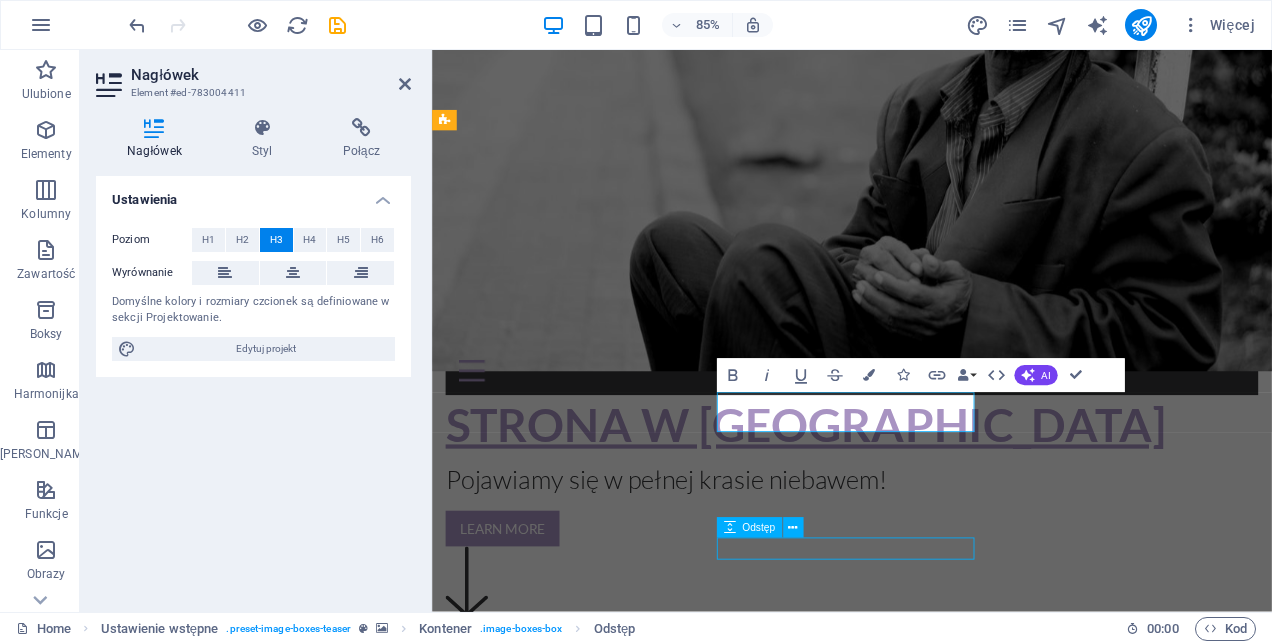 click at bounding box center (926, 3910) 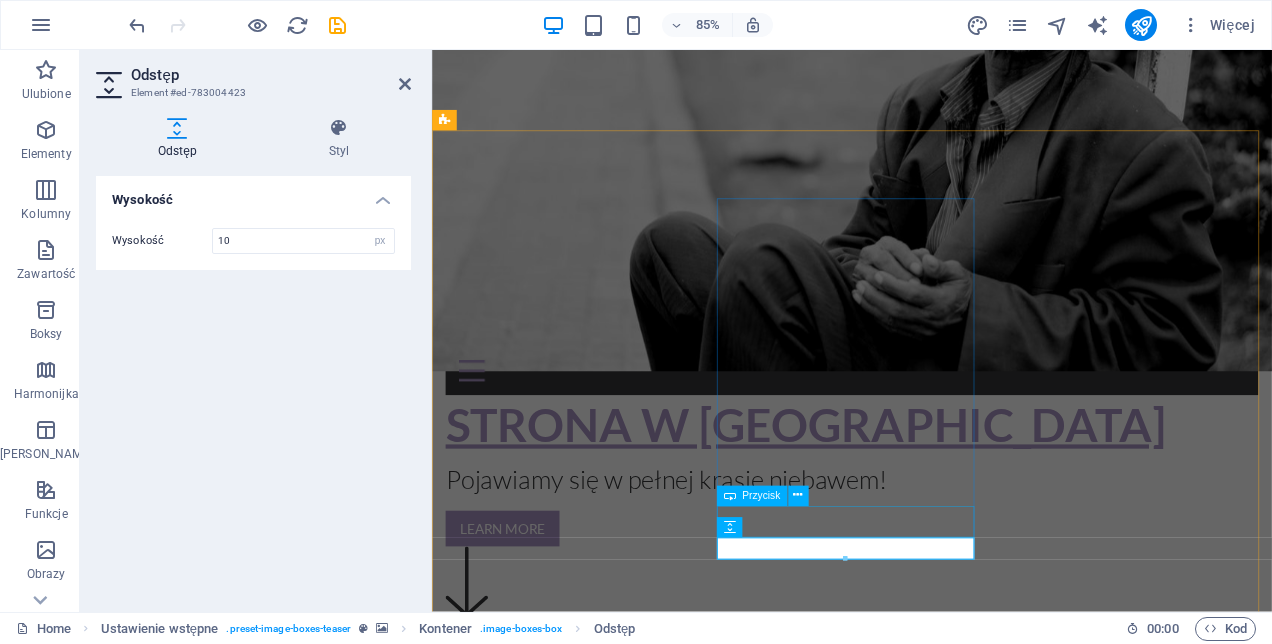 click on "Przycisk" at bounding box center (752, 496) 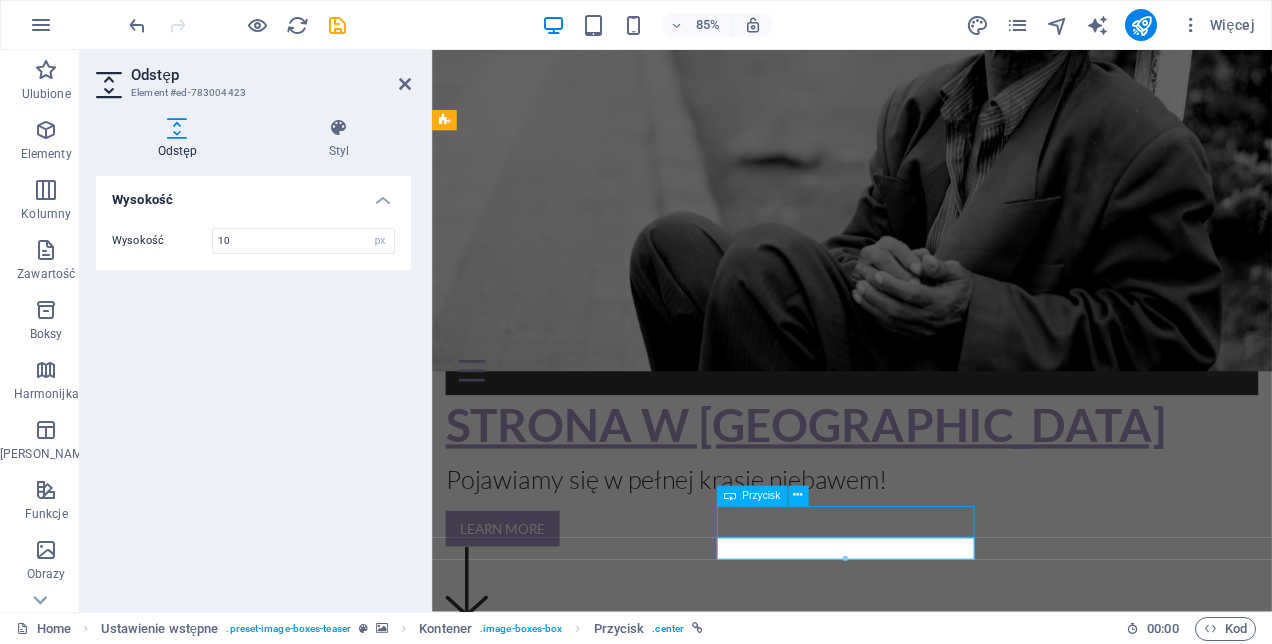 click on "Przycisk" at bounding box center (752, 496) 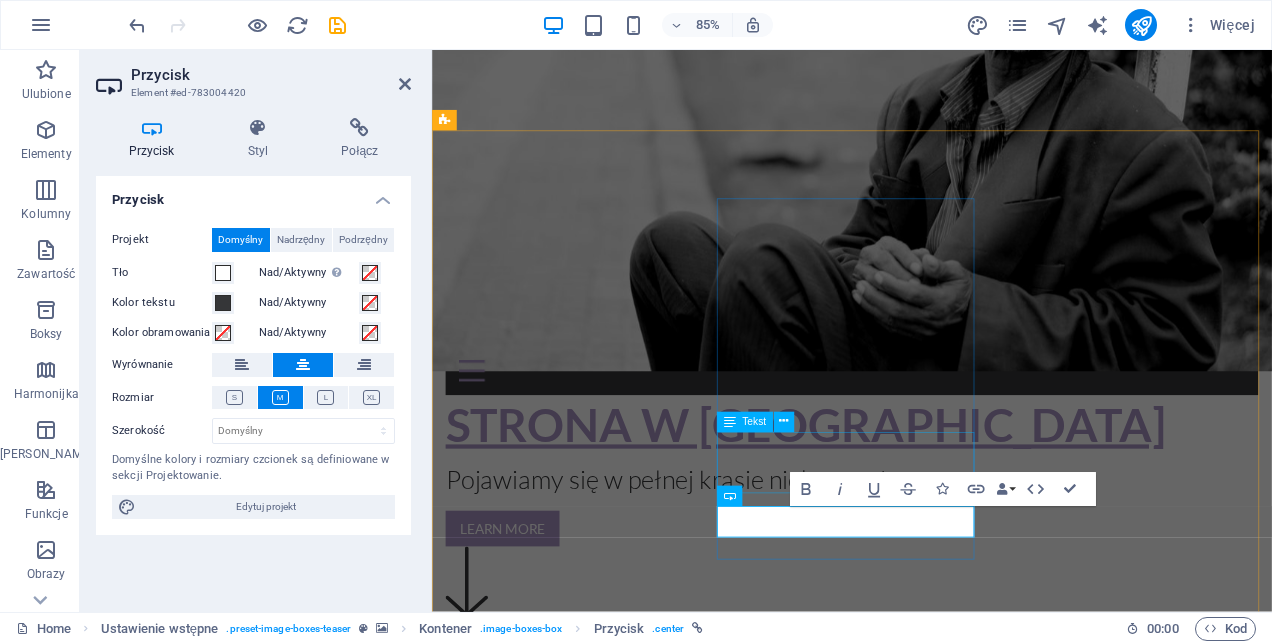 click on "Lorem ipsum dolor sit amet, consectetur adipisicing elit. Veritatis, dolorem!" at bounding box center (926, 3831) 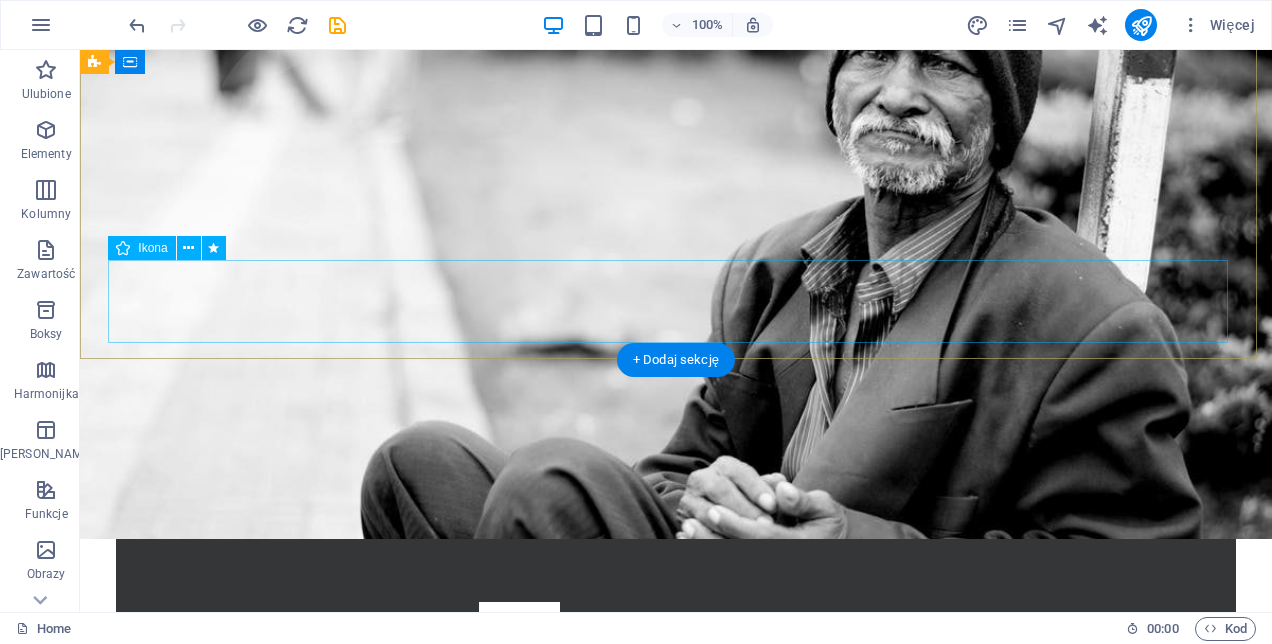 scroll, scrollTop: 500, scrollLeft: 0, axis: vertical 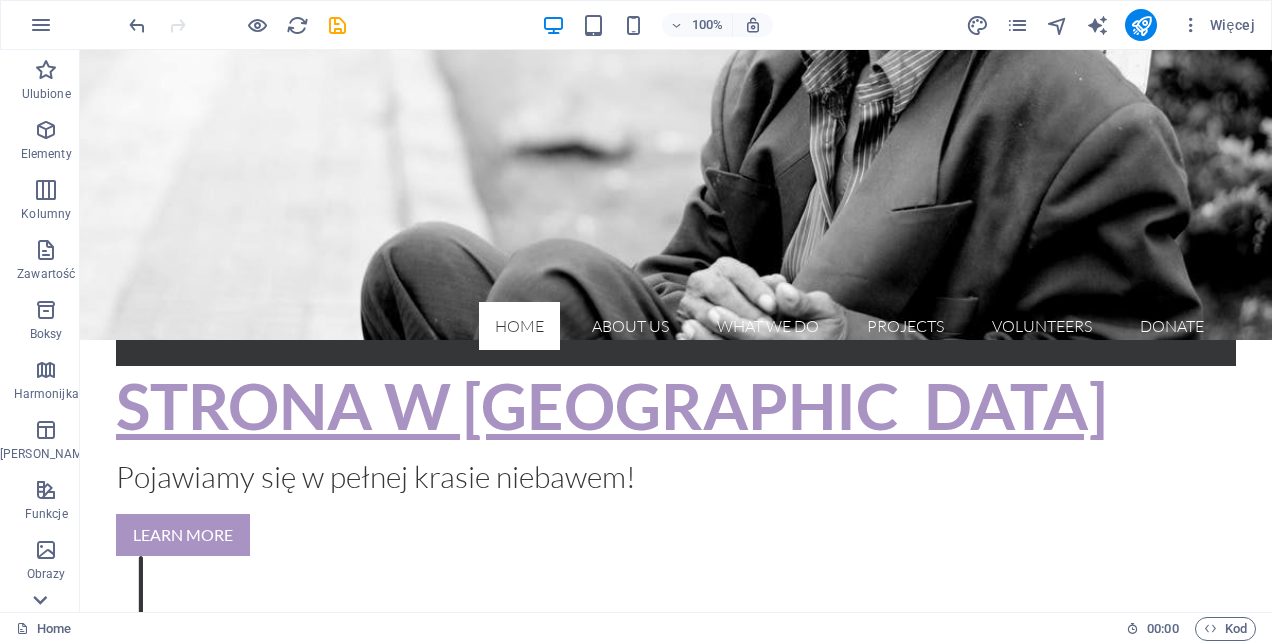 click 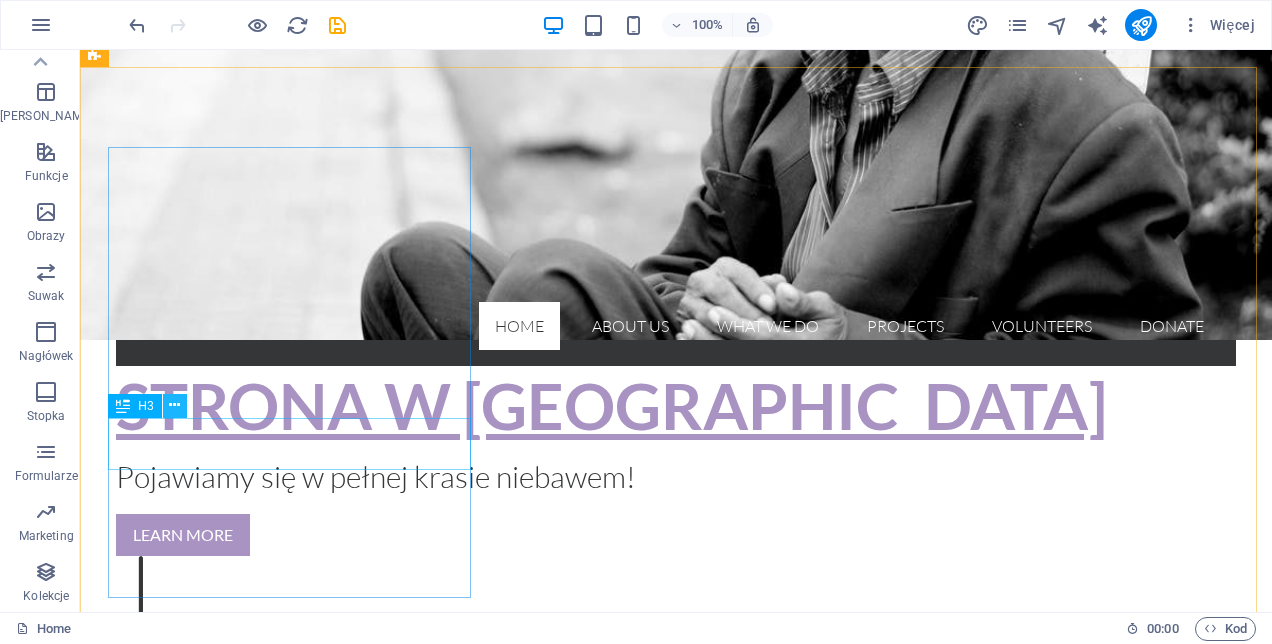 click at bounding box center (174, 405) 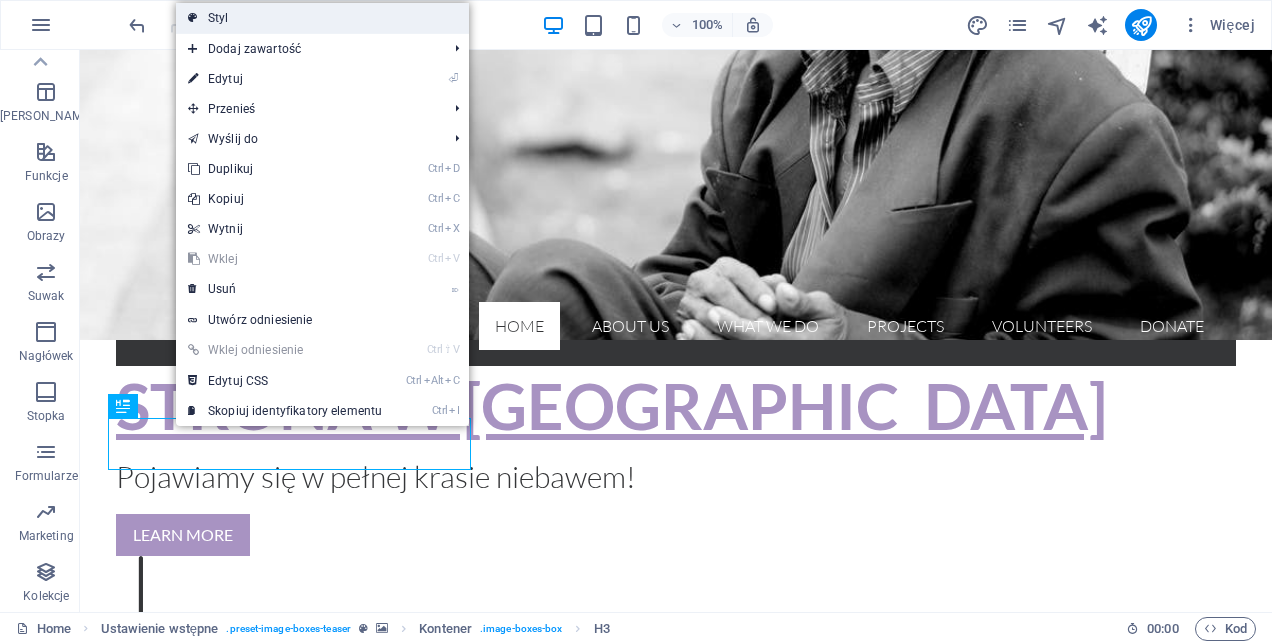 click on "Styl" at bounding box center [322, 18] 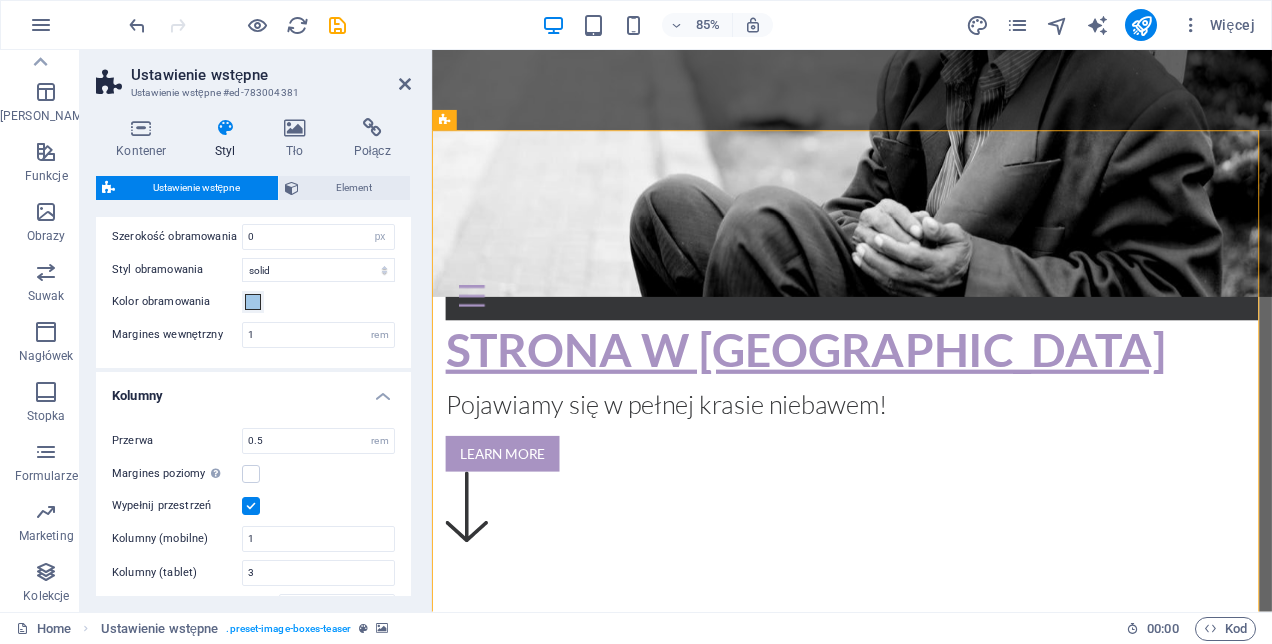 scroll, scrollTop: 0, scrollLeft: 0, axis: both 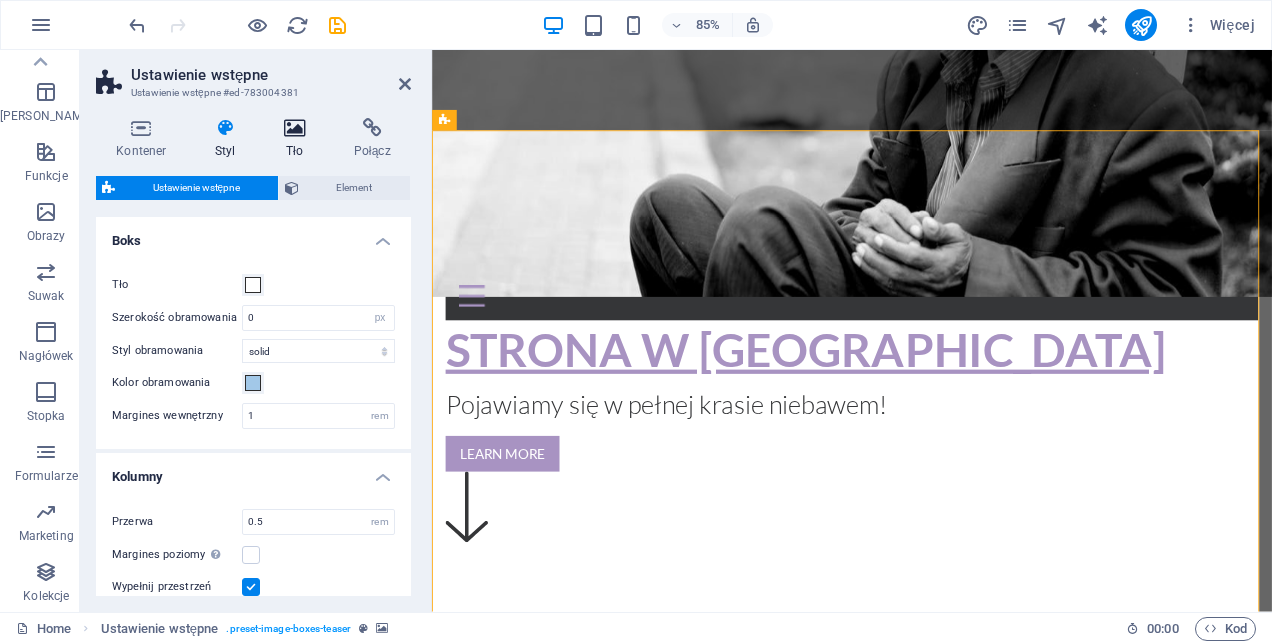 click at bounding box center [295, 128] 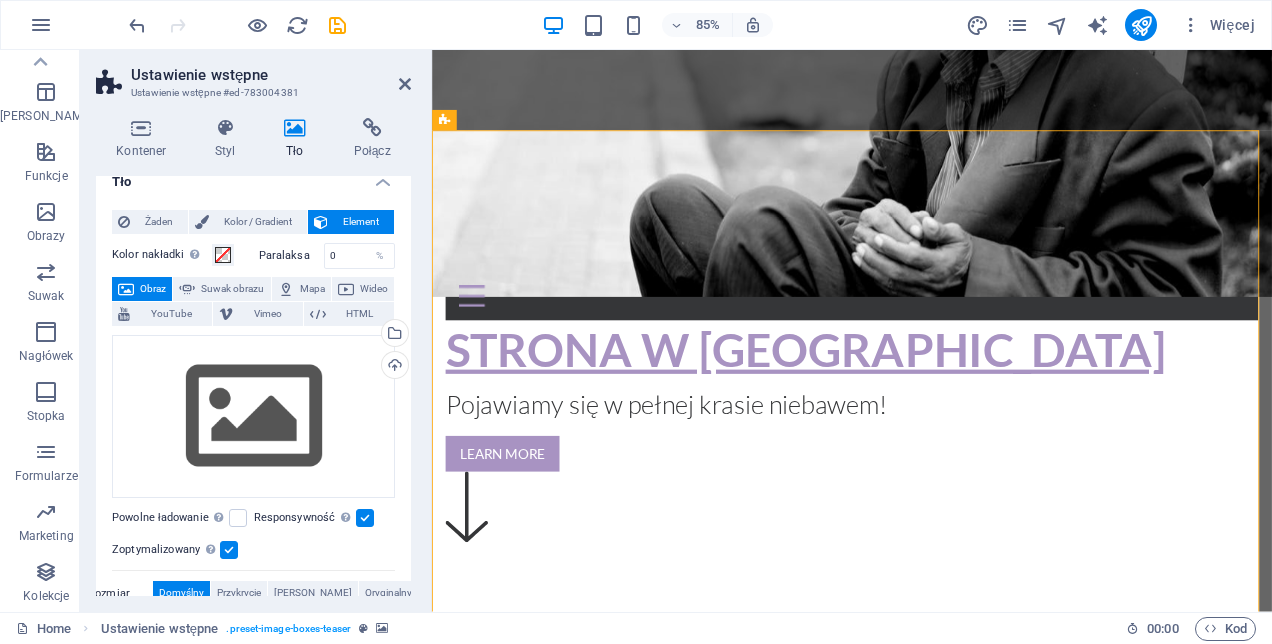 scroll, scrollTop: 0, scrollLeft: 0, axis: both 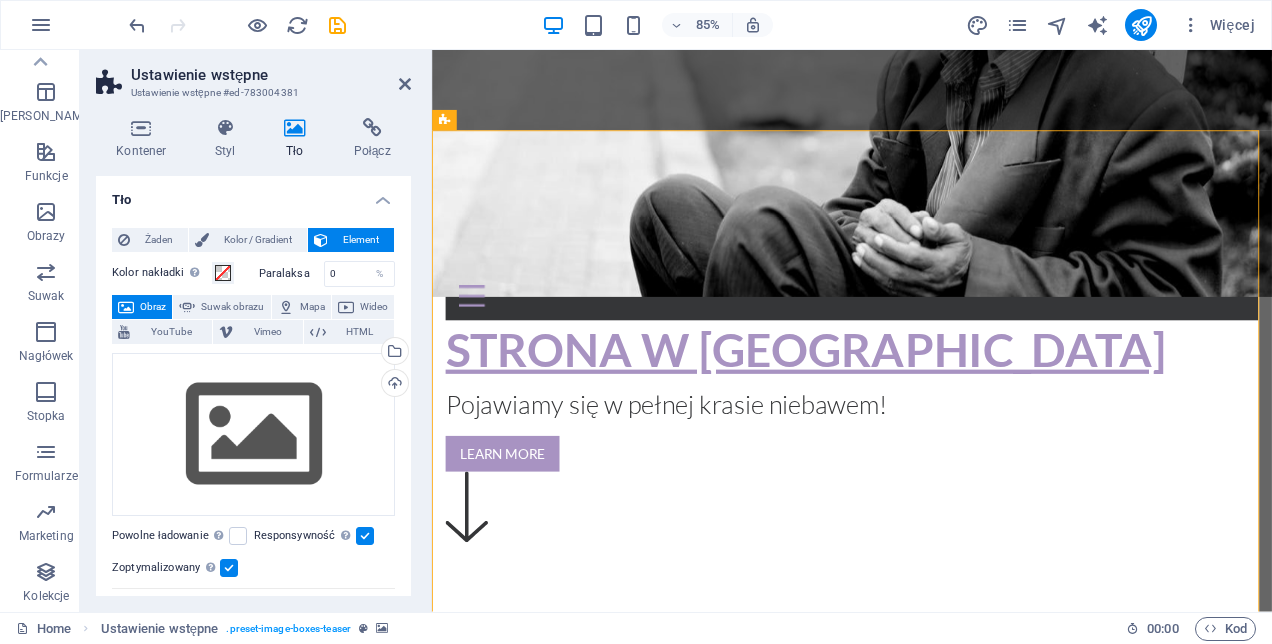click at bounding box center (926, 957) 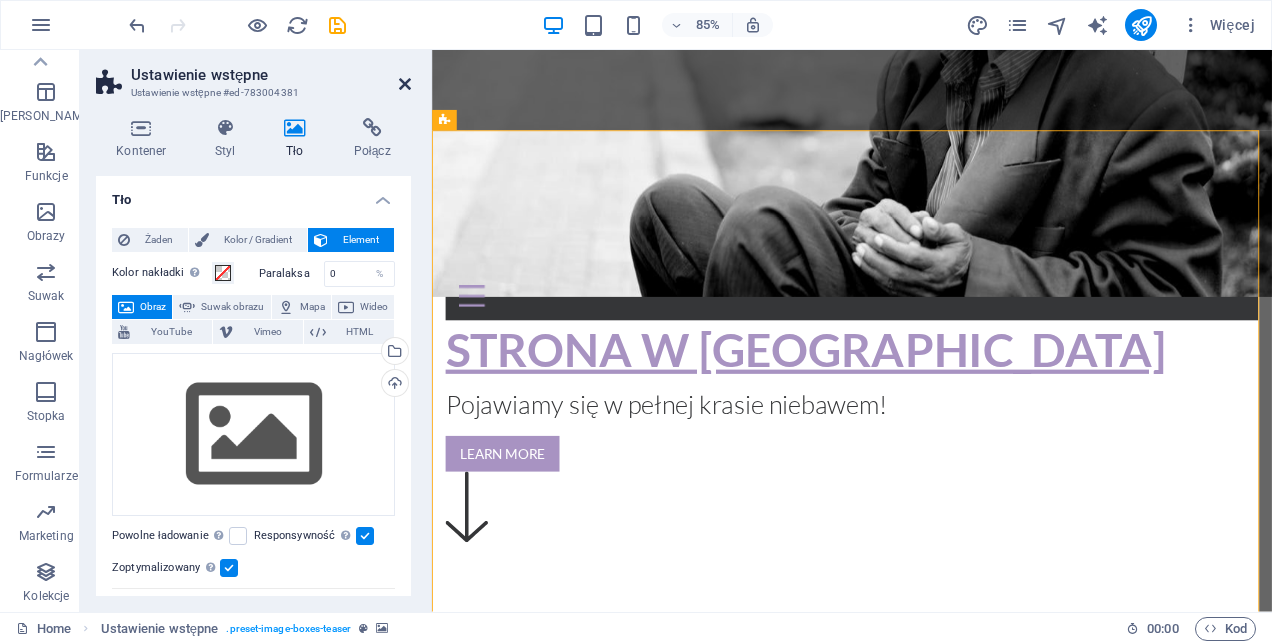 drag, startPoint x: 401, startPoint y: 85, endPoint x: 320, endPoint y: 42, distance: 91.706055 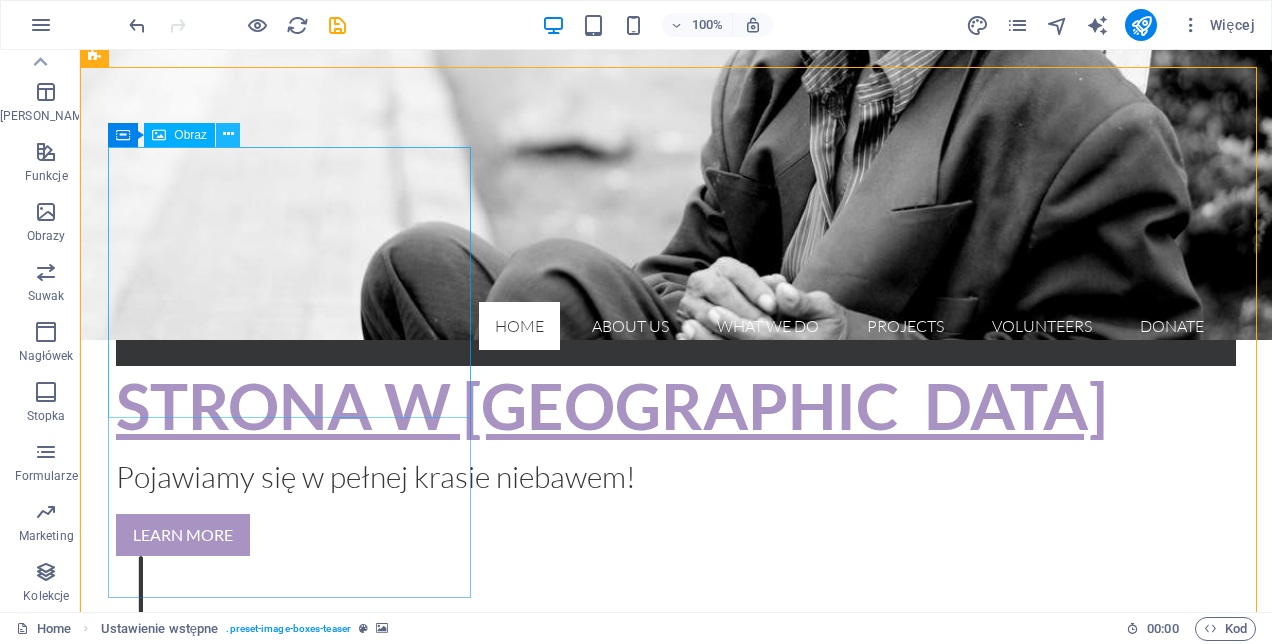 click at bounding box center (228, 134) 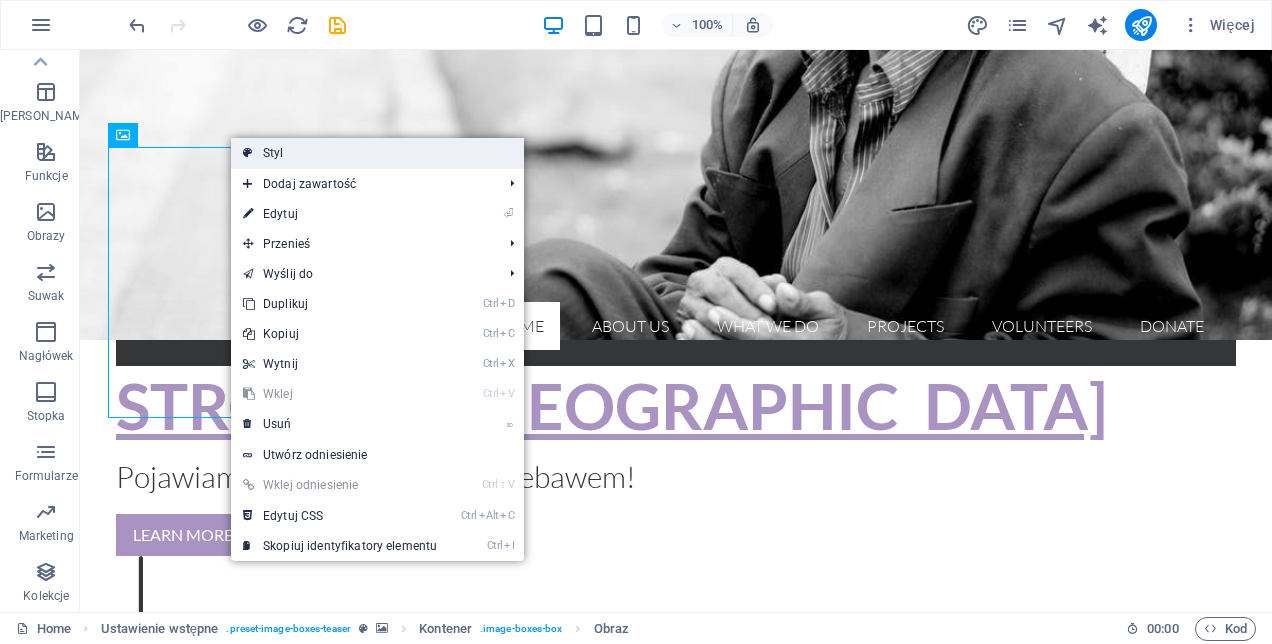 click at bounding box center [248, 153] 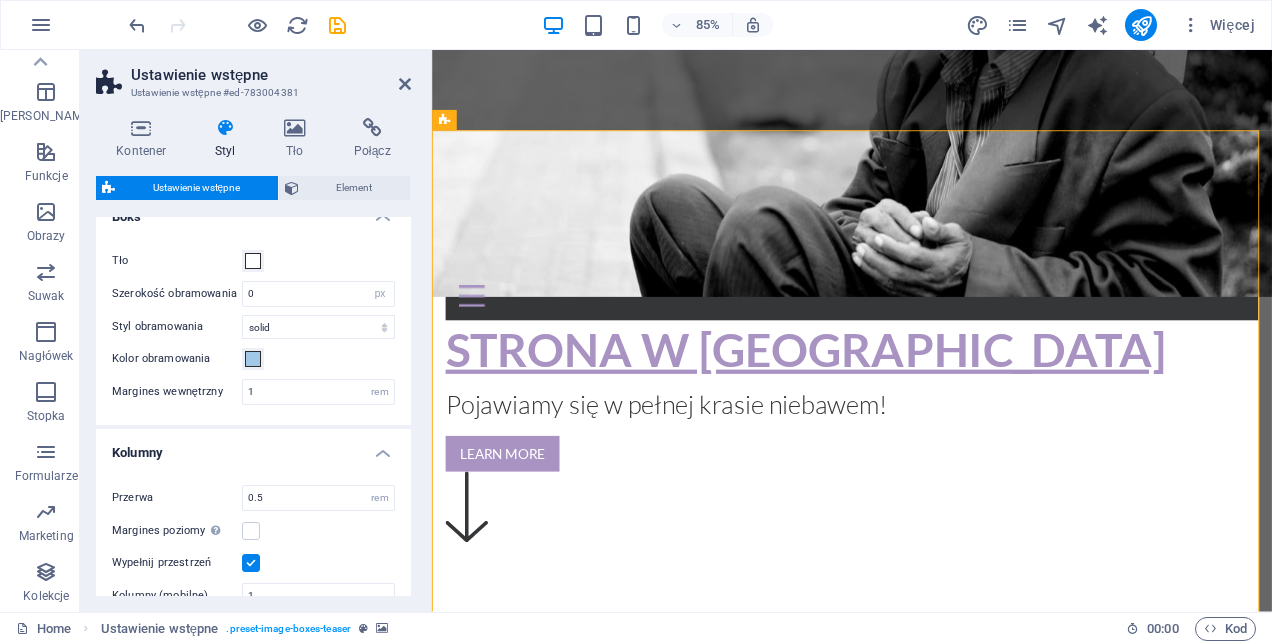 scroll, scrollTop: 0, scrollLeft: 0, axis: both 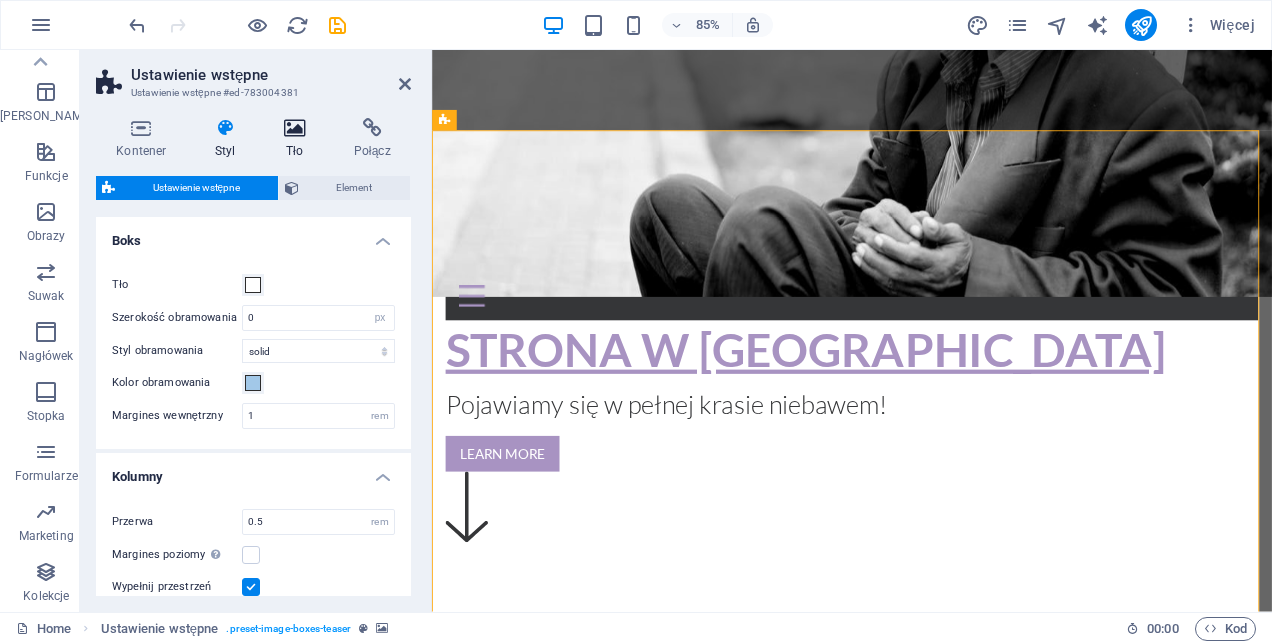 click at bounding box center (295, 128) 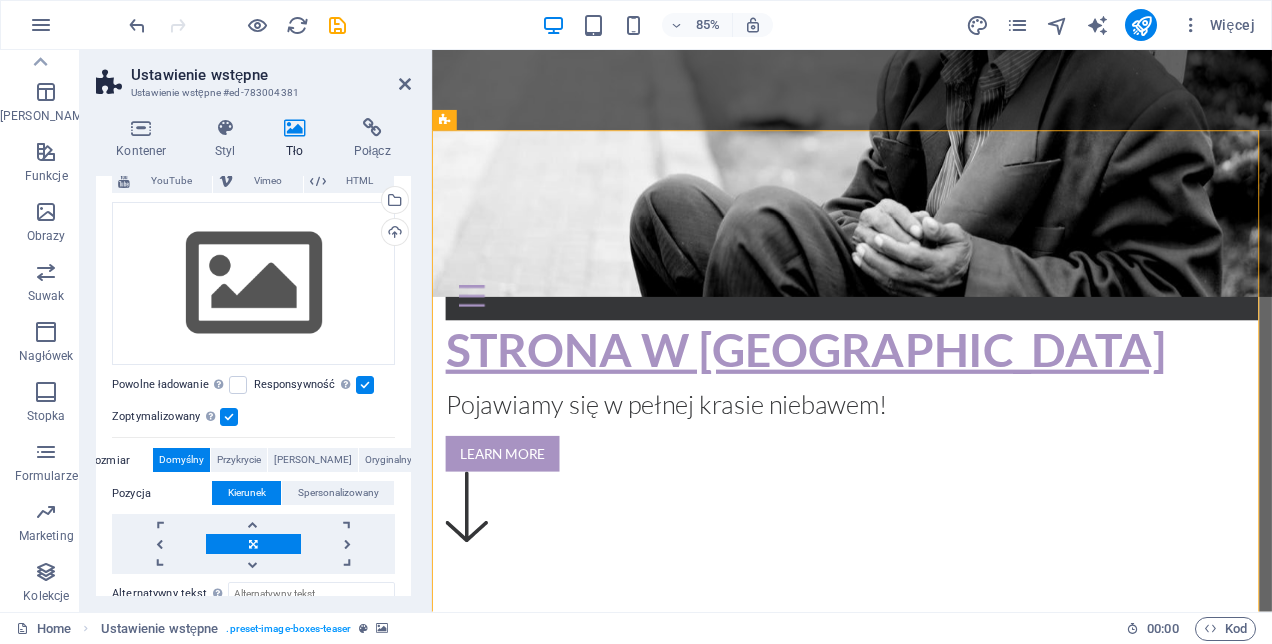 scroll, scrollTop: 317, scrollLeft: 0, axis: vertical 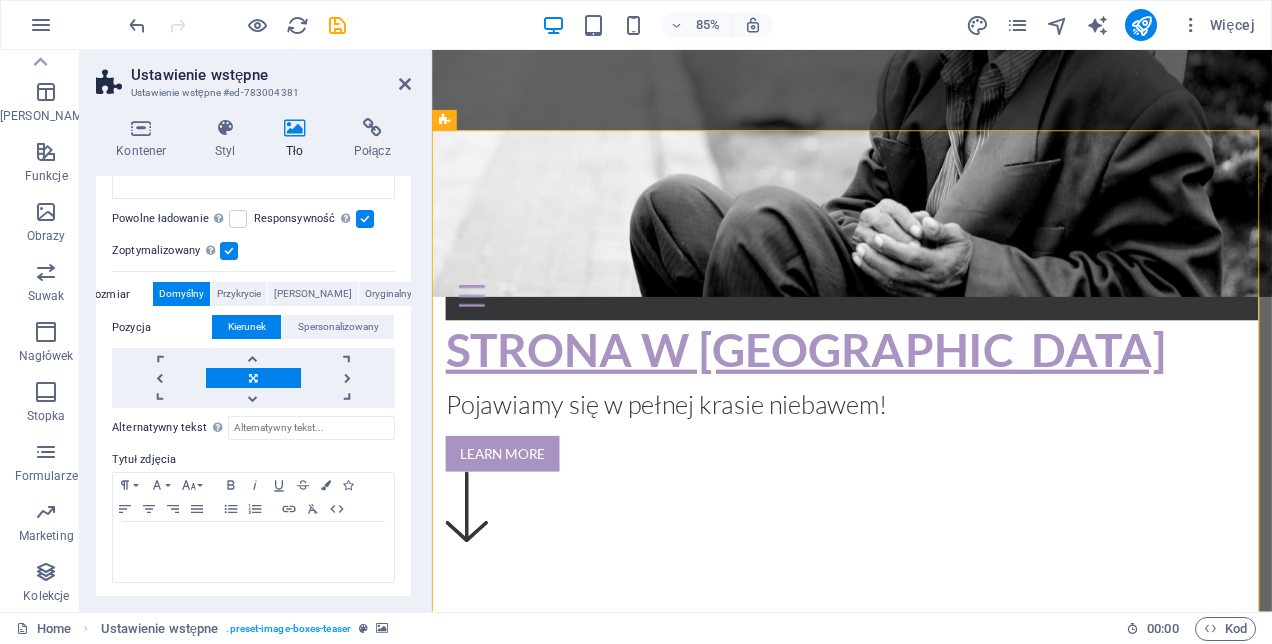 click on "Ustawienie wstępne" at bounding box center (271, 75) 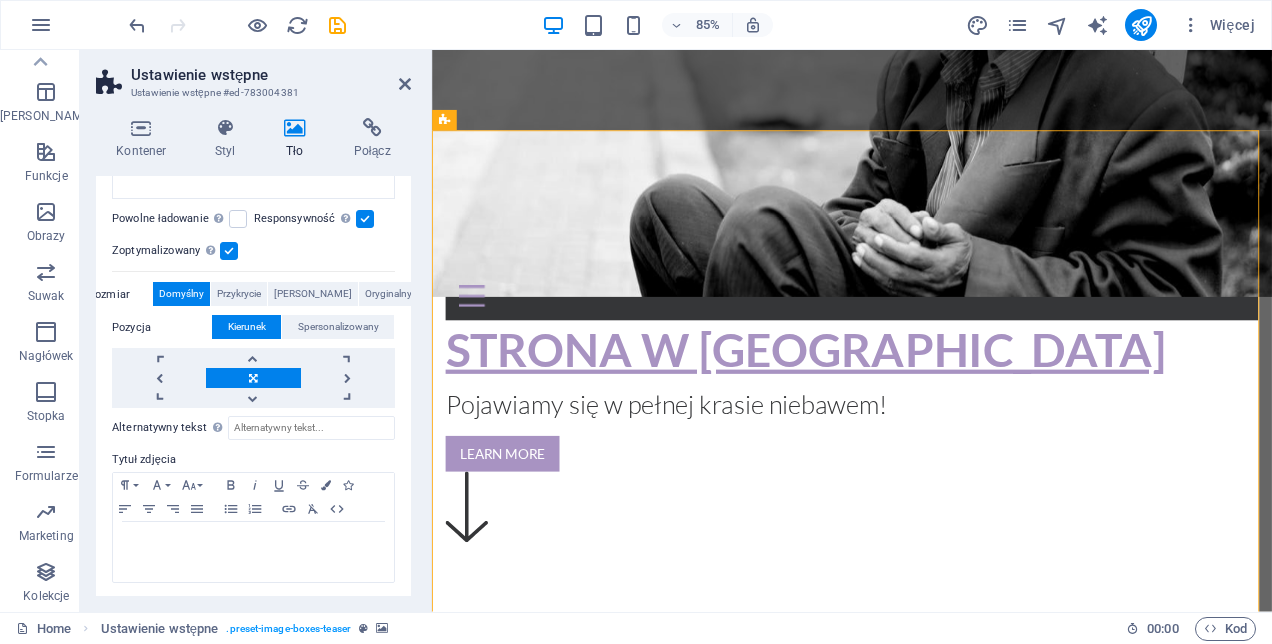click on "Ustawienie wstępne Ustawienie wstępne #ed-783004381
Kontener Styl Tło Połącz Rozmiar Wysokość Domyślny px rem % vh vw Min. wysokość Żaden px rem % vh vw Szerokość Domyślny px rem % em vh vw Min. szerokość Żaden px rem % vh vw Szerokość treści Domyślny Niestandardowa szerokość Szerokość Domyślny px rem % em vh vw Min. szerokość Żaden px rem % vh vw Domyślny margines wewnętrzny Niestandardowe odstępy Domyślną szerokość i dopełnienie treści można zmienić w zakładce Projekt. Edytuj projekt Układ (Flexbox) Wyrównanie Określa kierunek zgięcia. Domyślny Główna oś Określ, jak elementy powinny zachowywać się wzdłuż głównej osi wewnątrz tego kontenera (wyrównaj zawartość). Domyślny Oś boczna Kontroluj kierunek pionowy elementu wewnątrz kontenera (wyrównaj elementy). Domyślny Owinięcie Domyślny Włączony Wyłączony Wypełnienie Steruje odległościami i kierunkiem elementów na osi Y w kilku liniach (wyrównaj zawartość). Domyślny %" at bounding box center (256, 331) 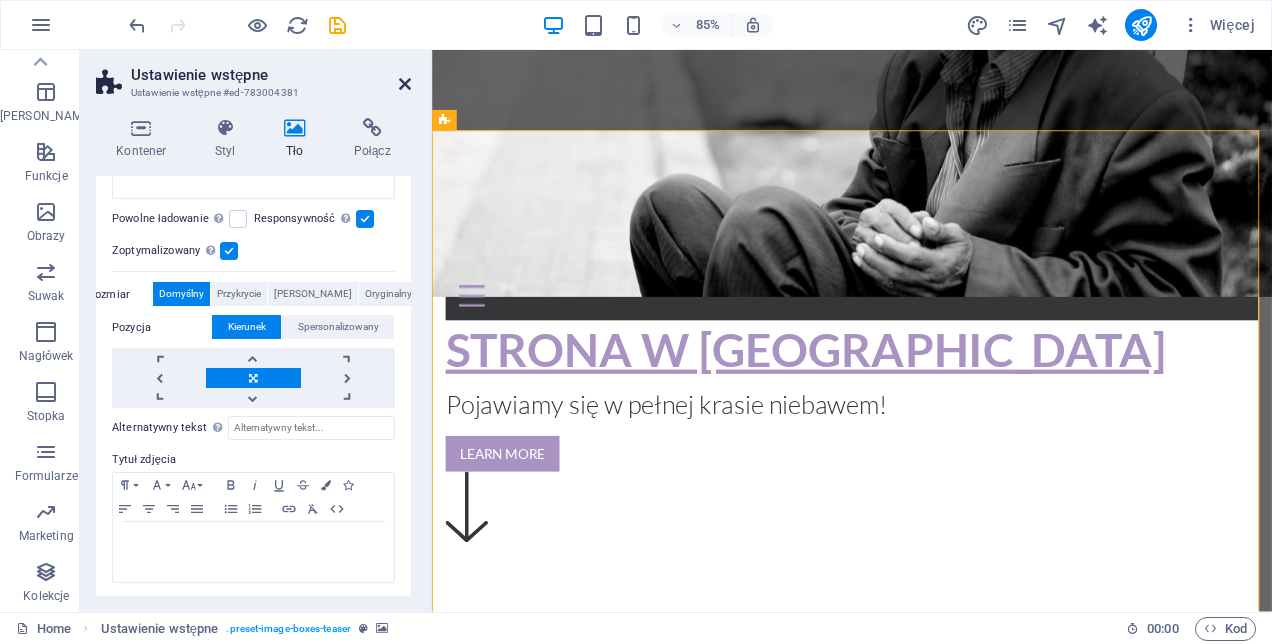 click at bounding box center (405, 84) 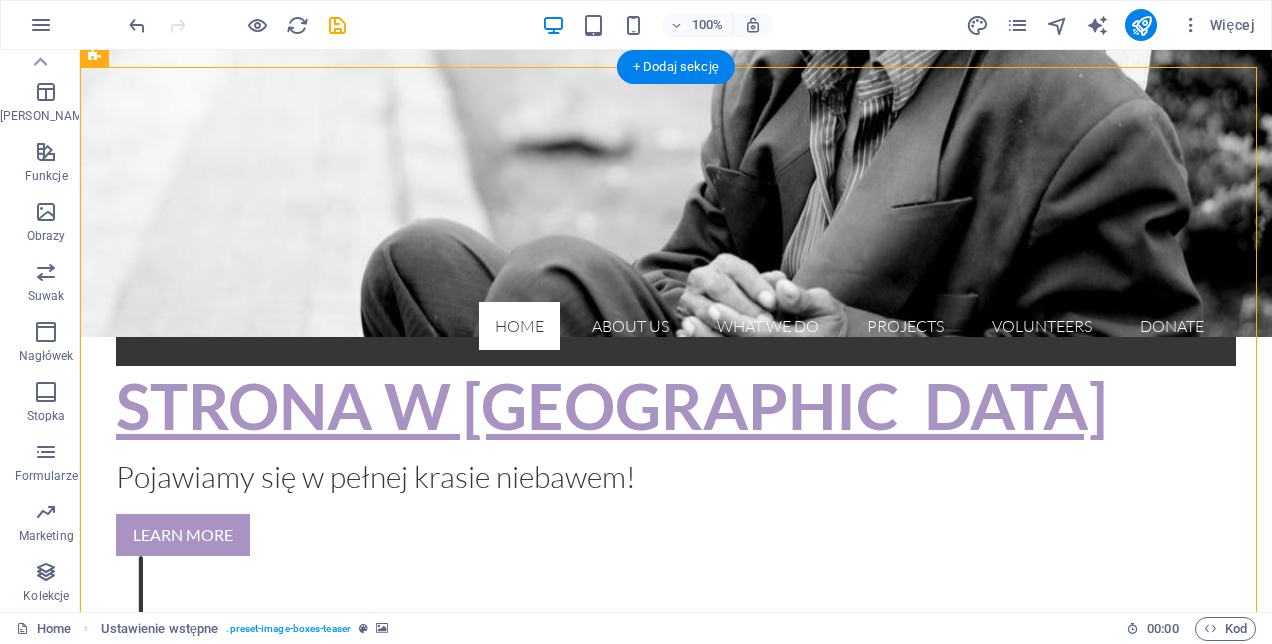 scroll, scrollTop: 400, scrollLeft: 0, axis: vertical 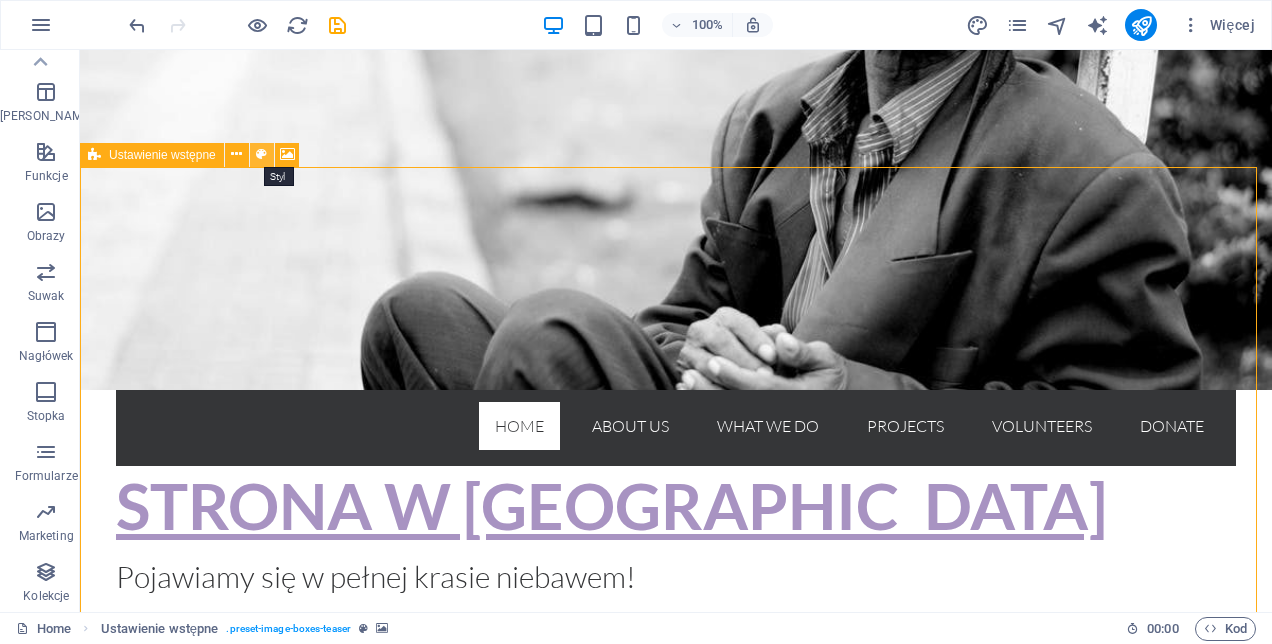 click at bounding box center (261, 154) 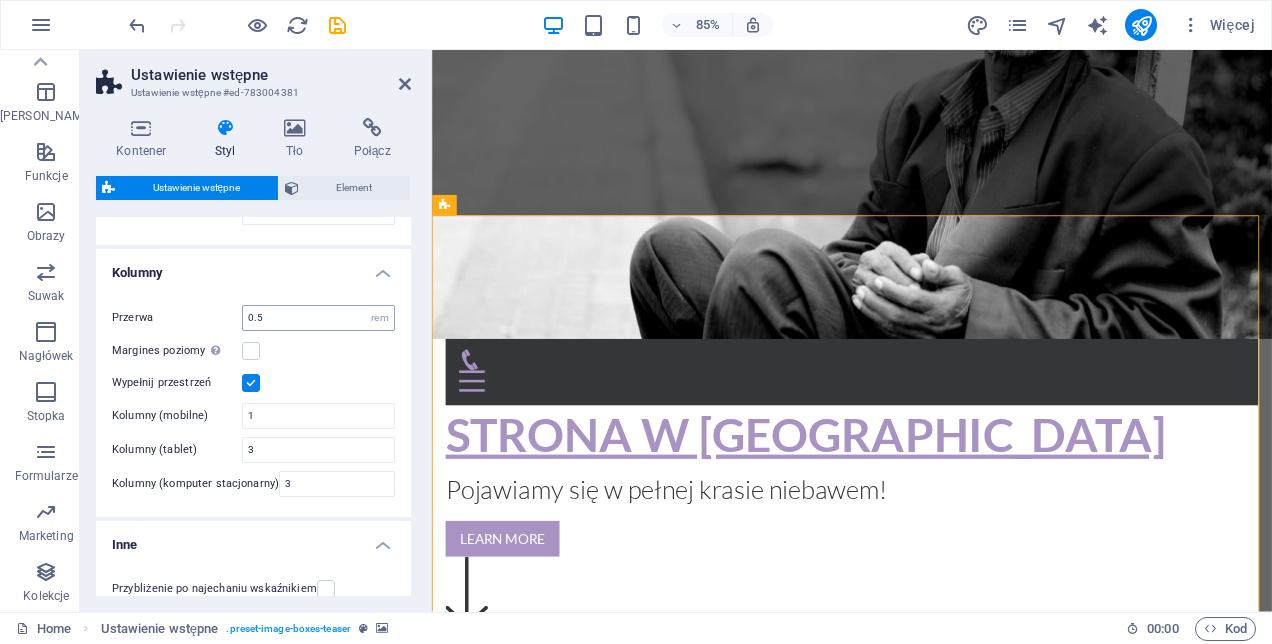 scroll, scrollTop: 0, scrollLeft: 0, axis: both 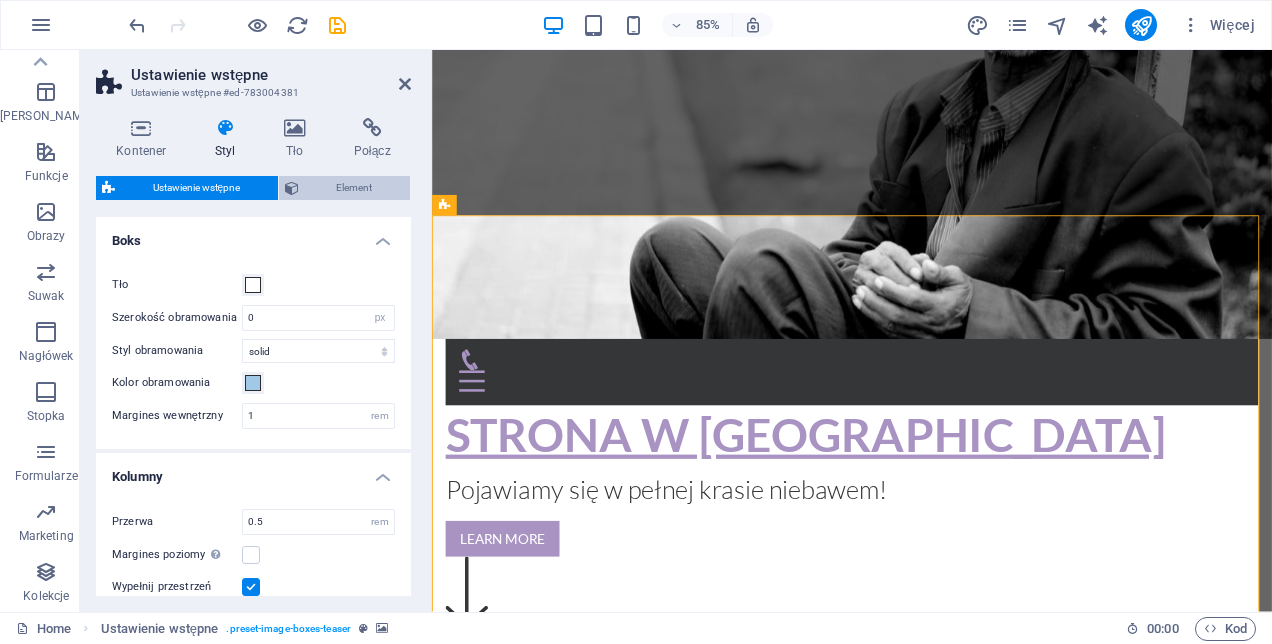 click on "Element" at bounding box center (354, 188) 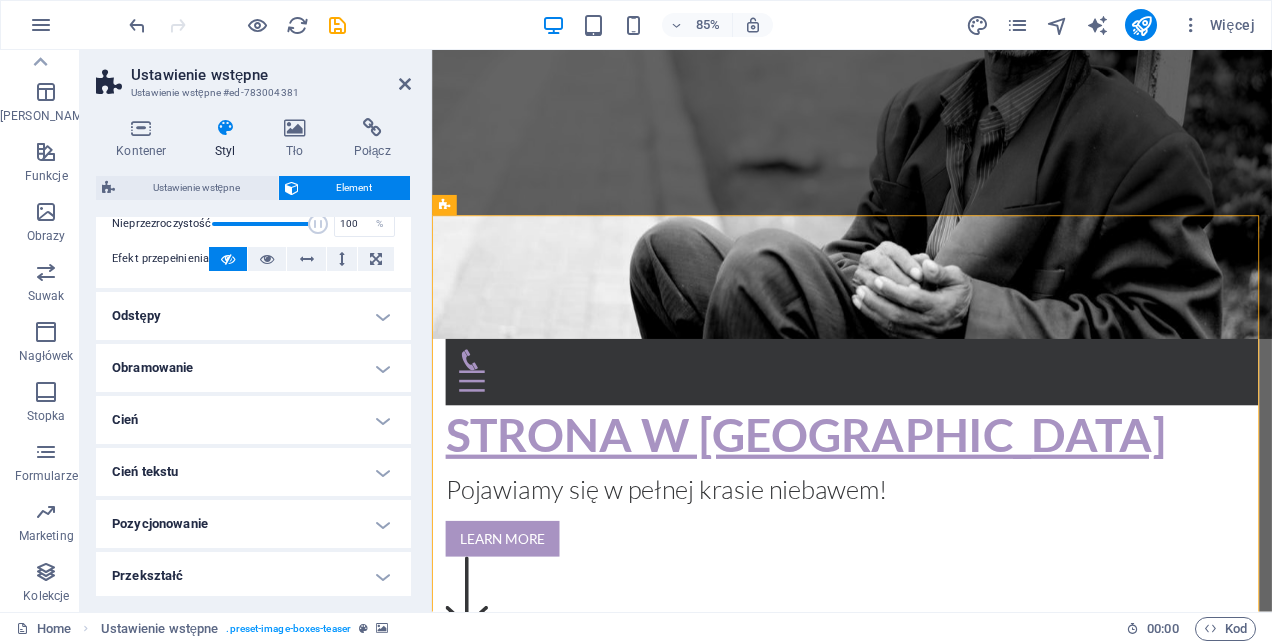 scroll, scrollTop: 0, scrollLeft: 0, axis: both 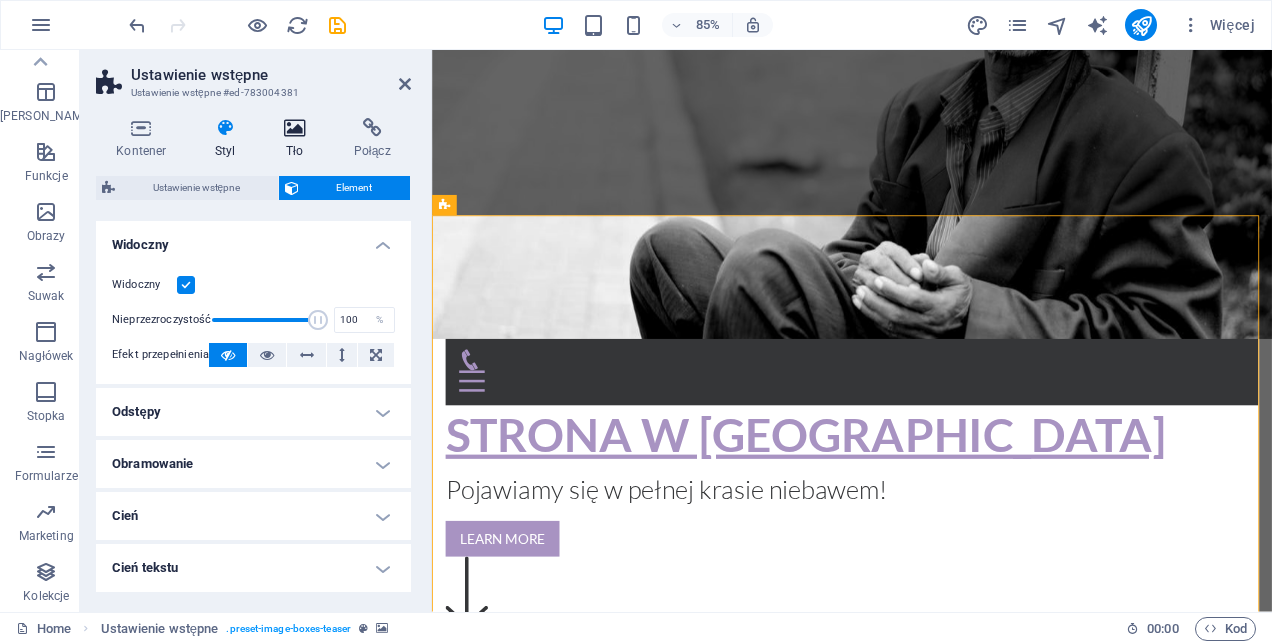 click at bounding box center [295, 128] 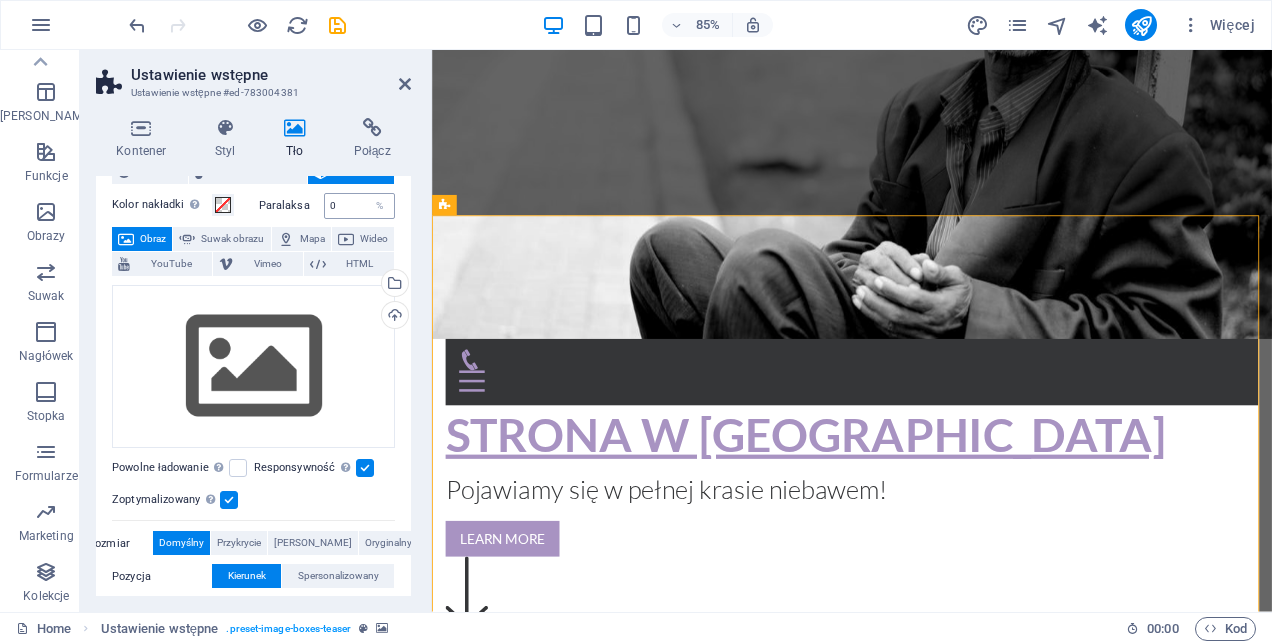 scroll, scrollTop: 0, scrollLeft: 0, axis: both 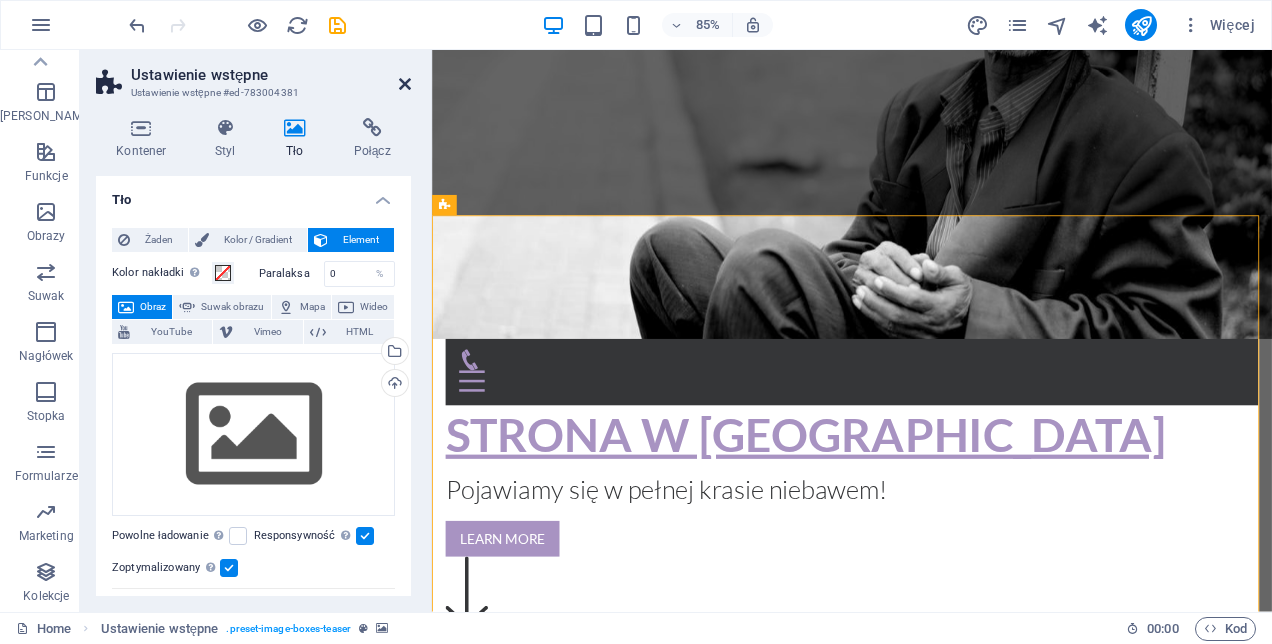 click at bounding box center [405, 84] 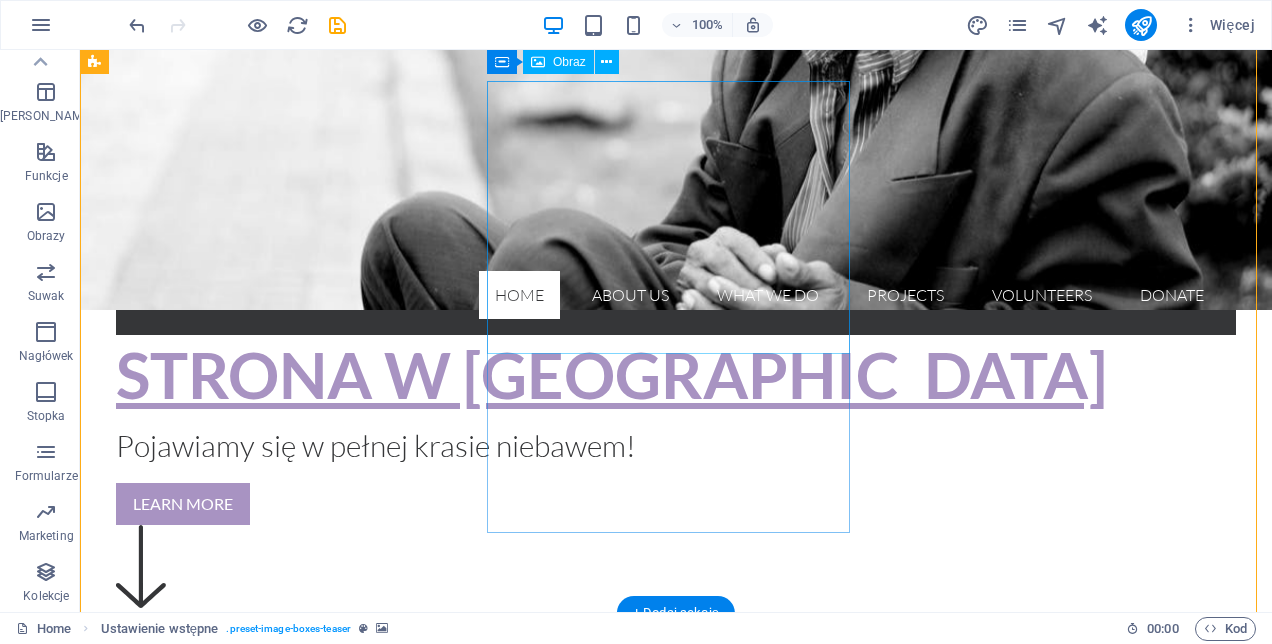 scroll, scrollTop: 500, scrollLeft: 0, axis: vertical 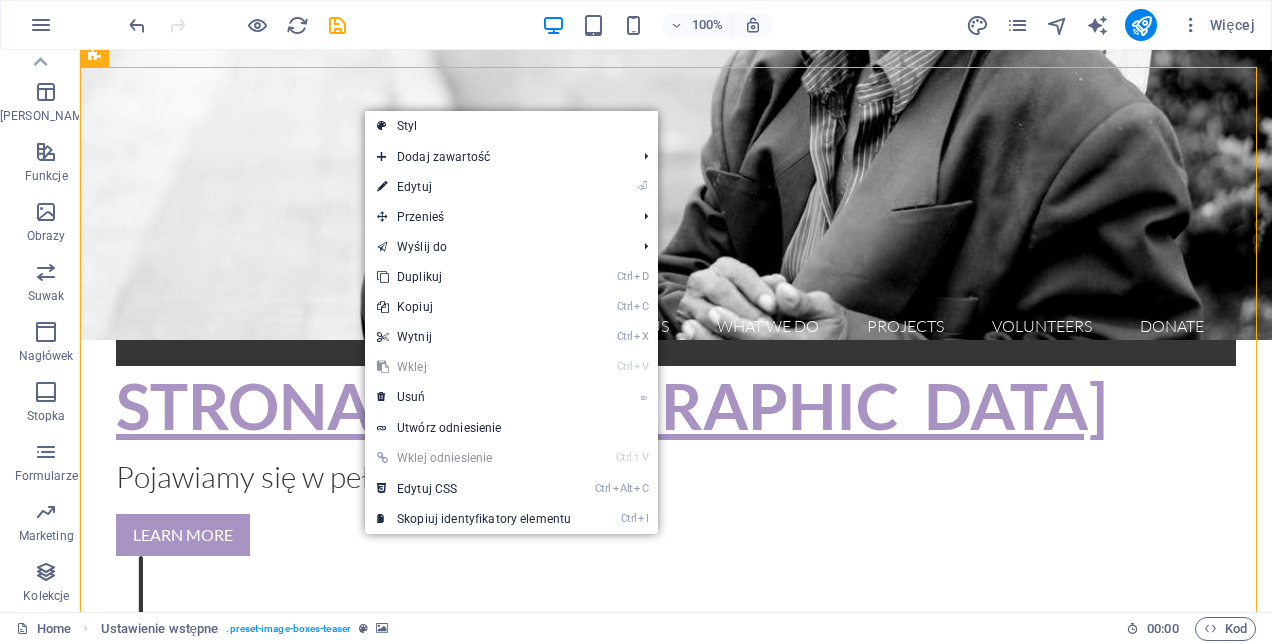 drag, startPoint x: 296, startPoint y: 118, endPoint x: 362, endPoint y: 620, distance: 506.32007 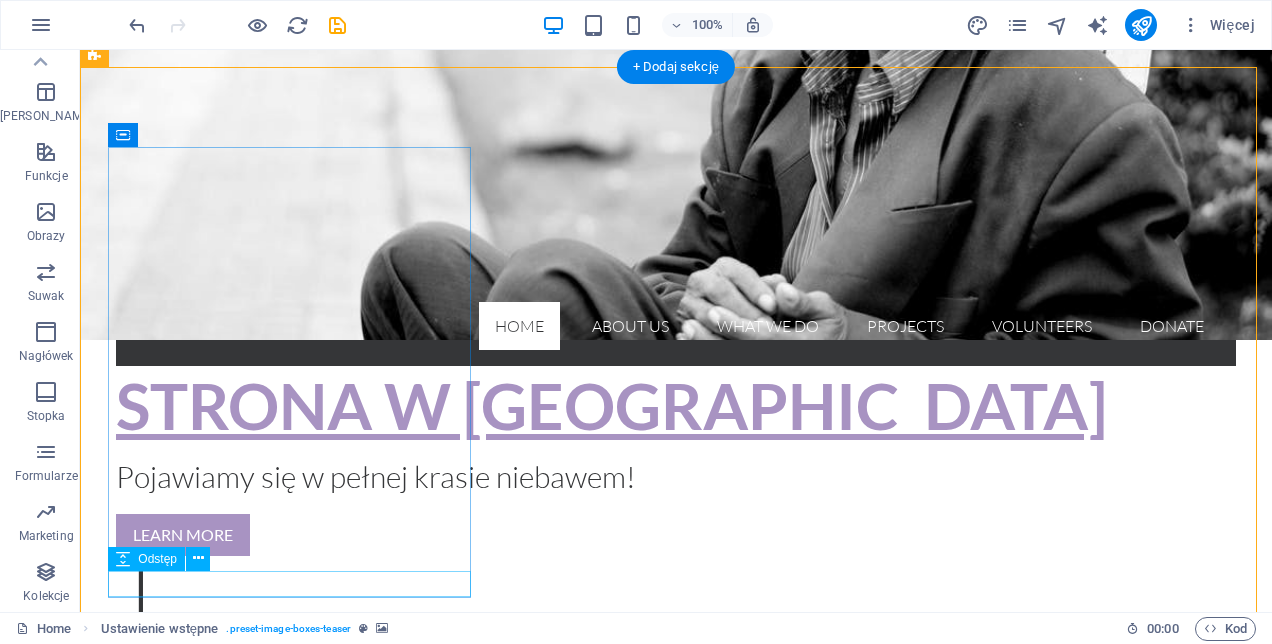 click at bounding box center [656, 2261] 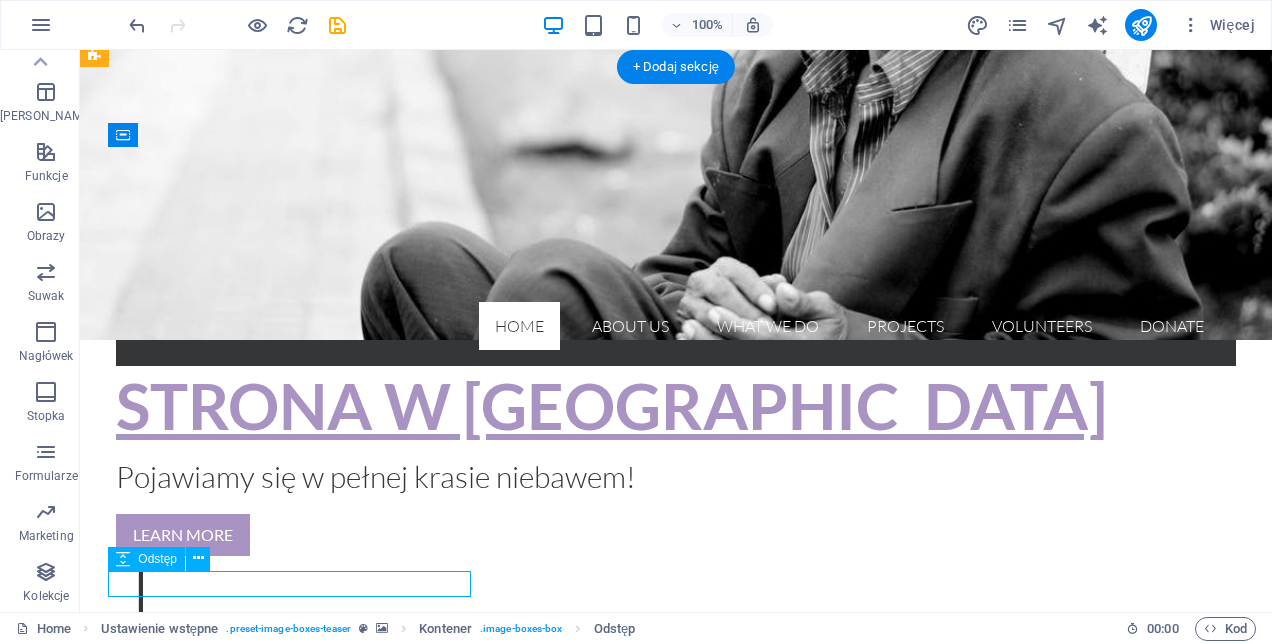 click at bounding box center [656, 2261] 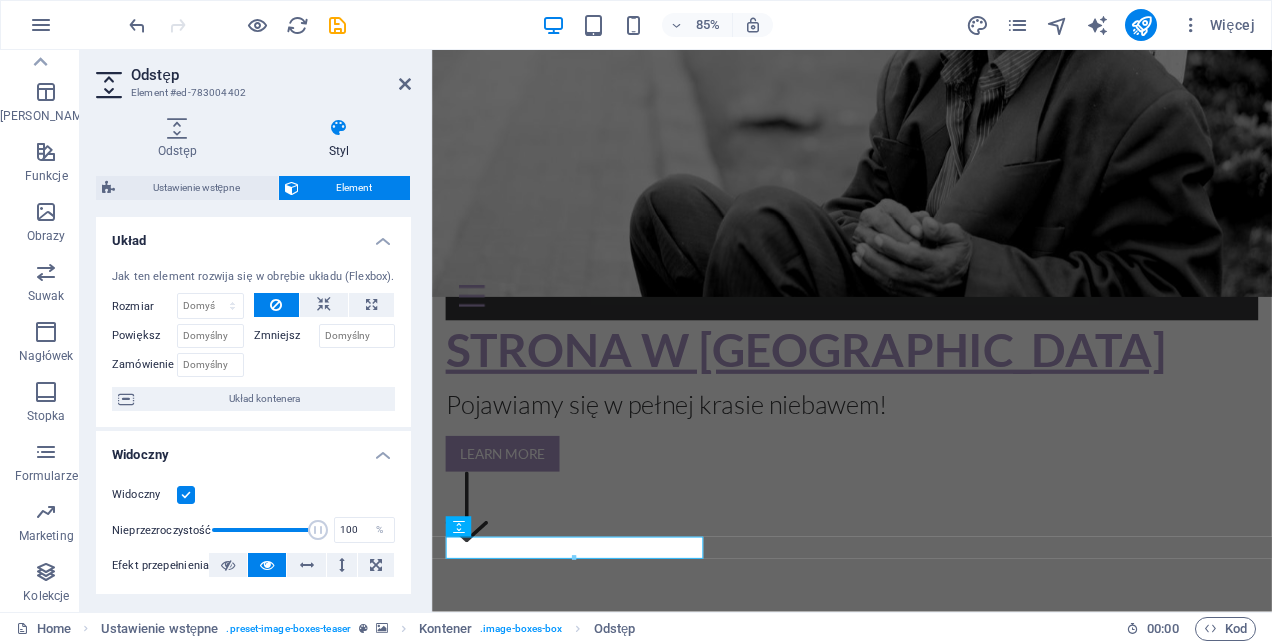 click at bounding box center (339, 128) 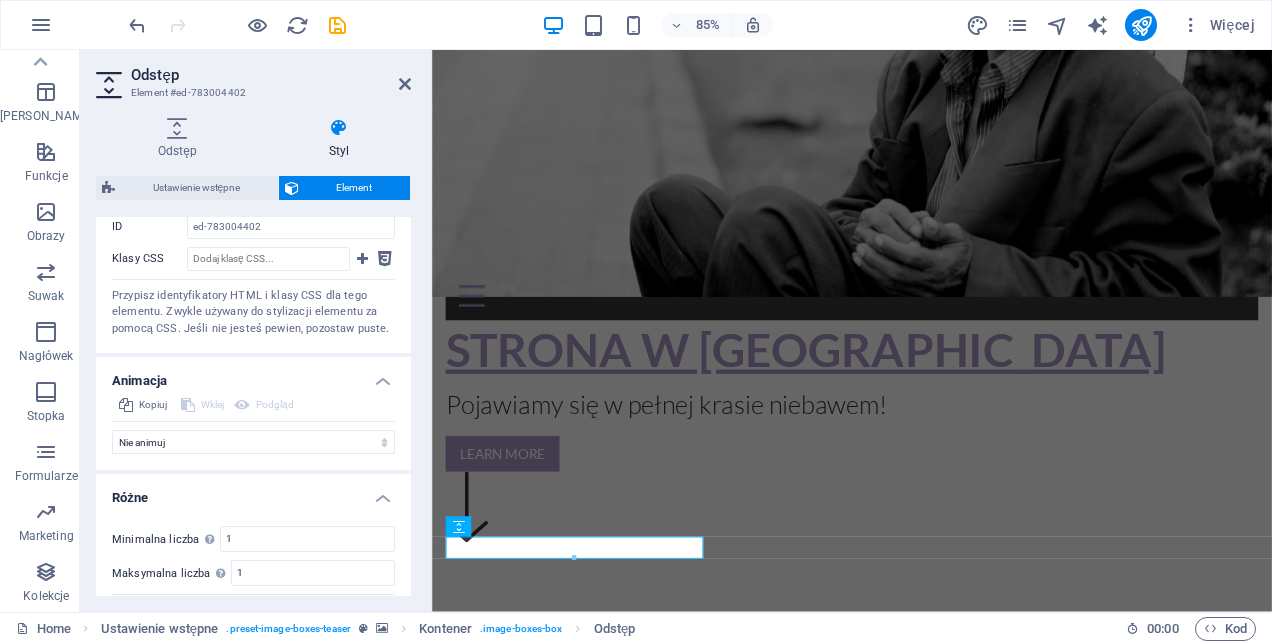 scroll, scrollTop: 877, scrollLeft: 0, axis: vertical 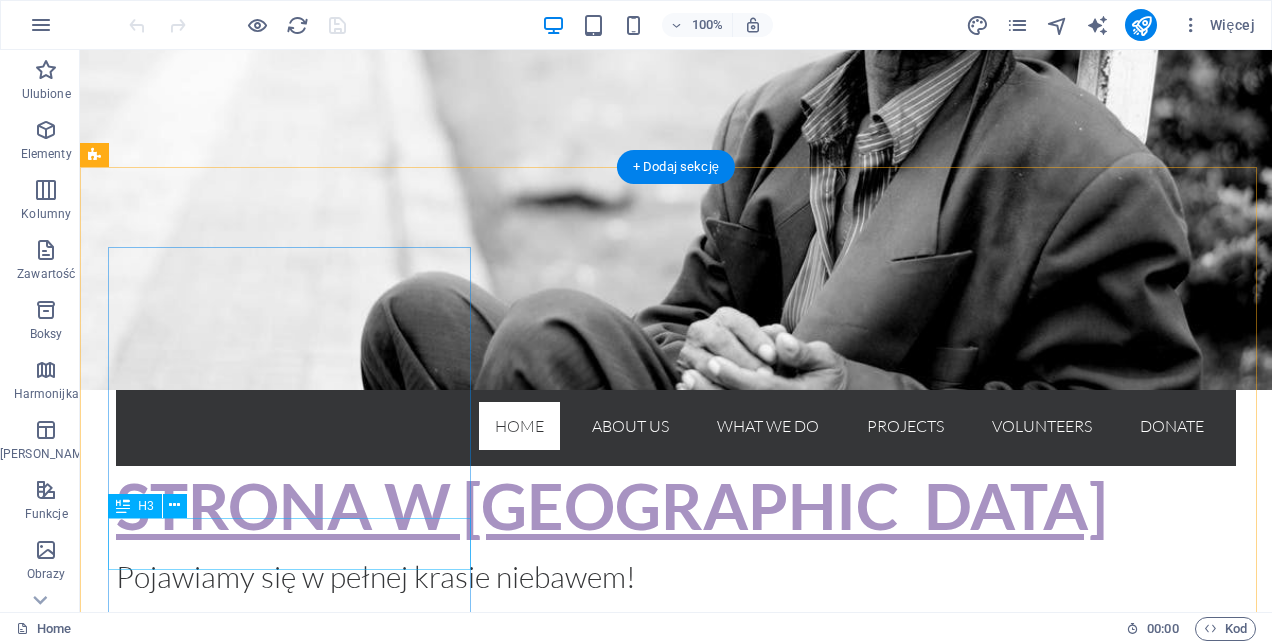 click on "About us" at bounding box center (656, 1633) 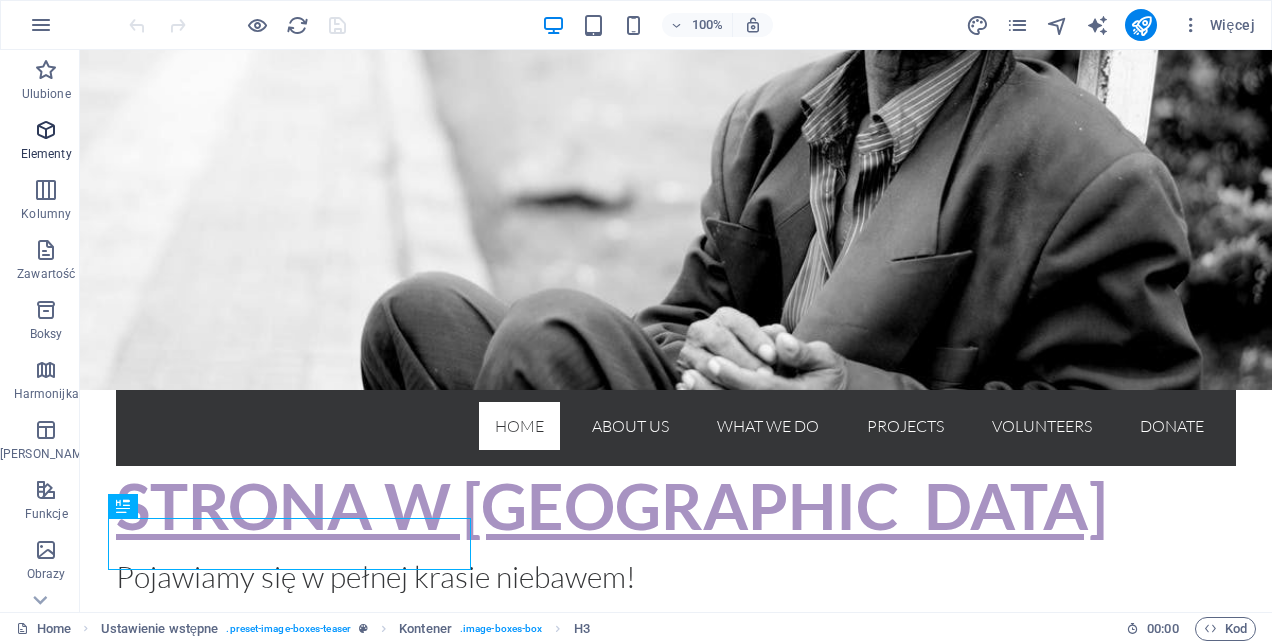 click at bounding box center [46, 130] 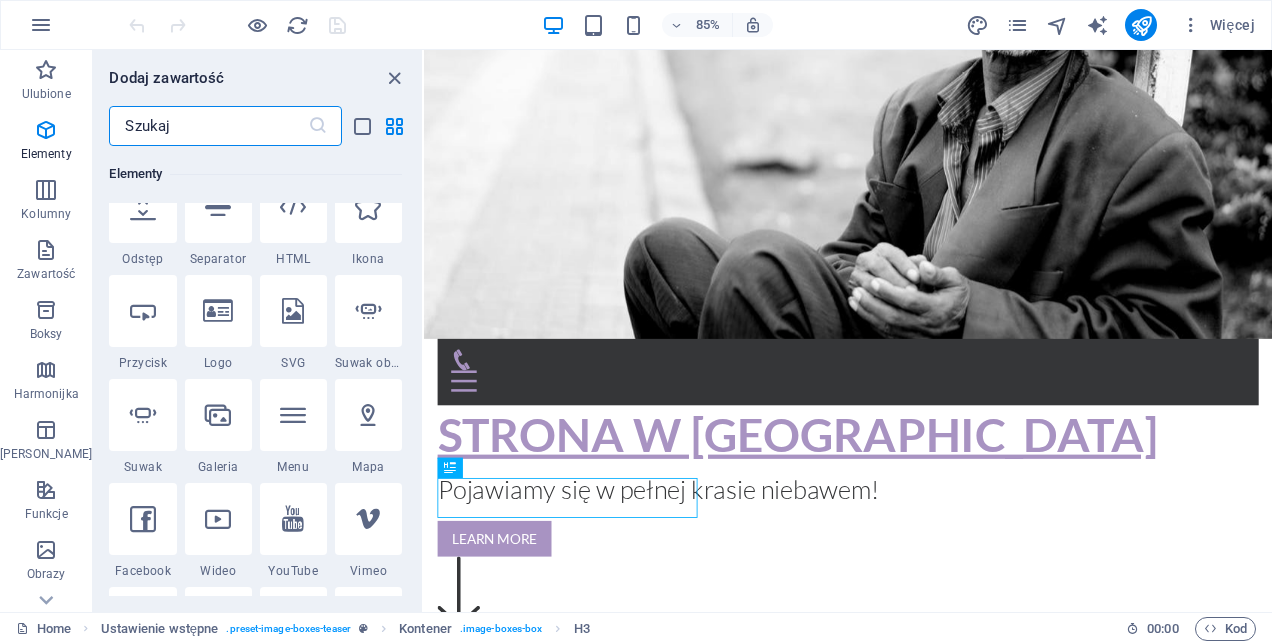 scroll, scrollTop: 313, scrollLeft: 0, axis: vertical 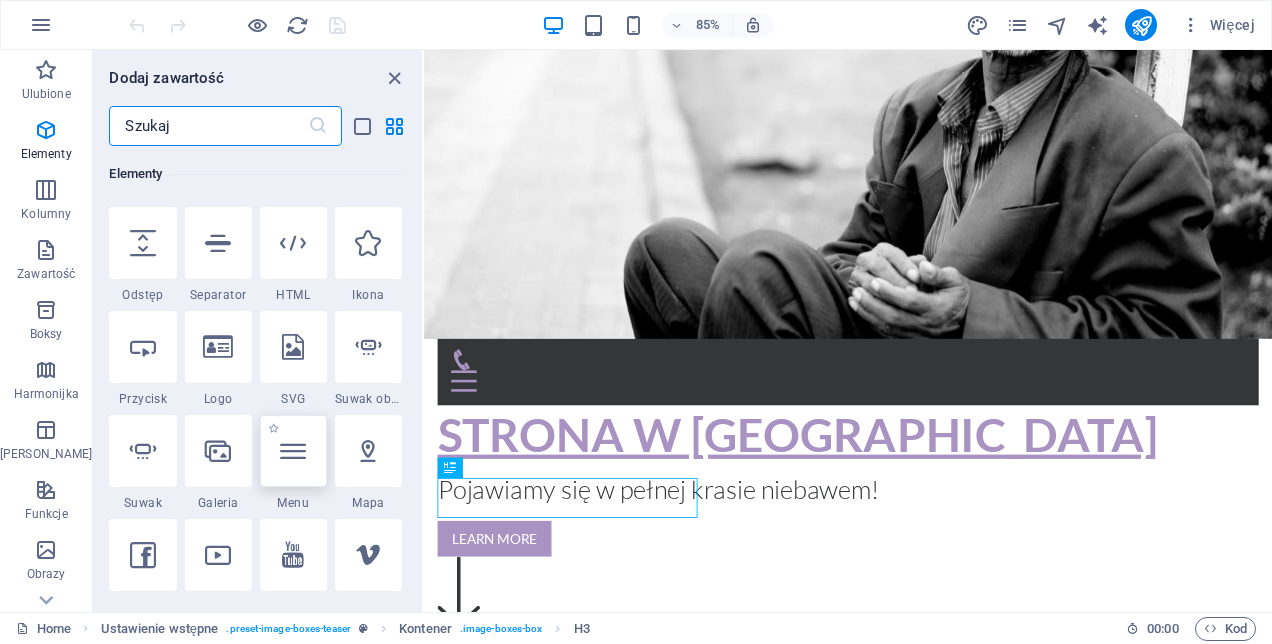 click at bounding box center [293, 451] 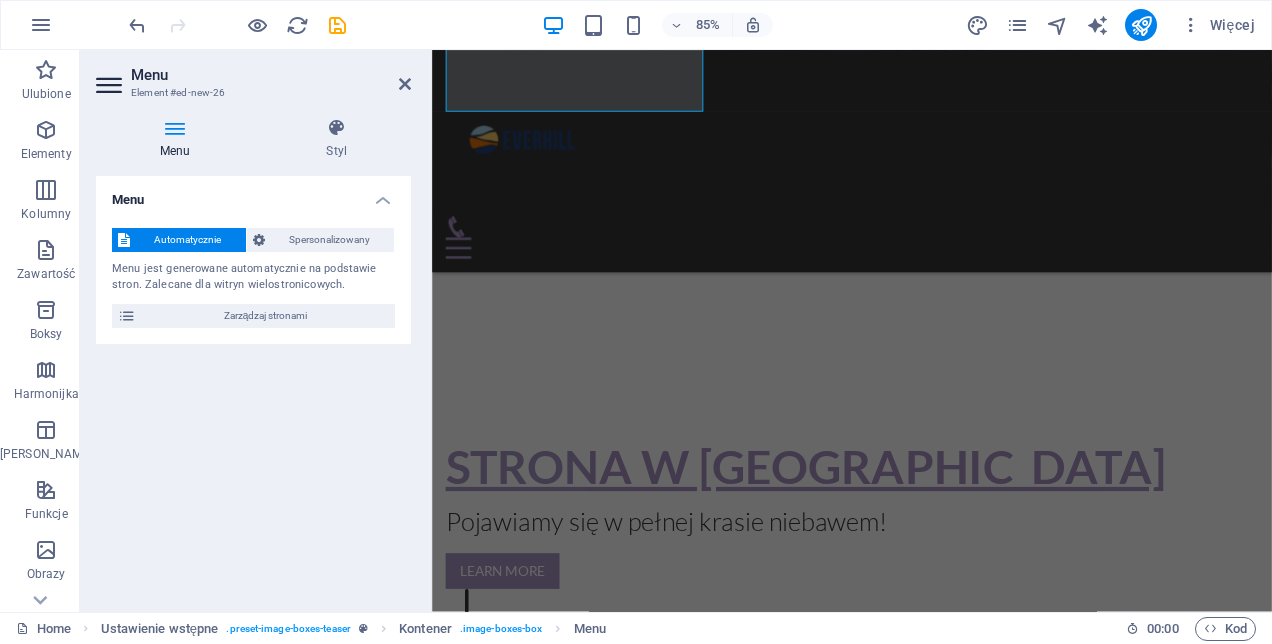 scroll, scrollTop: 746, scrollLeft: 0, axis: vertical 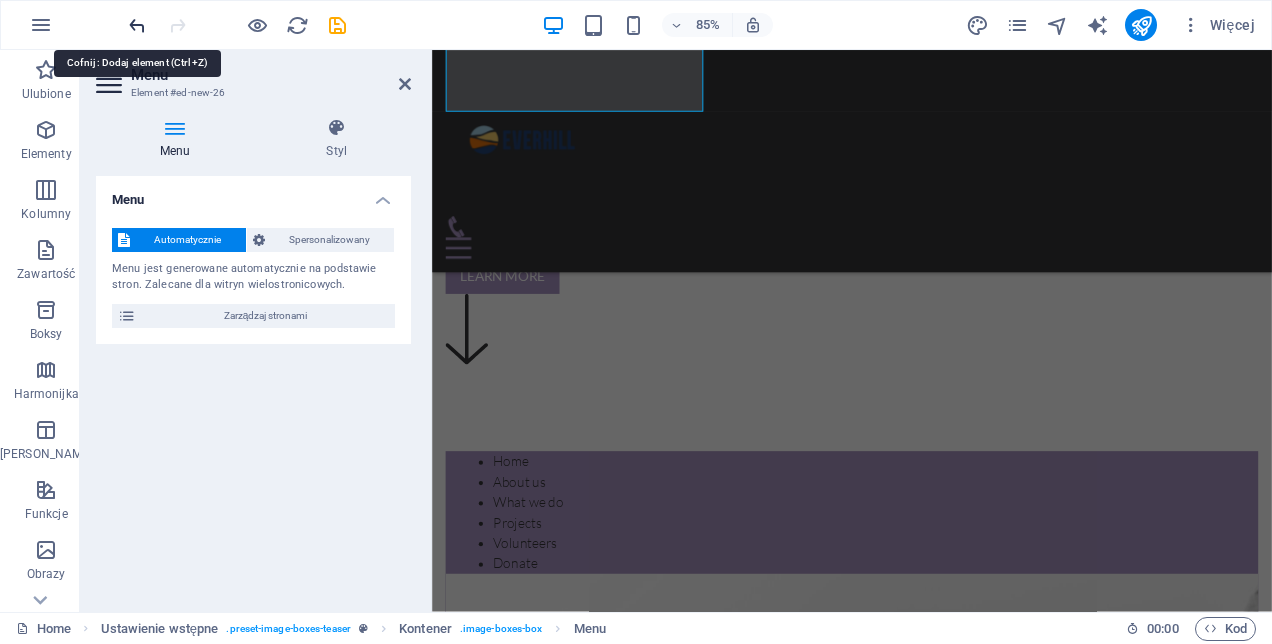 click at bounding box center [137, 25] 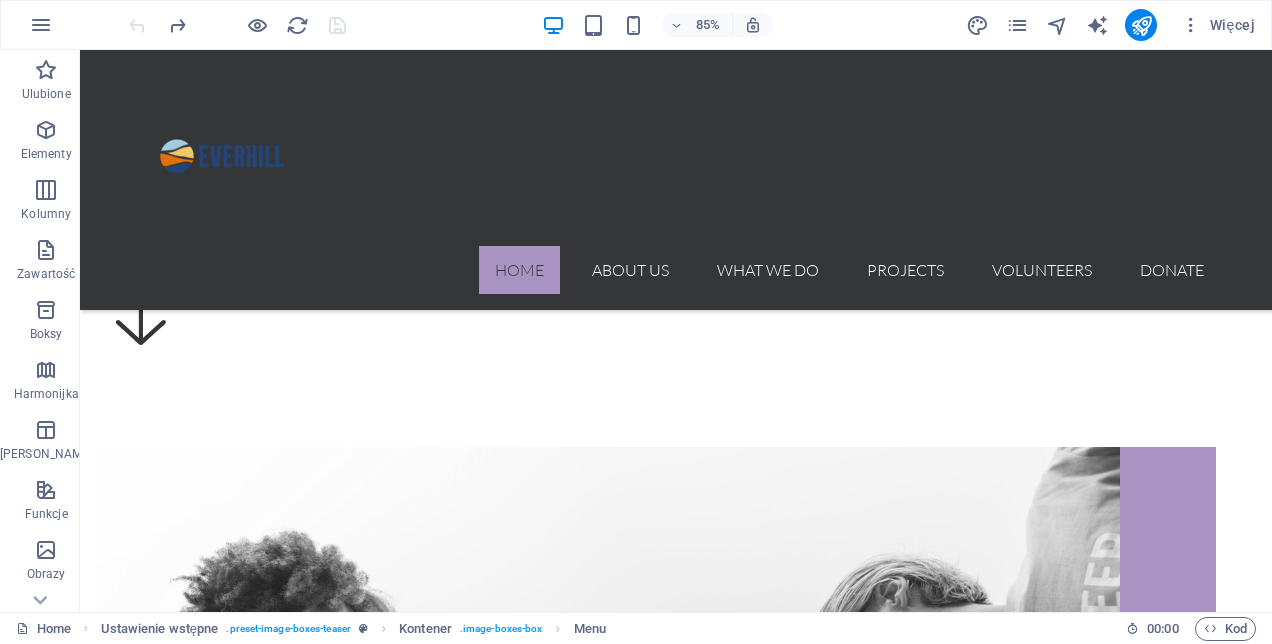 scroll, scrollTop: 524, scrollLeft: 0, axis: vertical 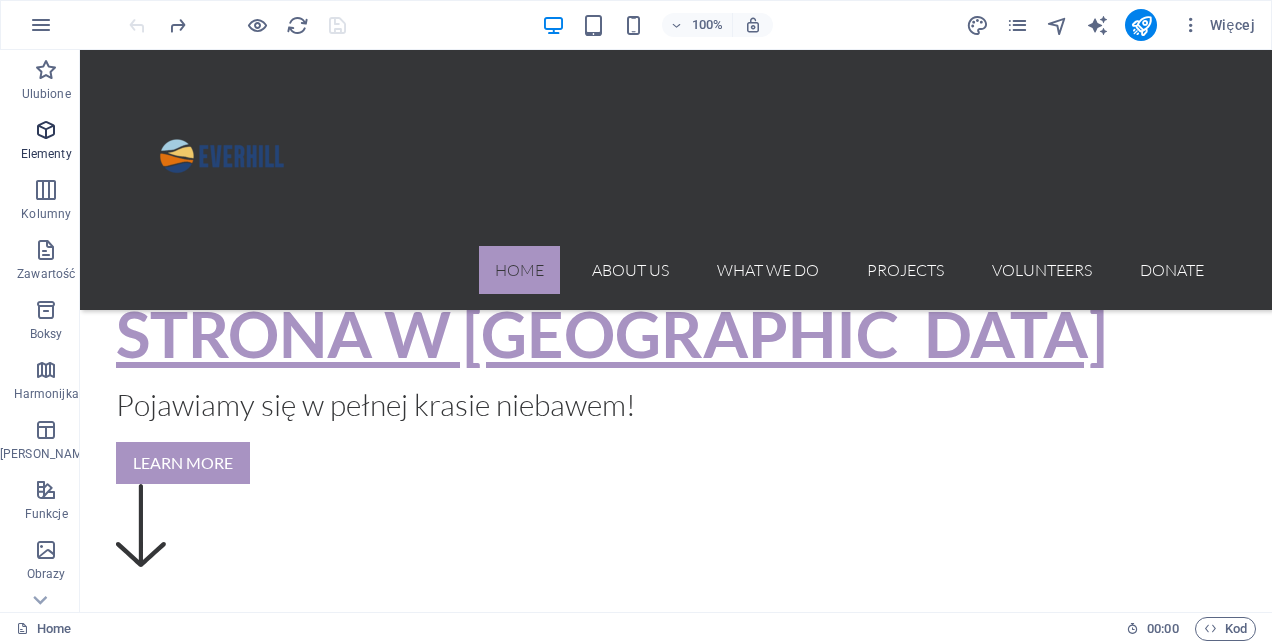 click at bounding box center [46, 130] 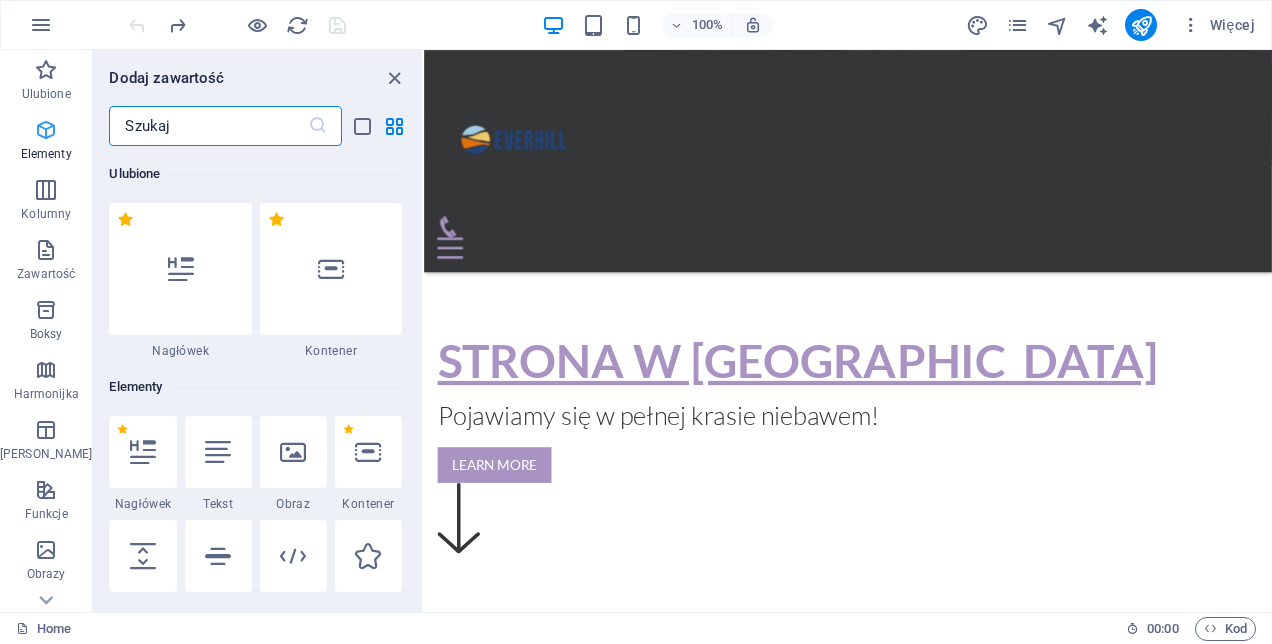 scroll, scrollTop: 602, scrollLeft: 0, axis: vertical 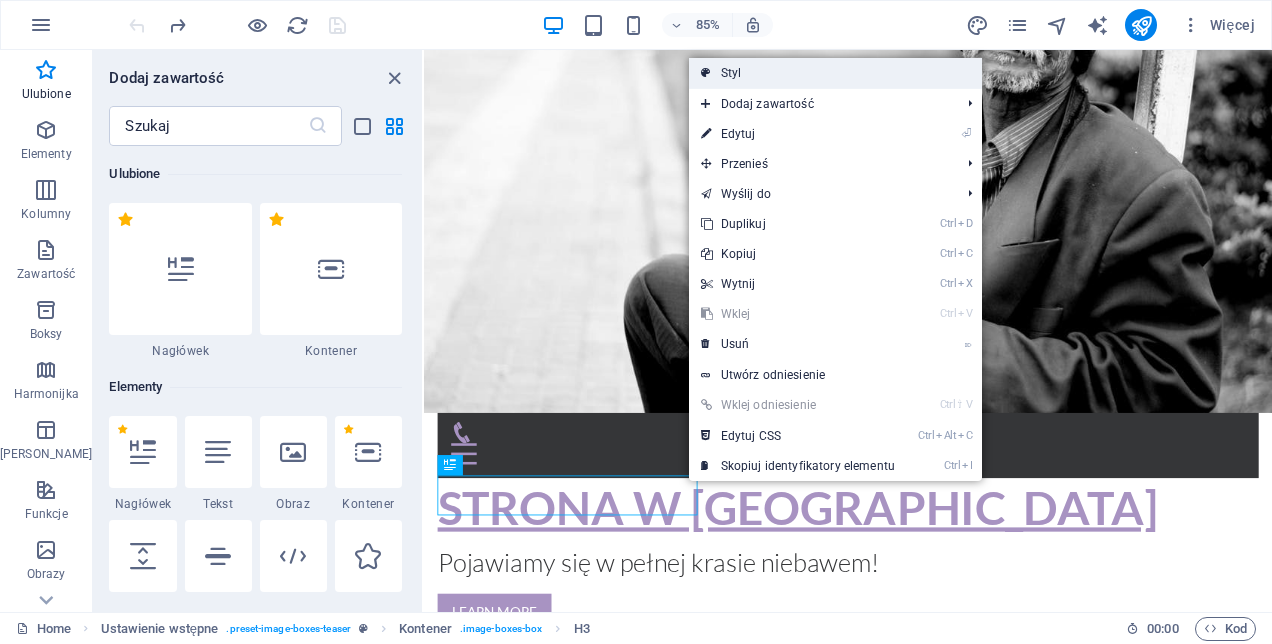 click on "Styl" at bounding box center [835, 73] 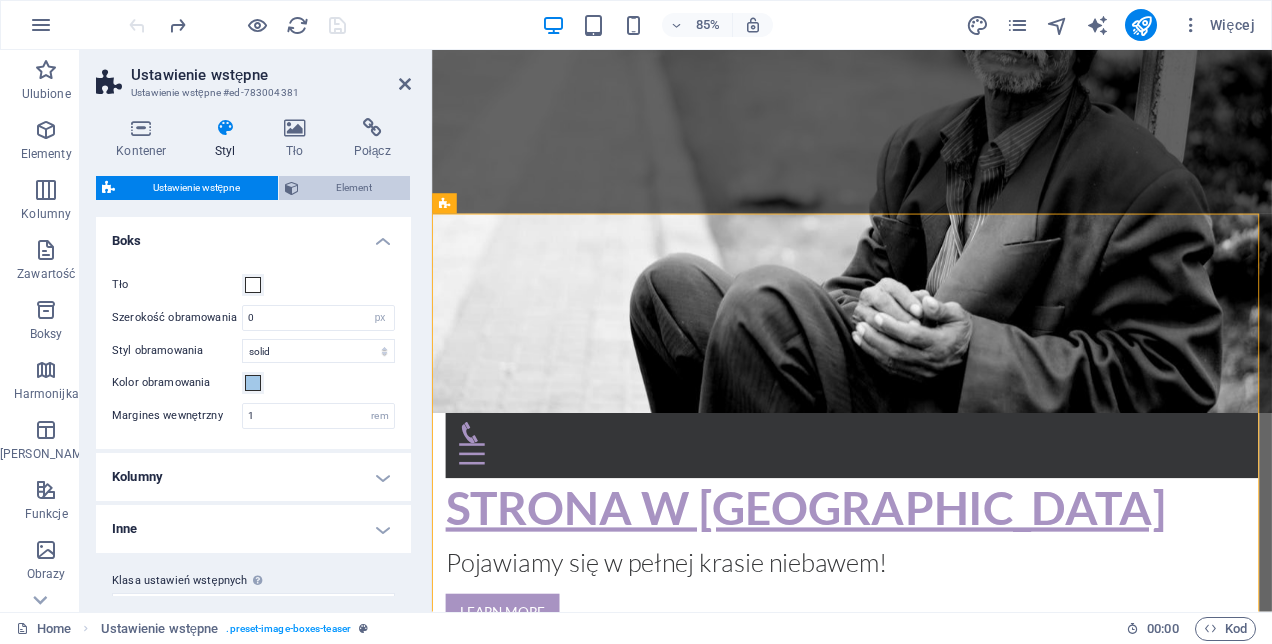 click on "Element" at bounding box center [354, 188] 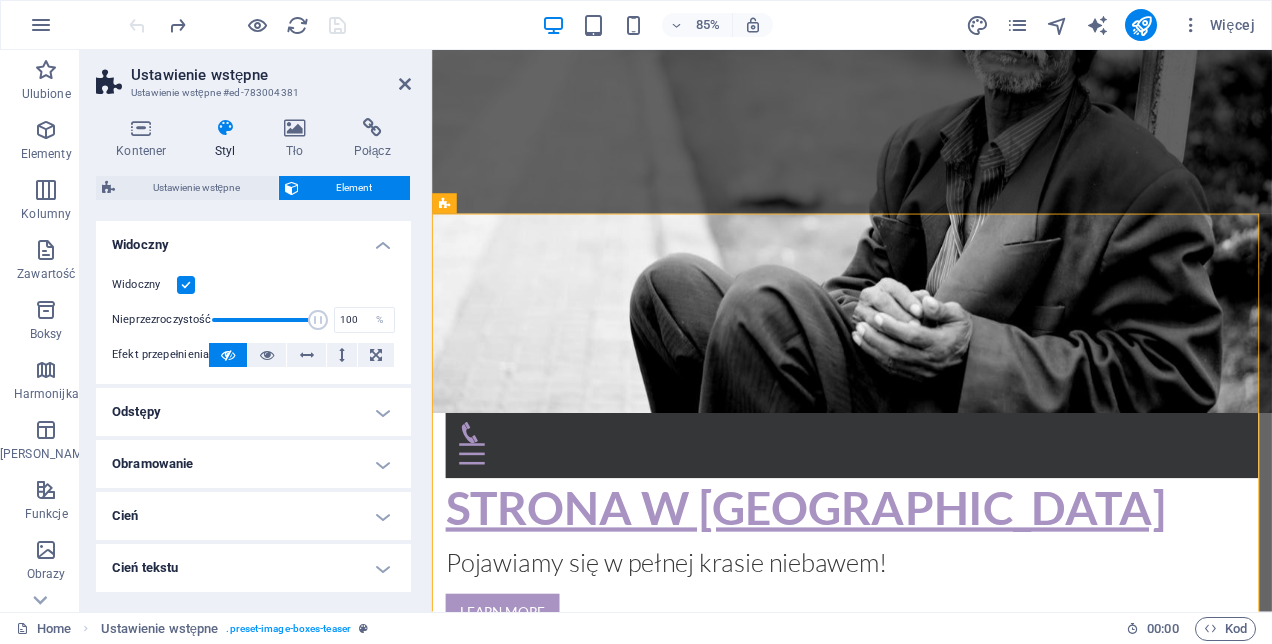 scroll, scrollTop: 0, scrollLeft: 0, axis: both 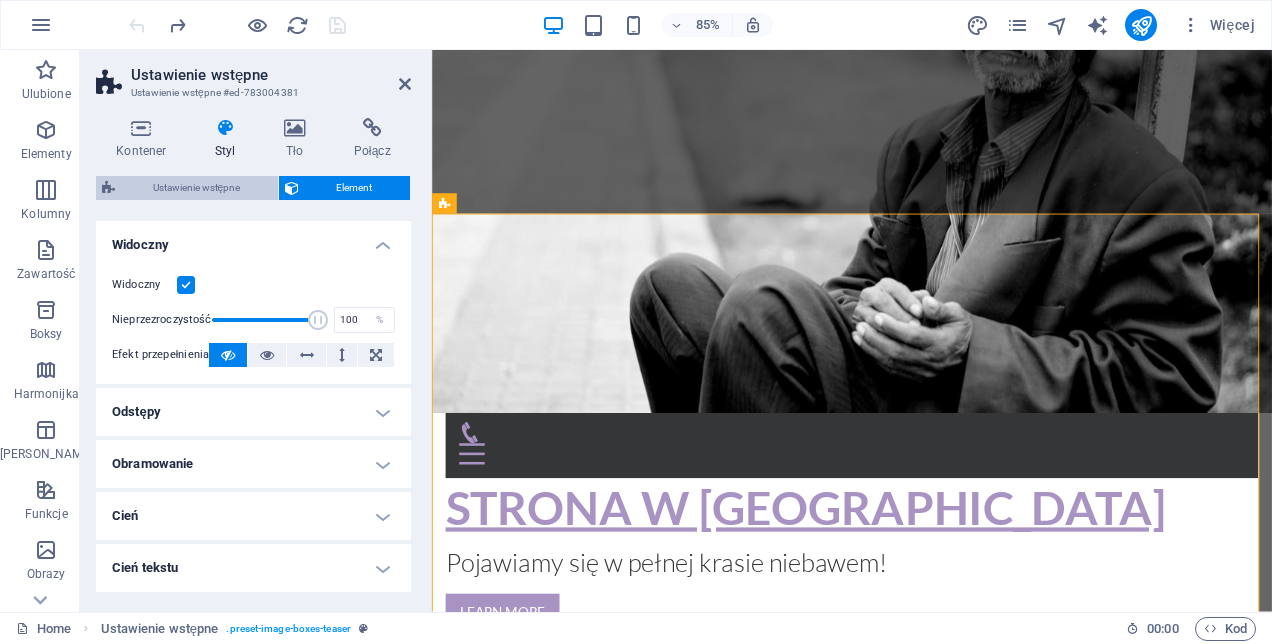 click on "Ustawienie wstępne" at bounding box center (196, 188) 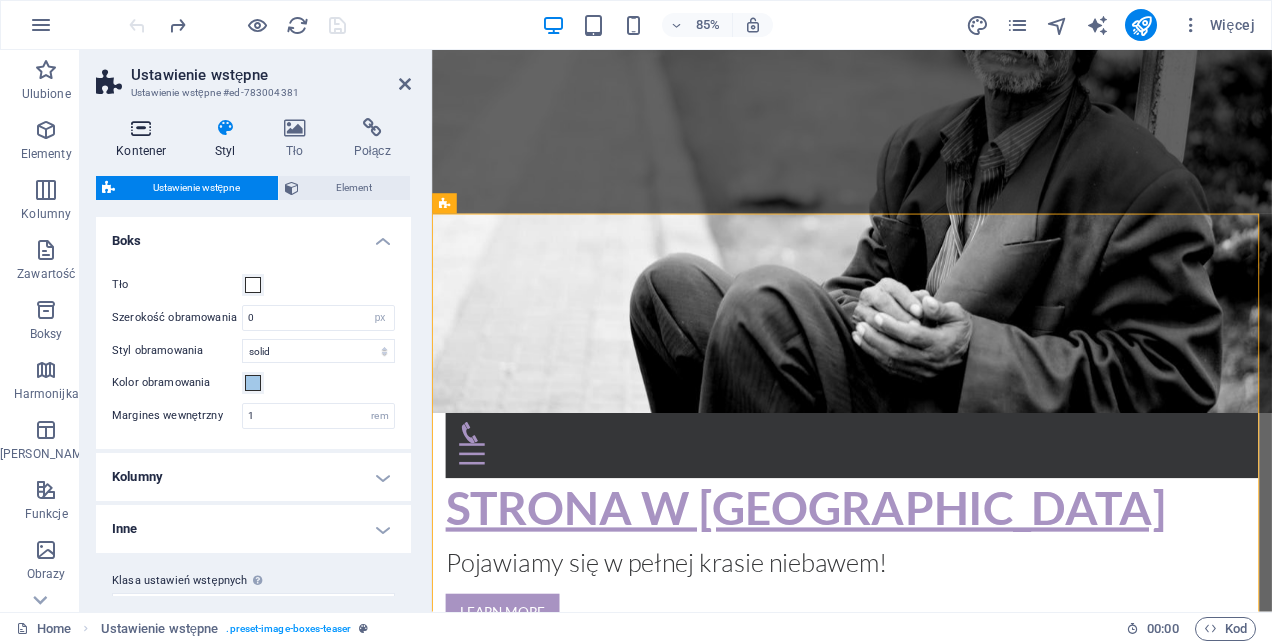 click at bounding box center [141, 128] 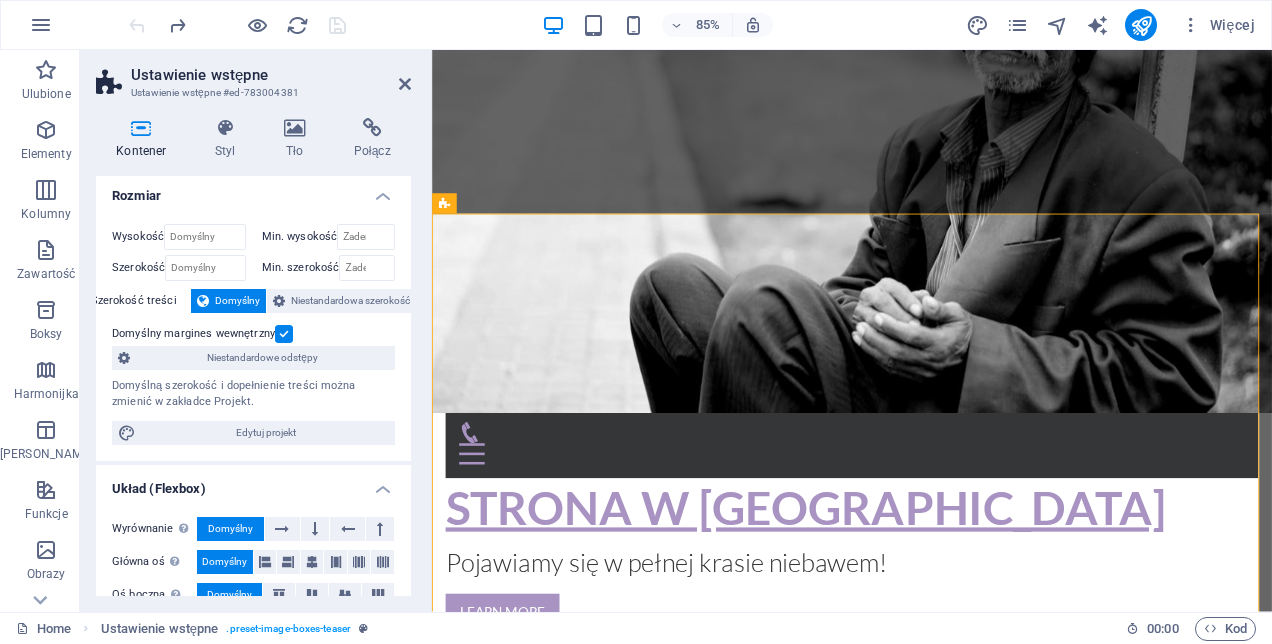 scroll, scrollTop: 0, scrollLeft: 0, axis: both 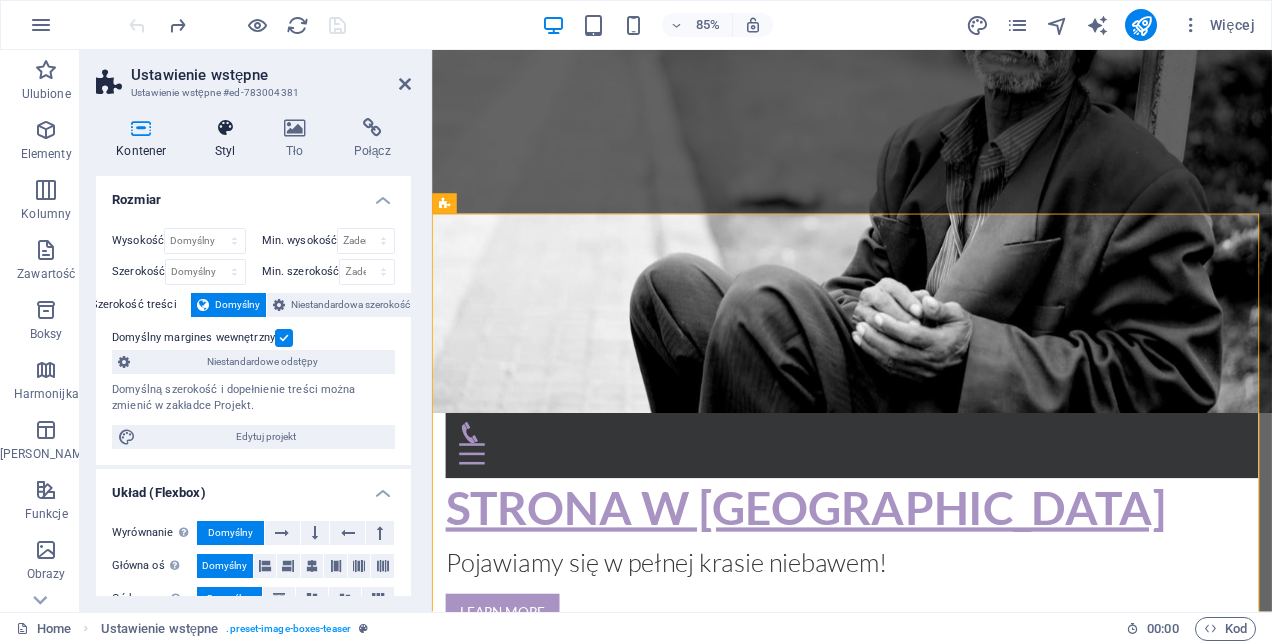 click at bounding box center [225, 128] 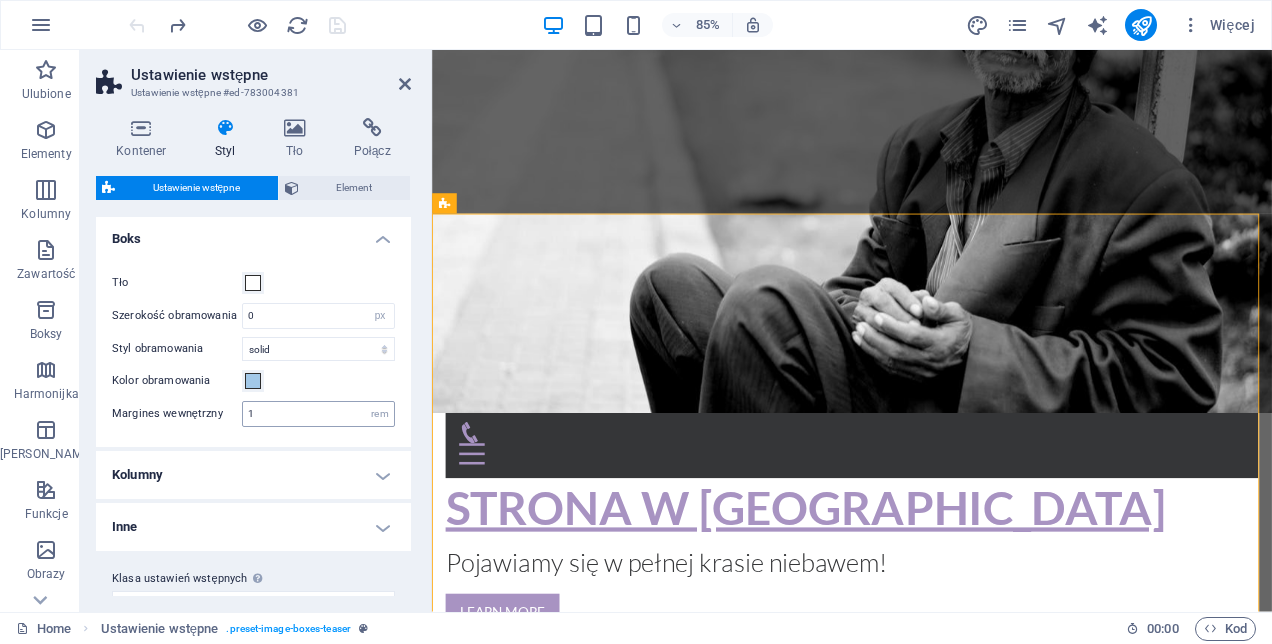 scroll, scrollTop: 0, scrollLeft: 0, axis: both 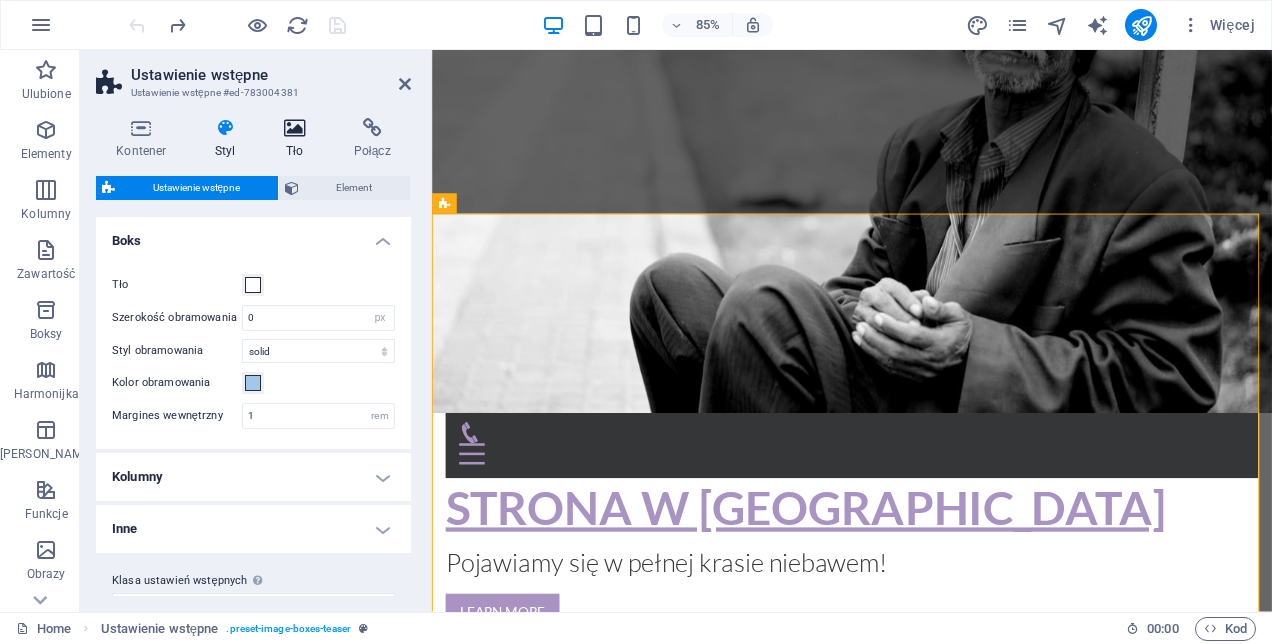 click at bounding box center [295, 128] 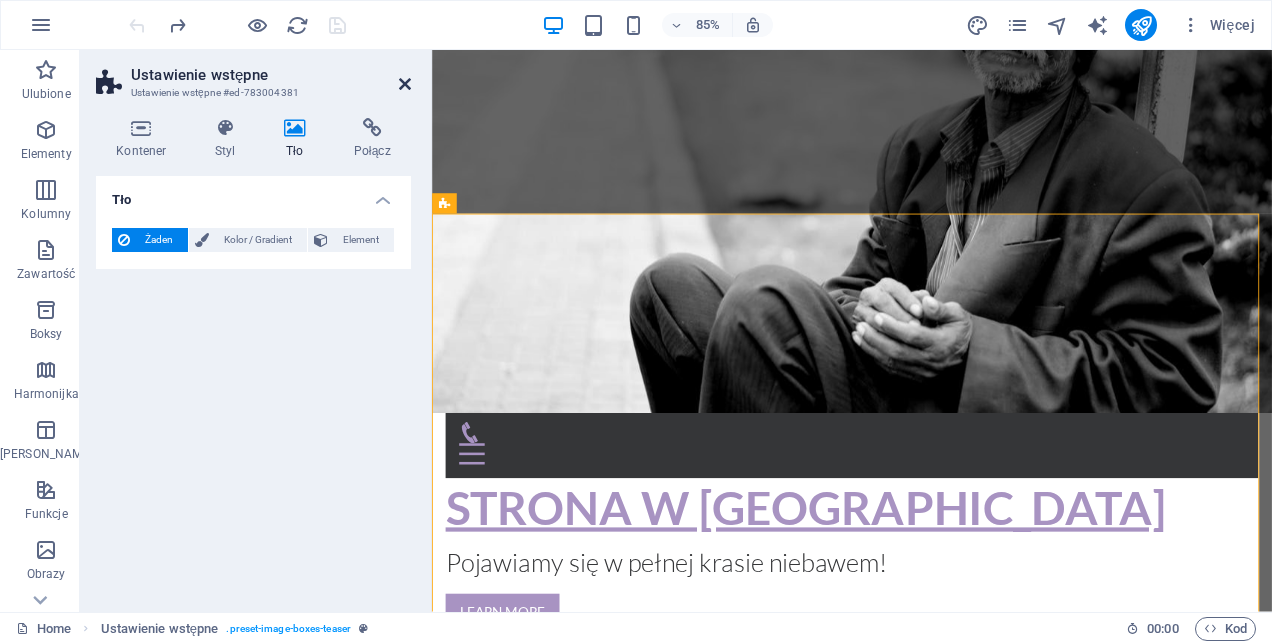 click at bounding box center [405, 84] 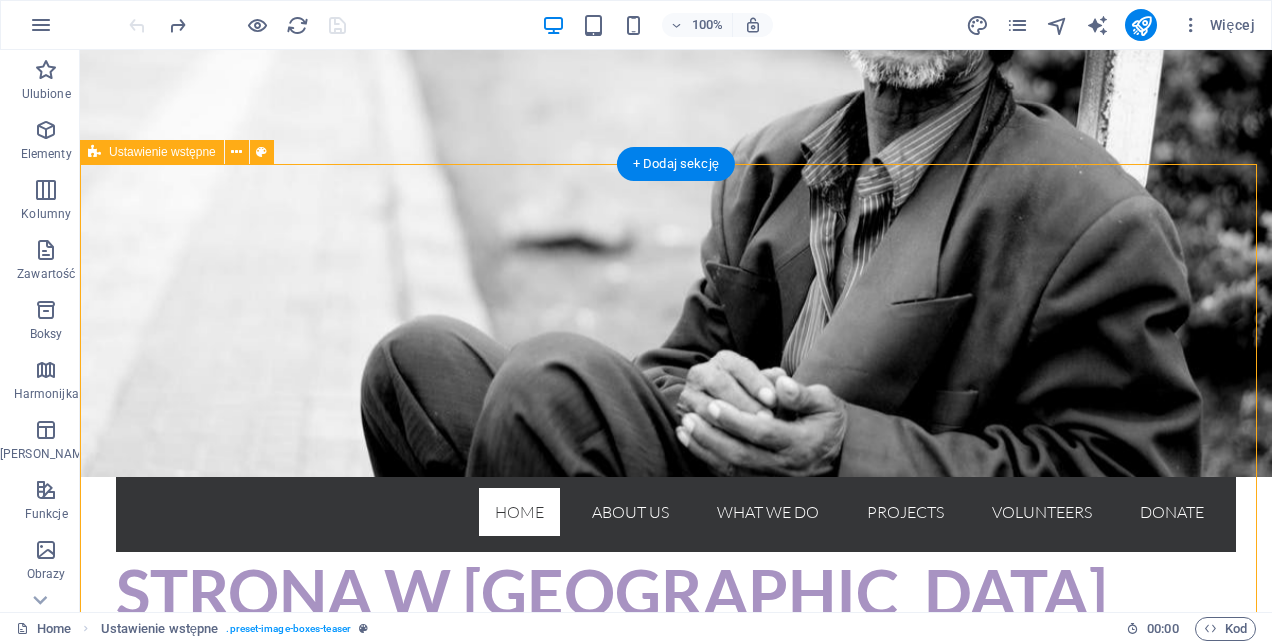 click on "About us Lorem ipsum dolor sit amet, consectetur adipisicing elit. Veritatis, dolorem!   Go to Page What we do Lorem ipsum dolor sit amet, consectetur adipisicing elit. Veritatis, dolorem!   Go to Page Projects Lorem ipsum dolor sit amet, consectetur adipisicing elit. Veritatis, dolorem!   Go to Page" at bounding box center [676, 2382] 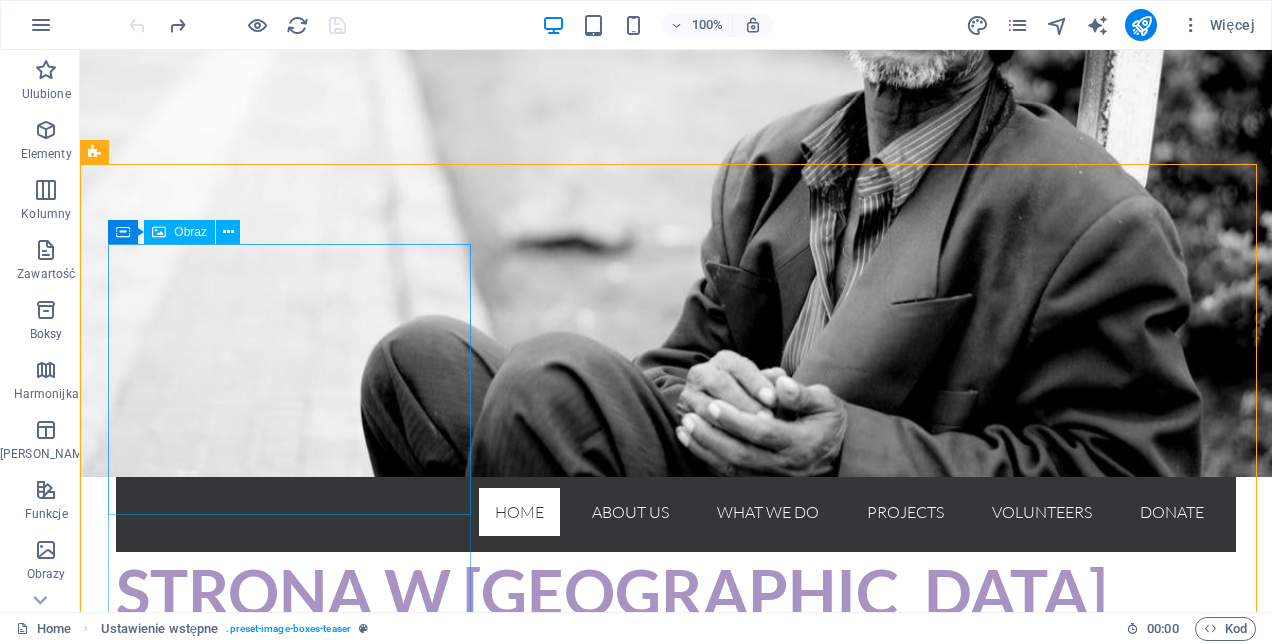 click on "Obraz" at bounding box center (190, 232) 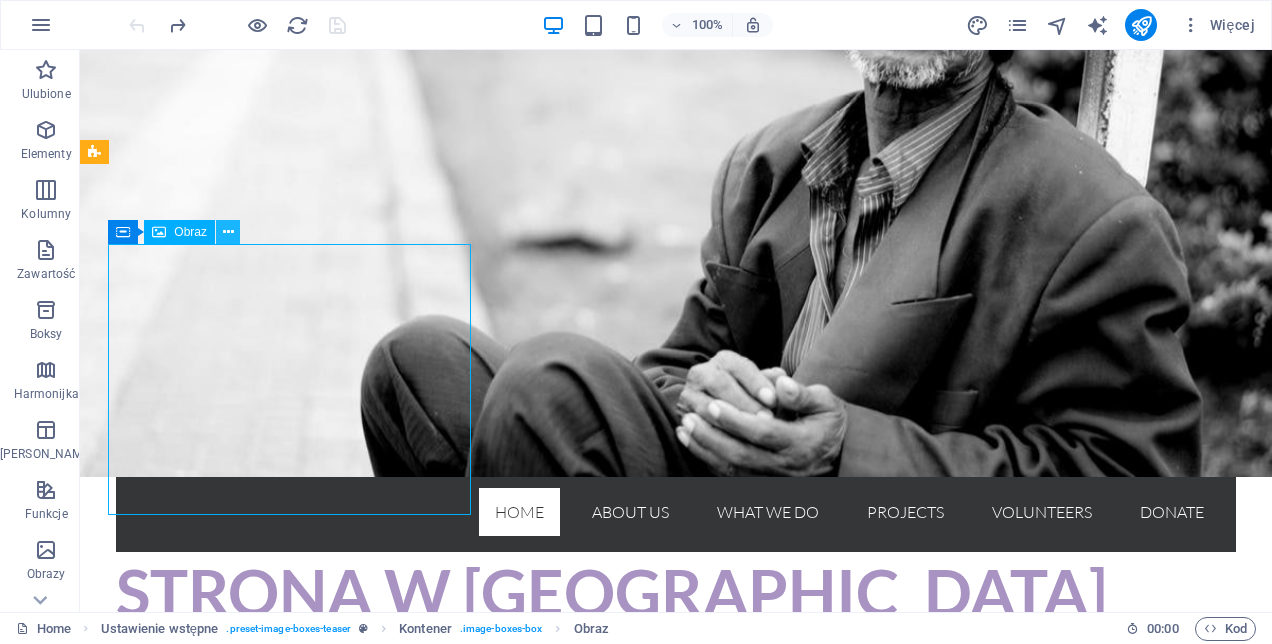 click at bounding box center (228, 232) 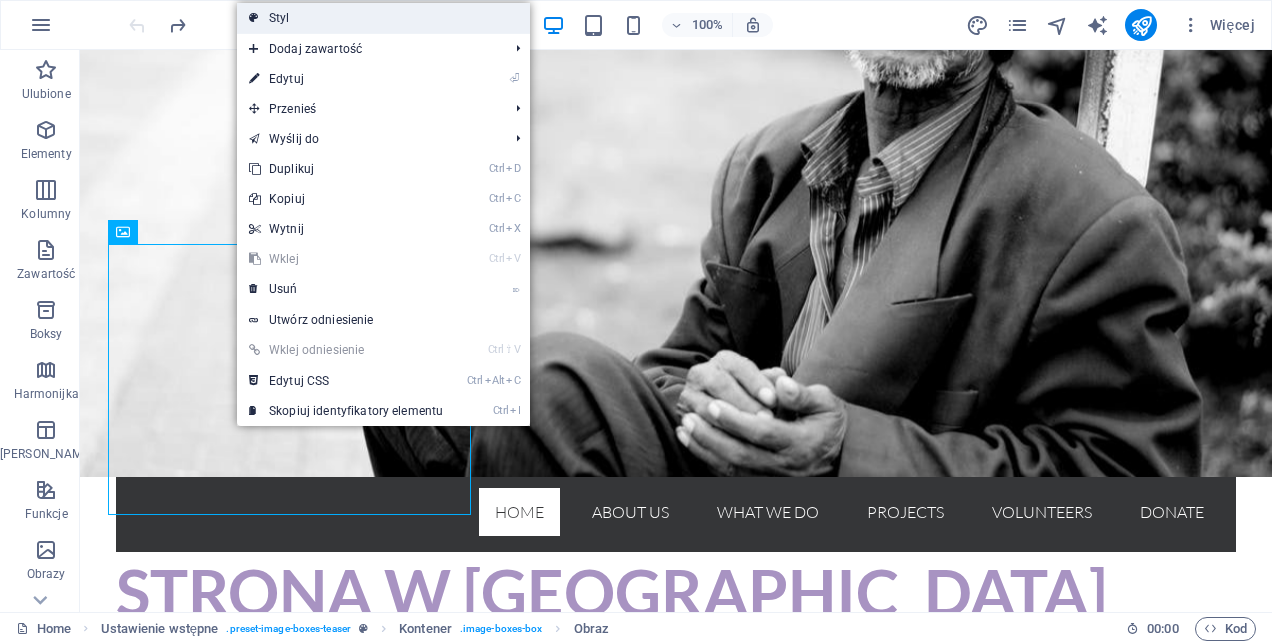 click on "Styl" at bounding box center [383, 18] 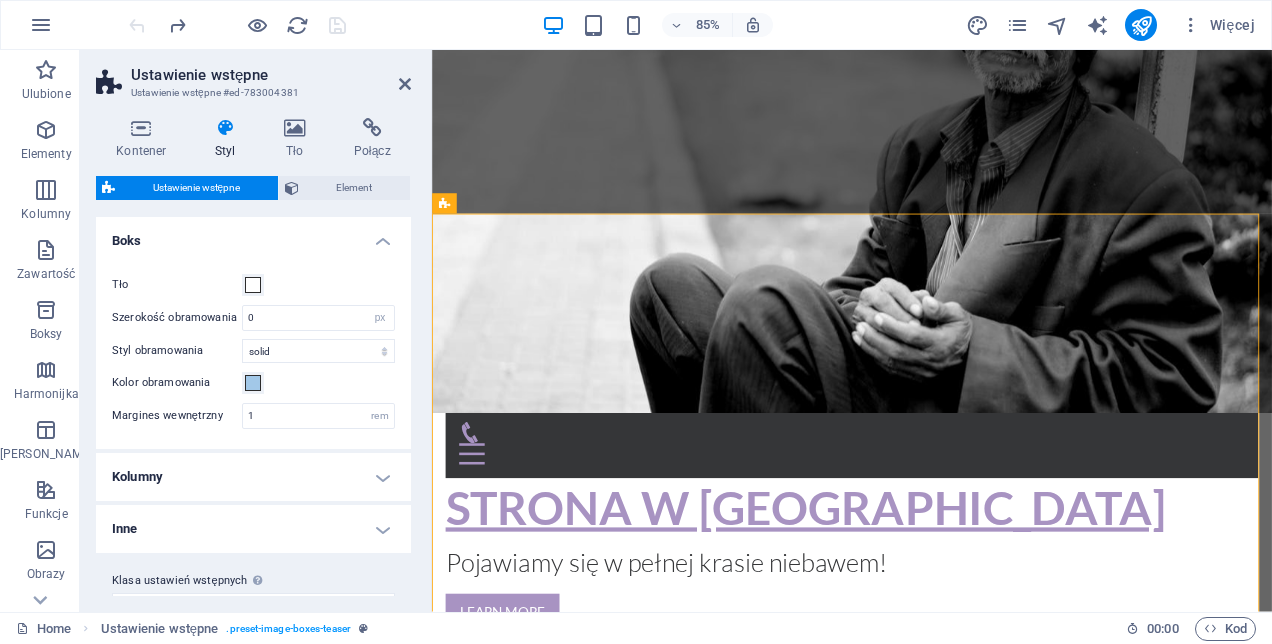 click at bounding box center [225, 128] 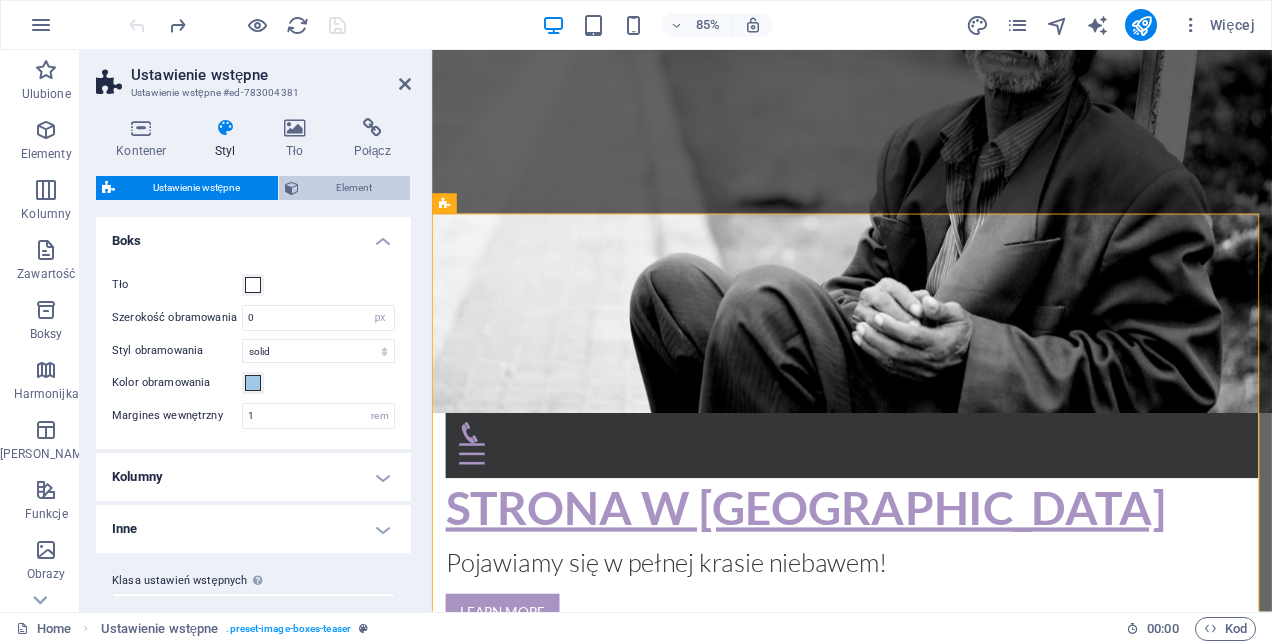 click on "Element" at bounding box center [354, 188] 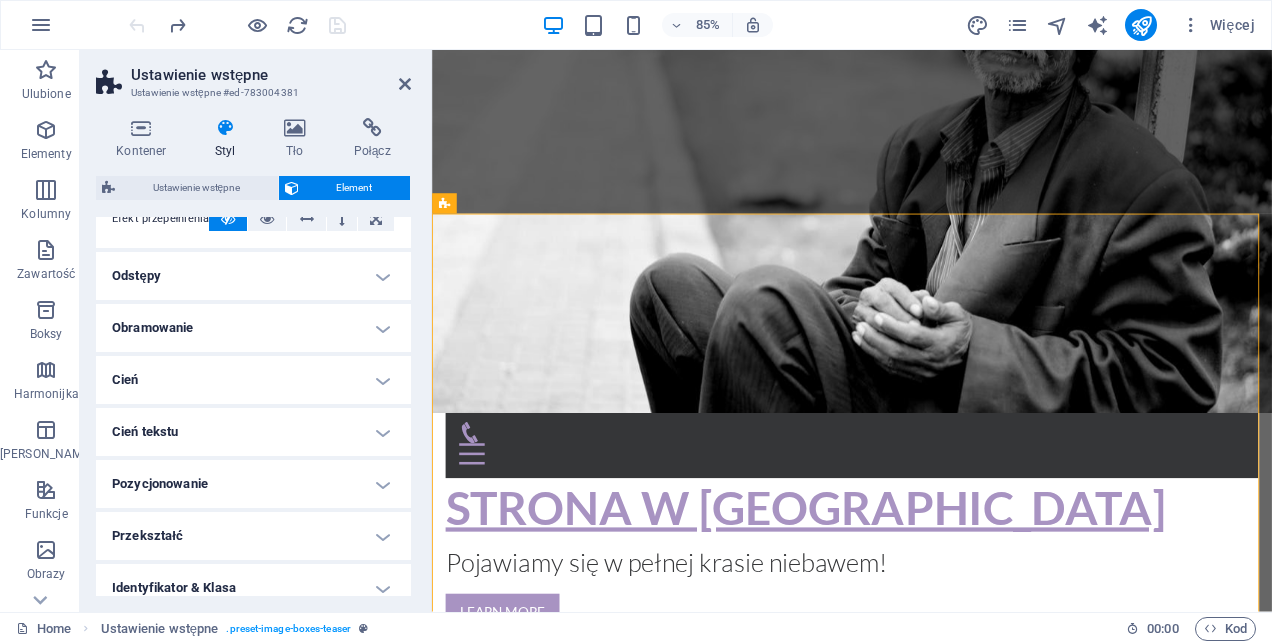 scroll, scrollTop: 255, scrollLeft: 0, axis: vertical 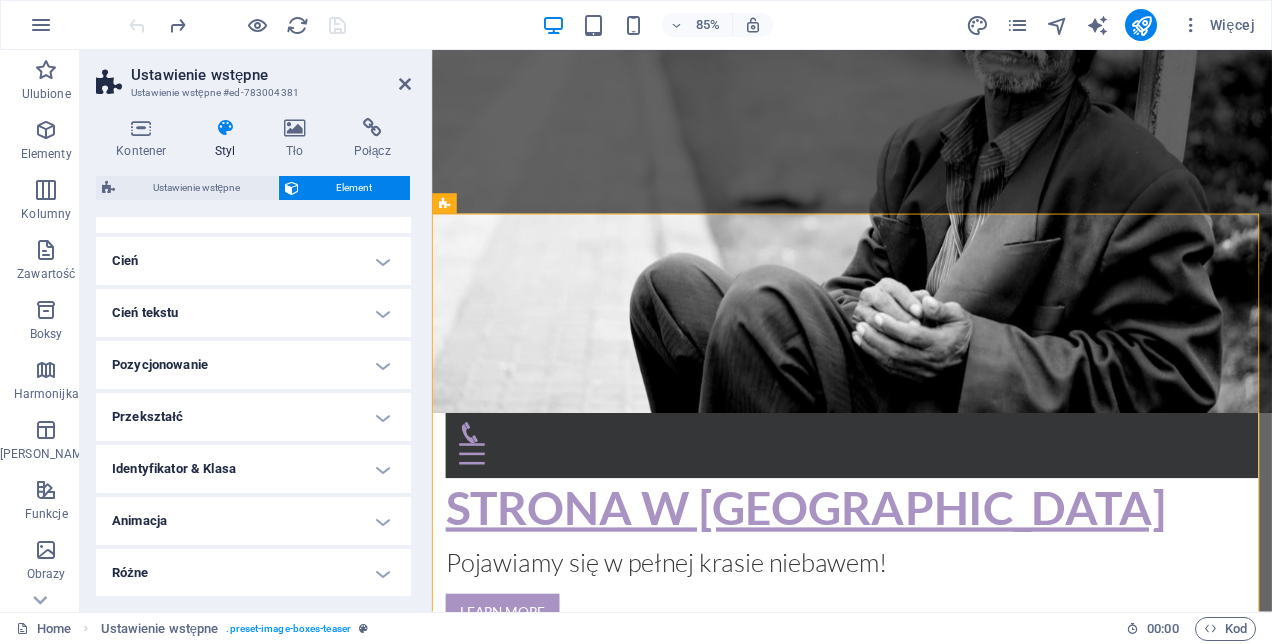 click on "Różne" at bounding box center [253, 573] 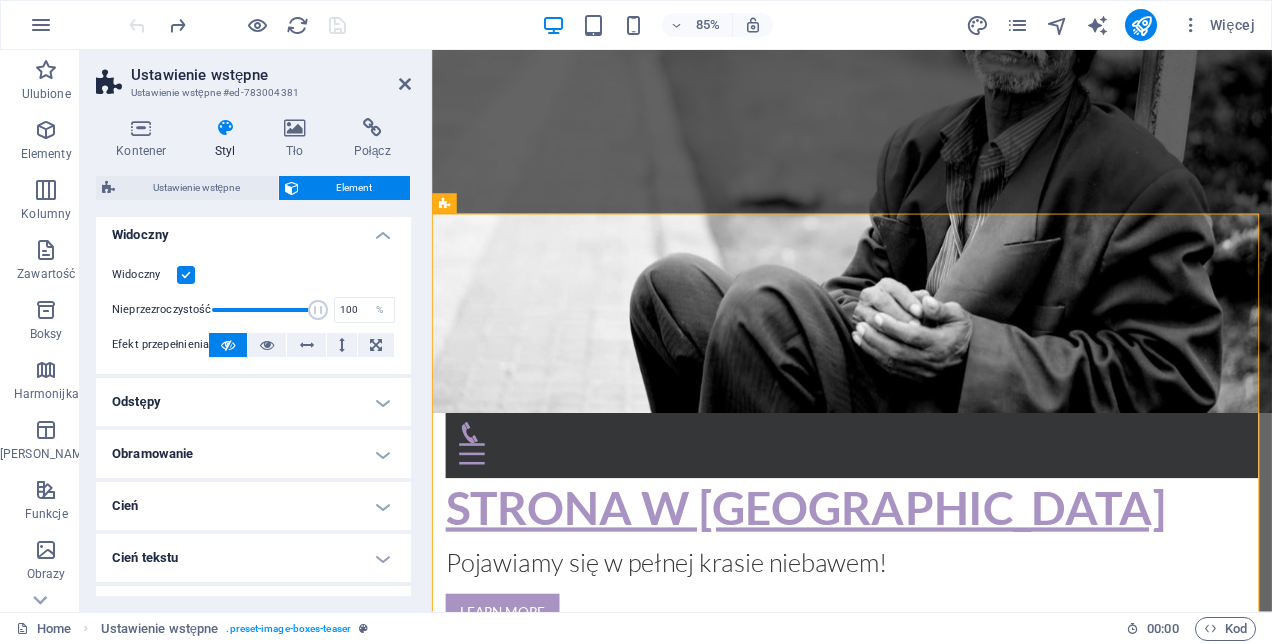scroll, scrollTop: 0, scrollLeft: 0, axis: both 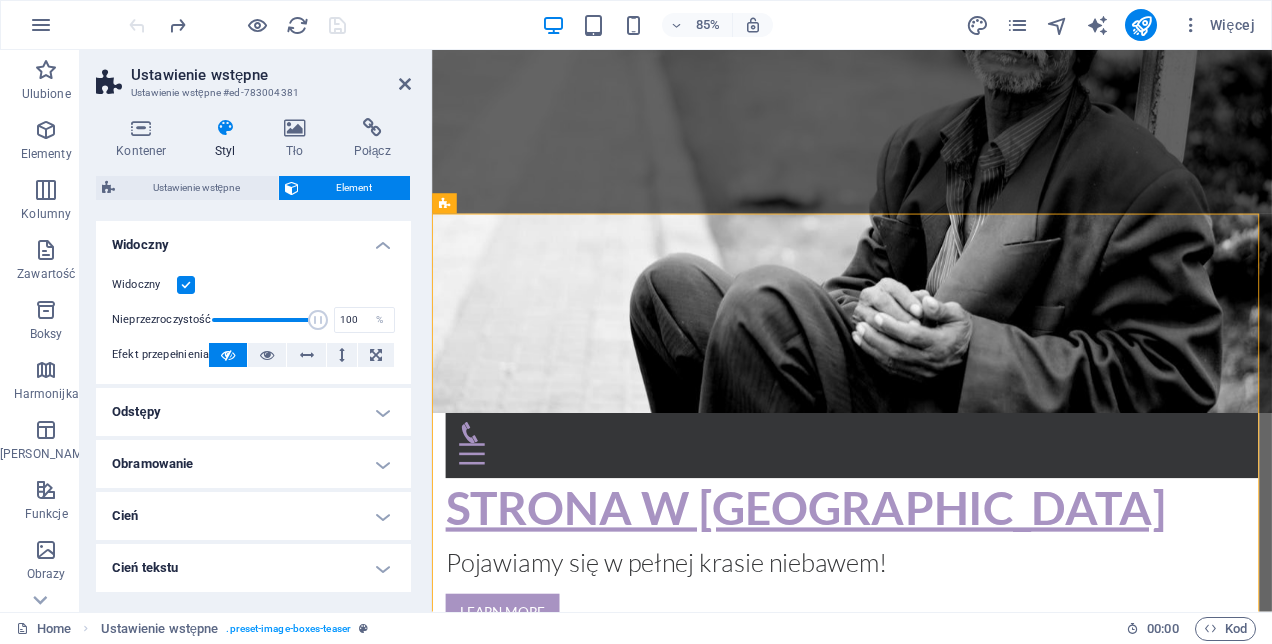 click on "Obramowanie" at bounding box center [253, 464] 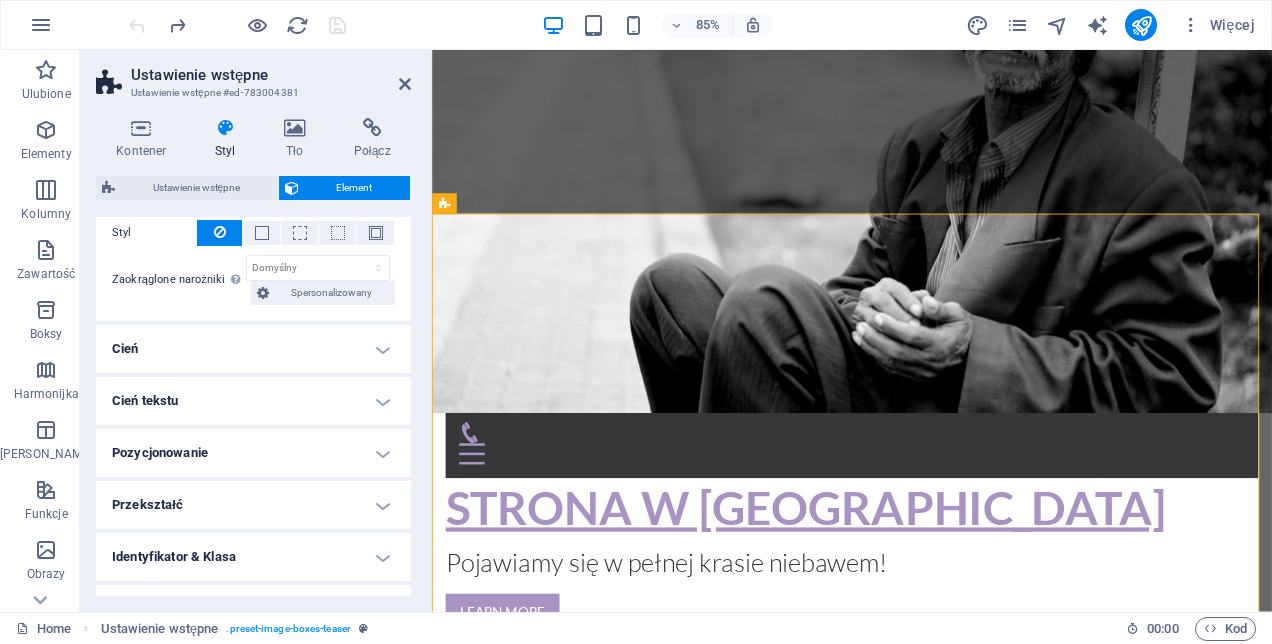 scroll, scrollTop: 300, scrollLeft: 0, axis: vertical 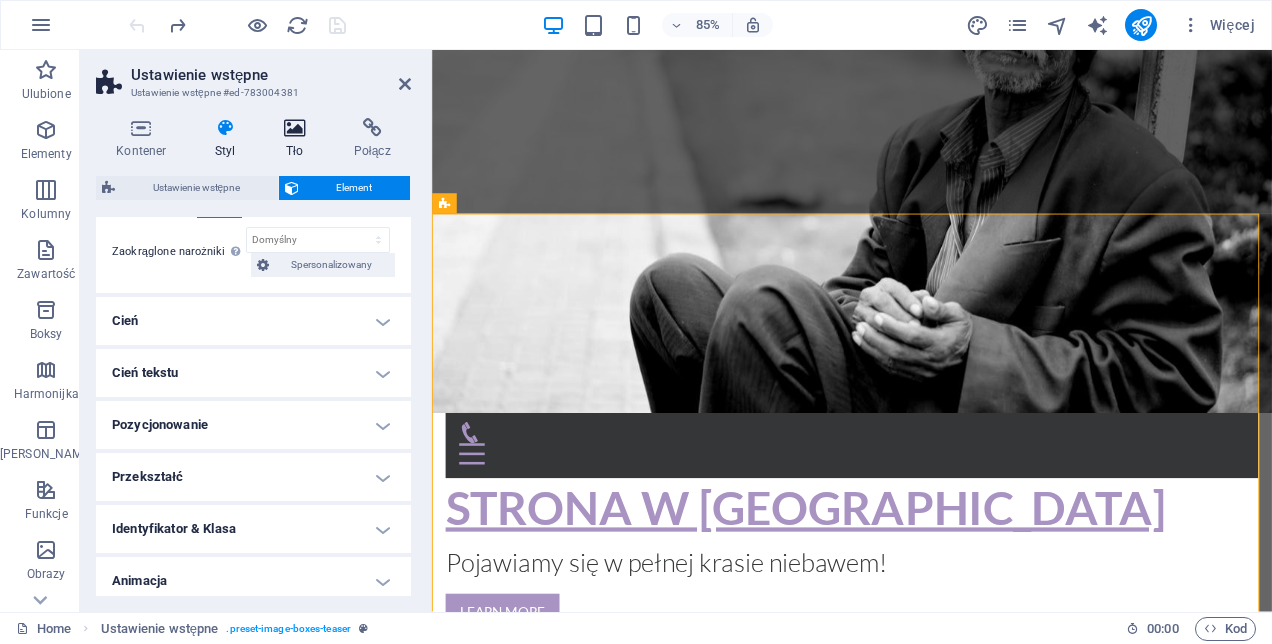 click at bounding box center (295, 128) 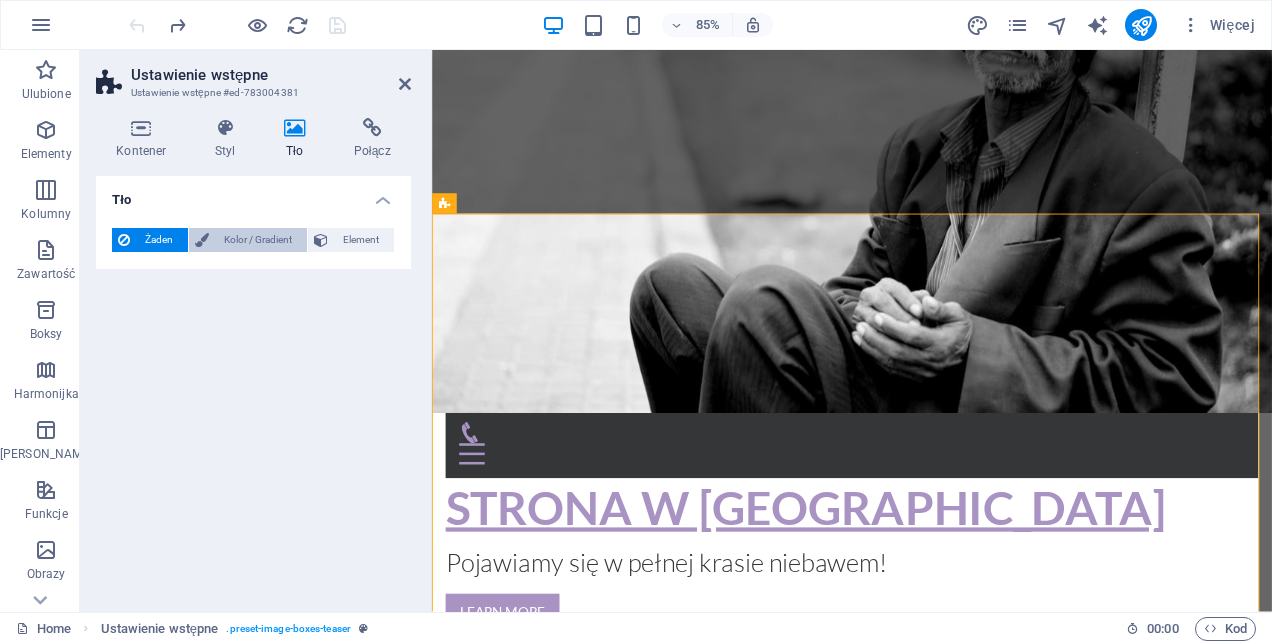 click on "Kolor / Gradient" at bounding box center [258, 240] 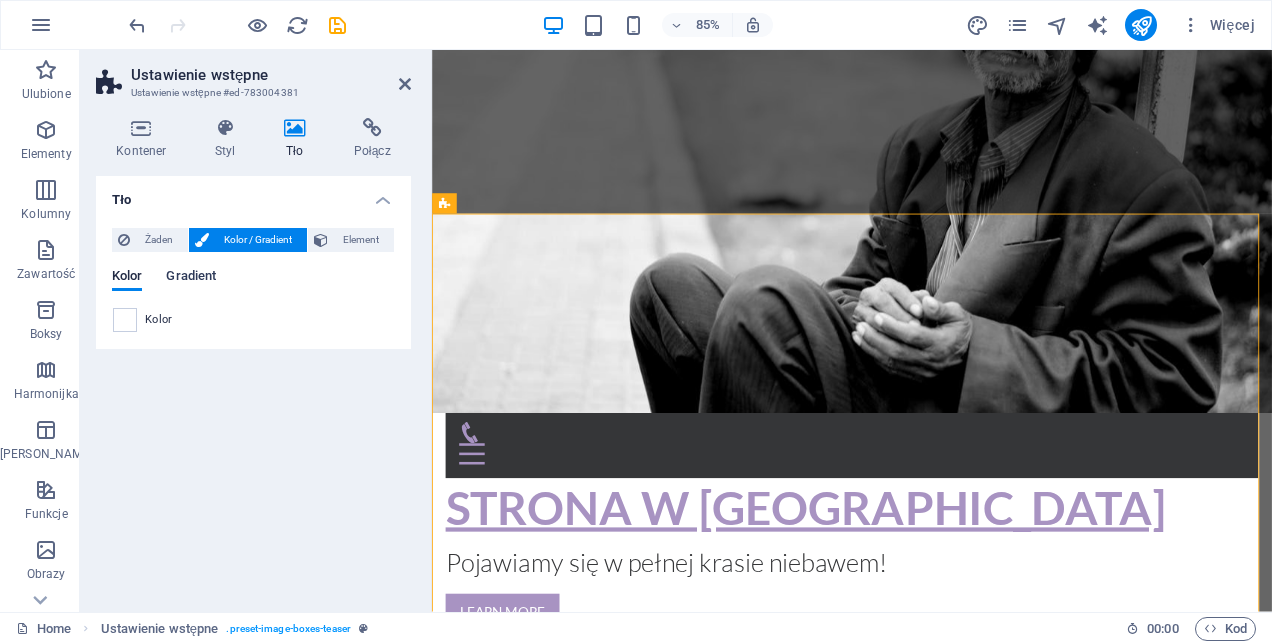 click on "Gradient" at bounding box center (191, 278) 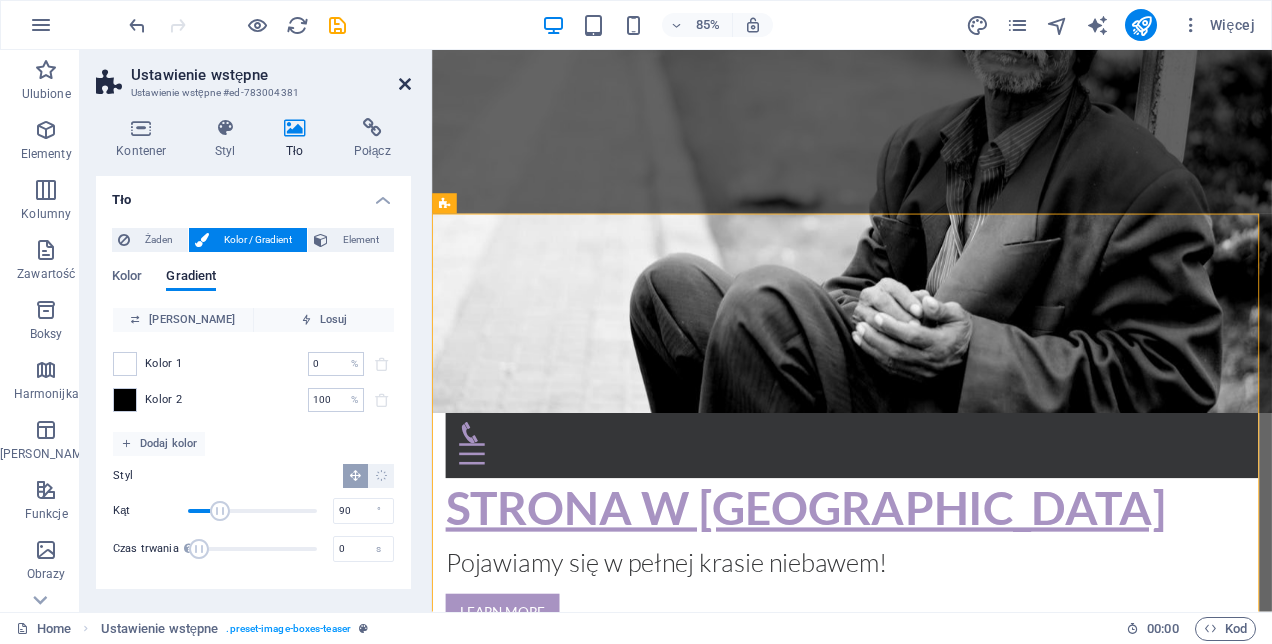 click at bounding box center [405, 84] 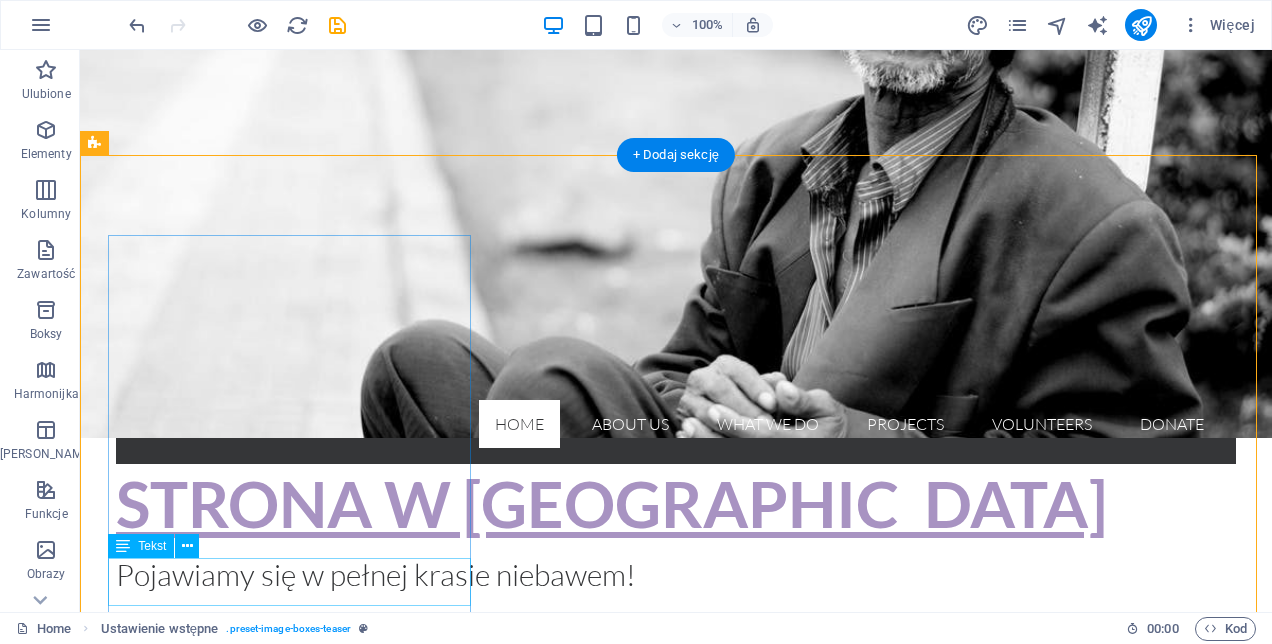 scroll, scrollTop: 602, scrollLeft: 0, axis: vertical 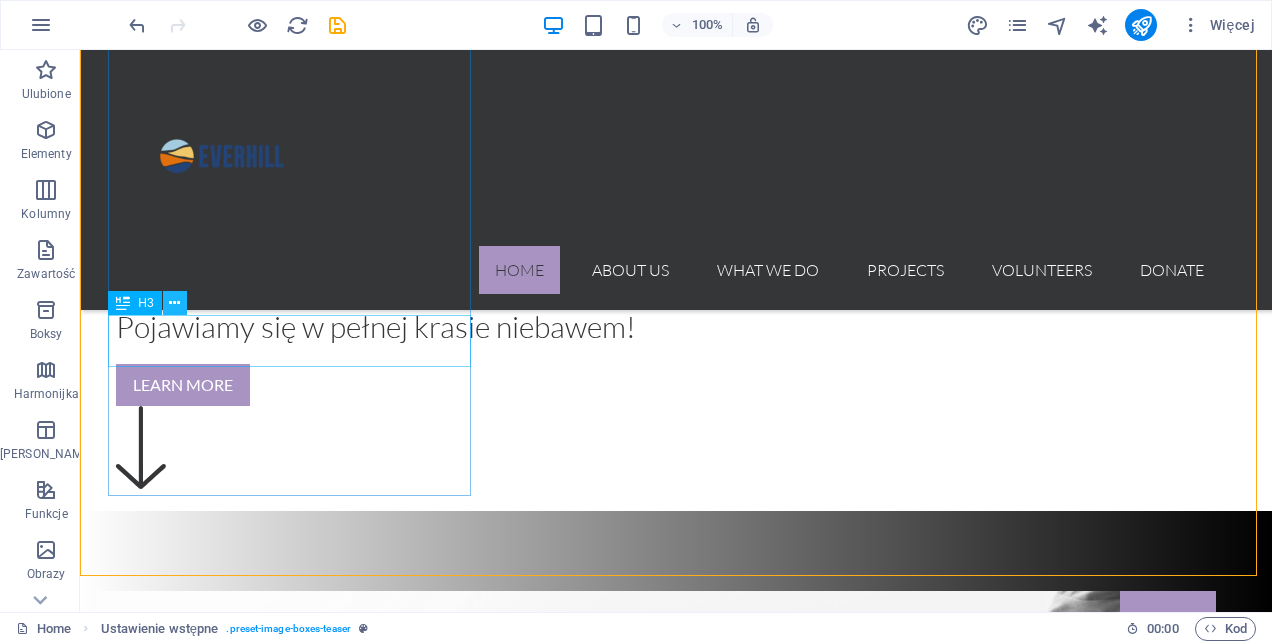 click at bounding box center [174, 303] 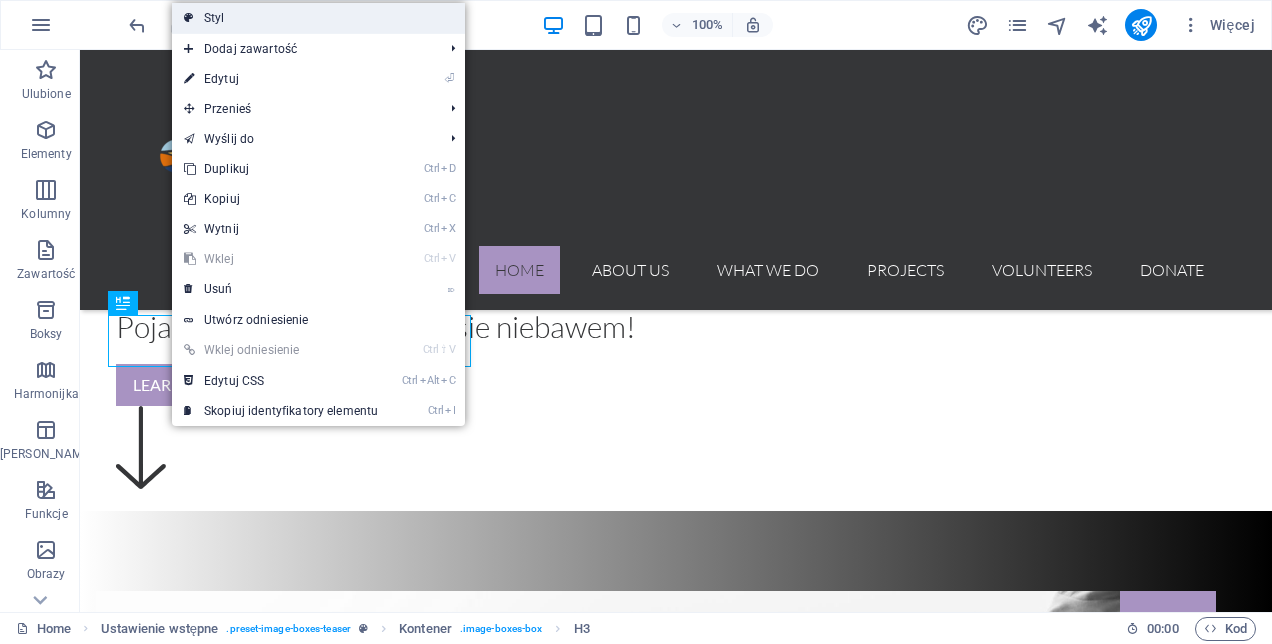 click on "Styl" at bounding box center (318, 18) 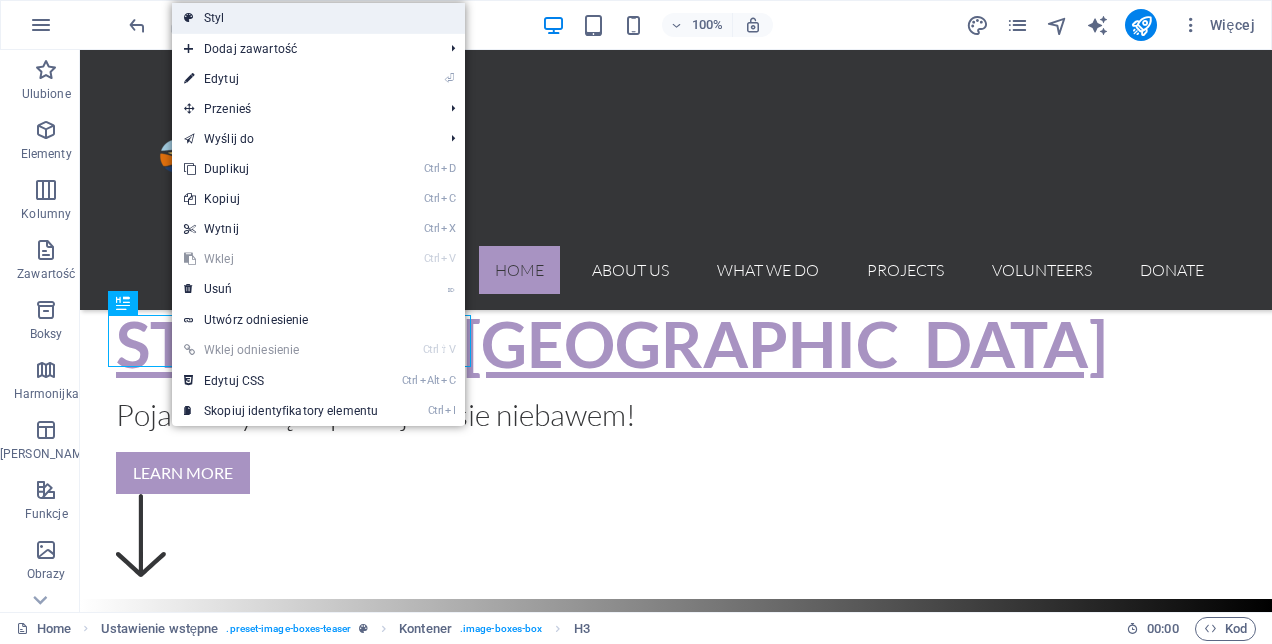 scroll, scrollTop: 681, scrollLeft: 0, axis: vertical 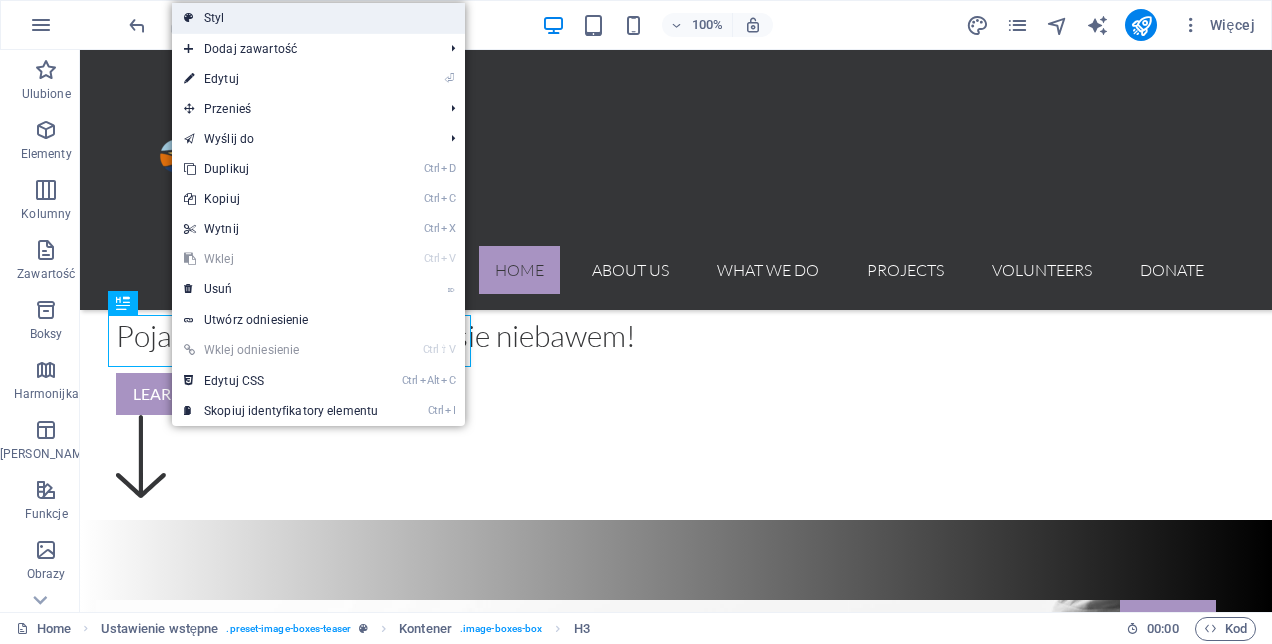 select on "px" 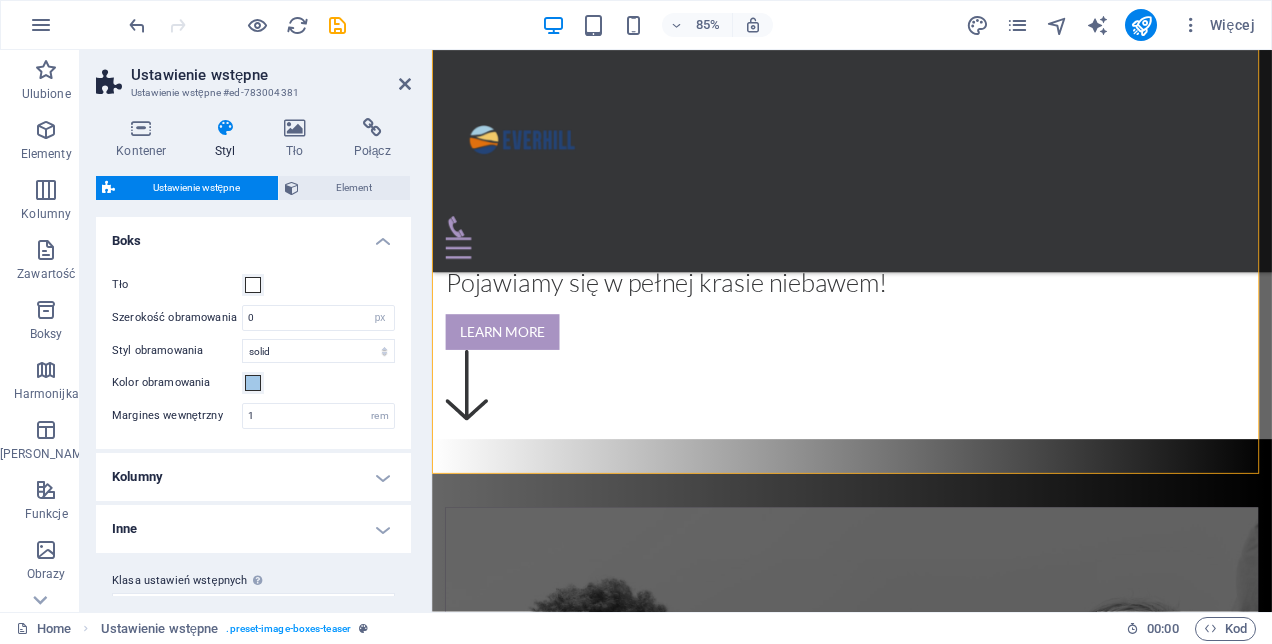 click at bounding box center [225, 128] 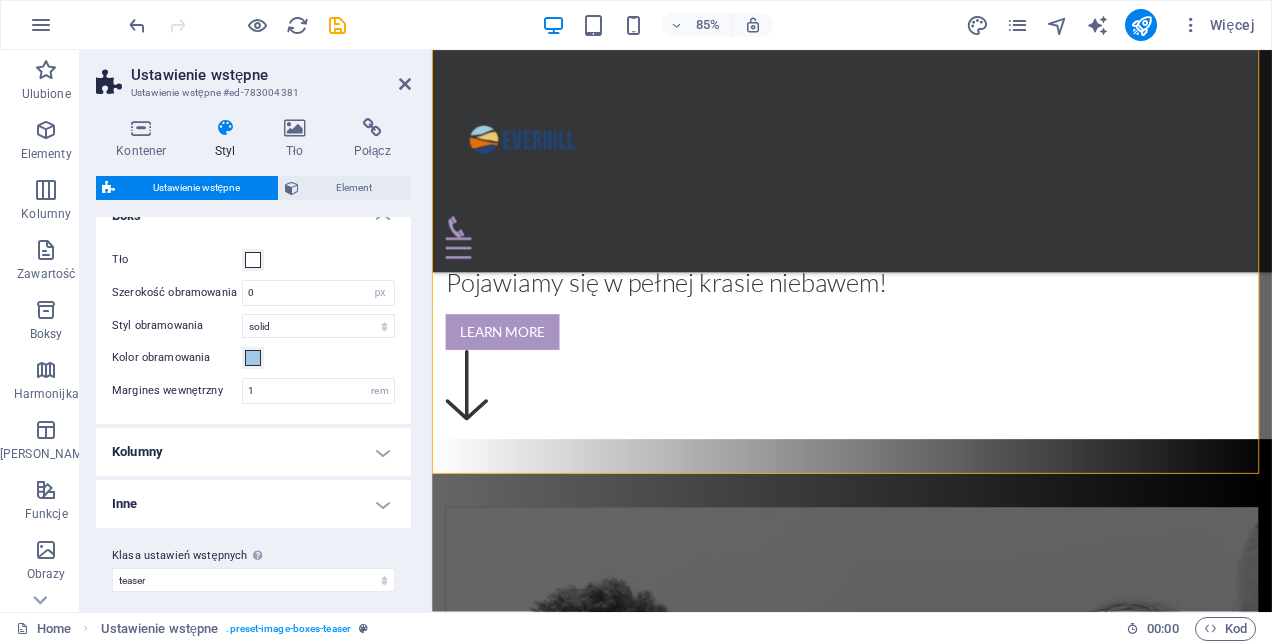 scroll, scrollTop: 35, scrollLeft: 0, axis: vertical 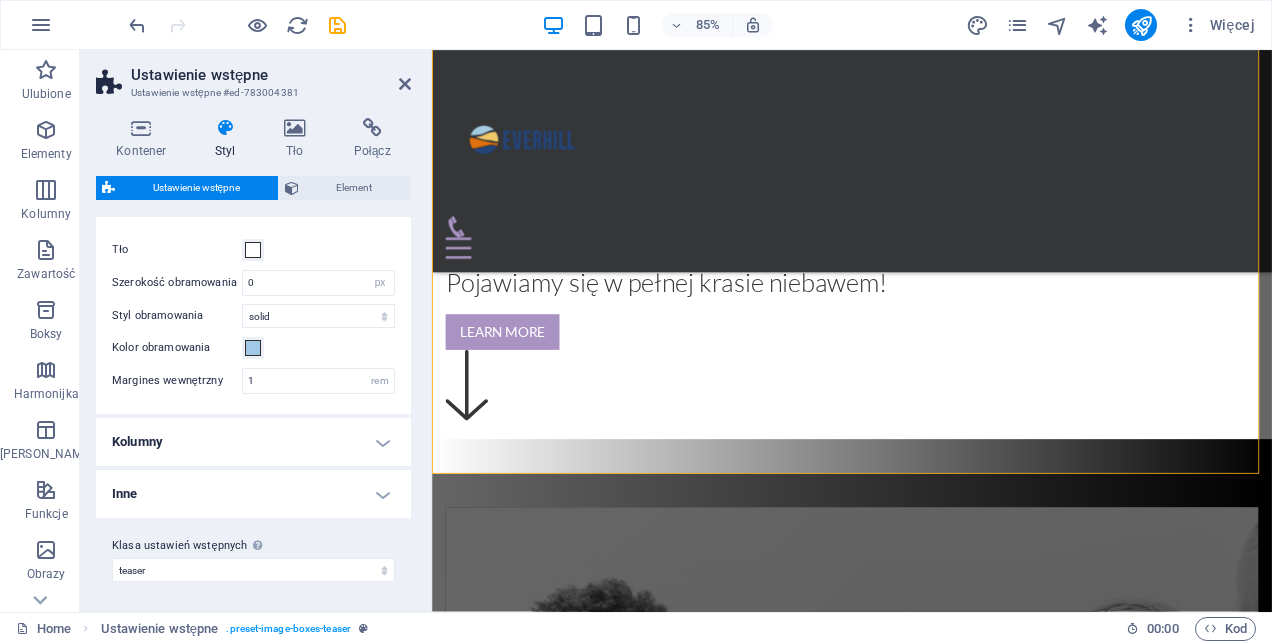 click on "Kolumny" at bounding box center (253, 442) 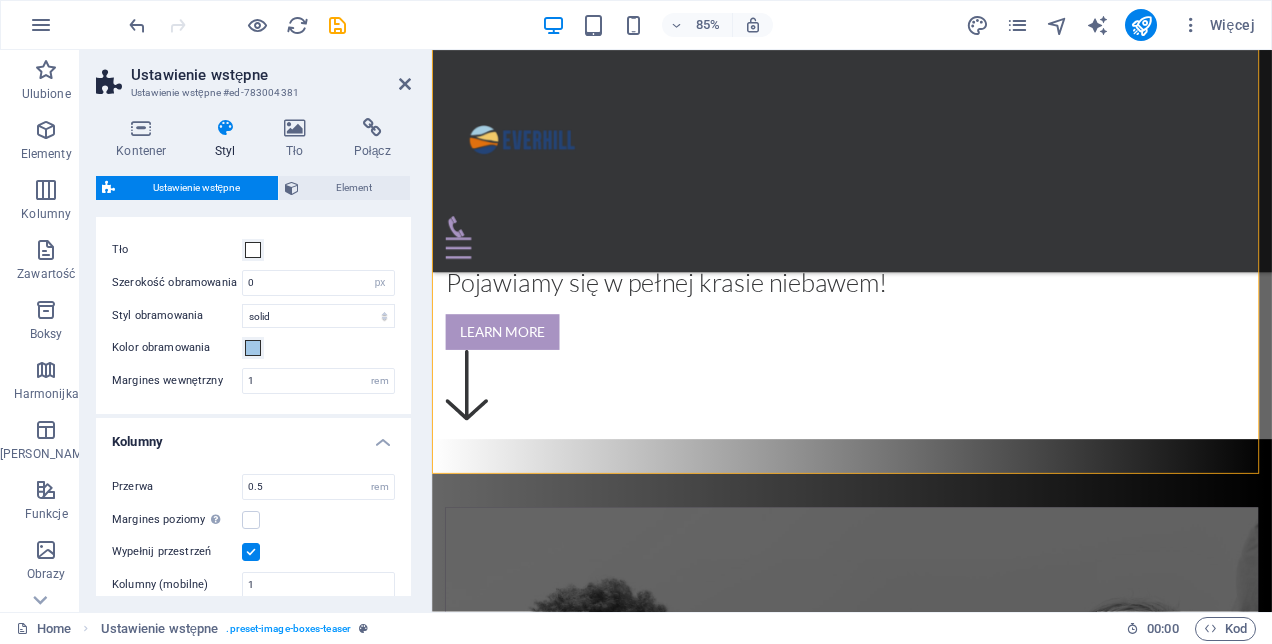 scroll, scrollTop: 252, scrollLeft: 0, axis: vertical 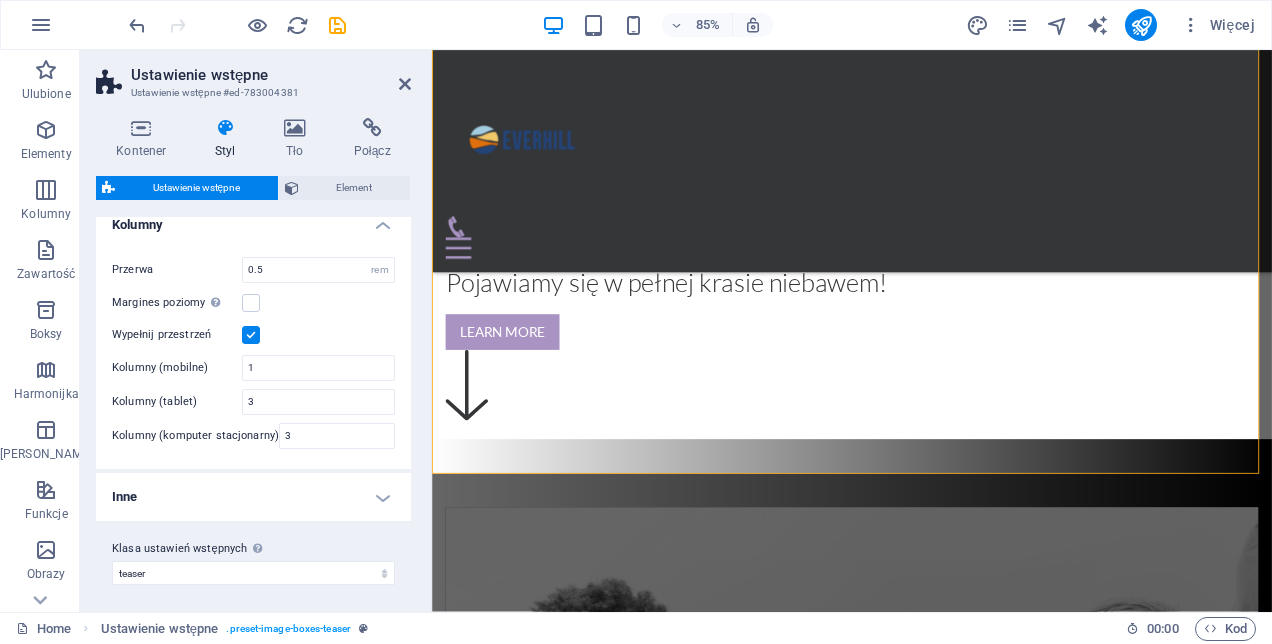 click on "Inne" at bounding box center (253, 497) 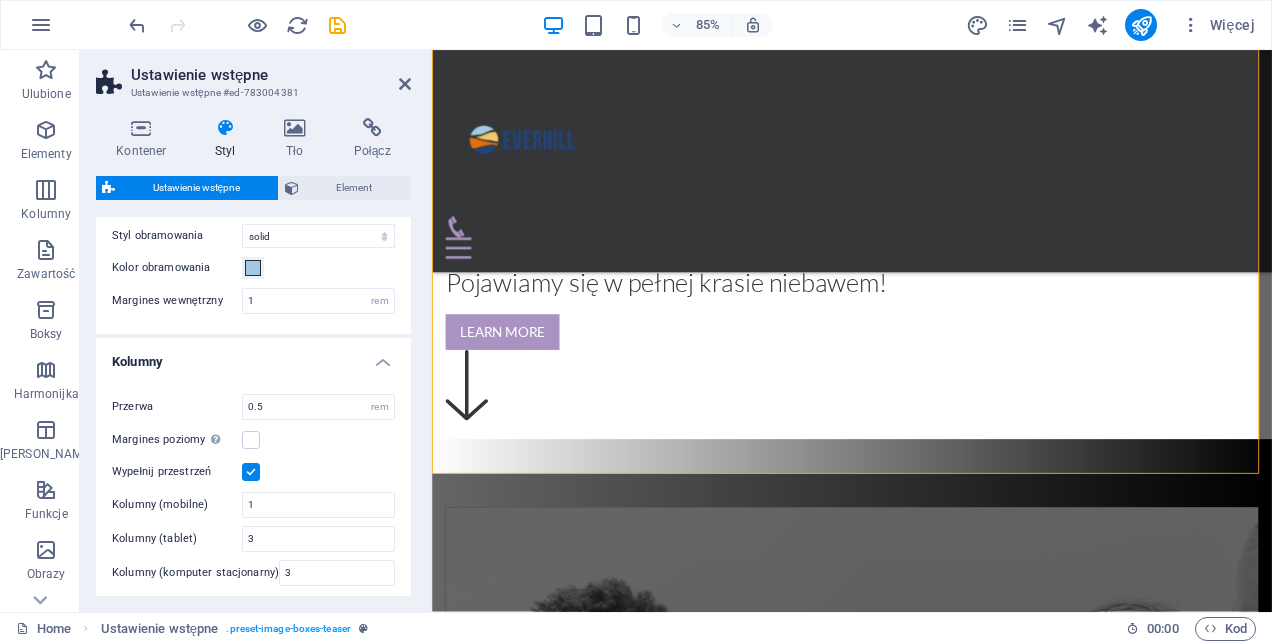 scroll, scrollTop: 0, scrollLeft: 0, axis: both 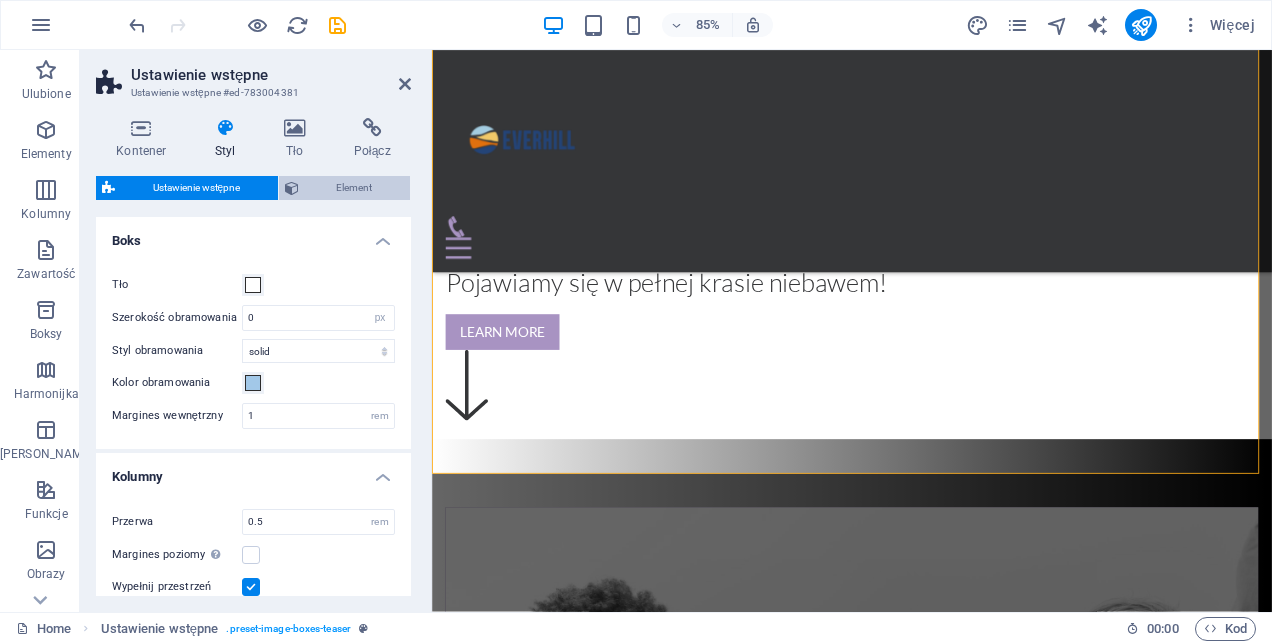 click on "Element" at bounding box center [354, 188] 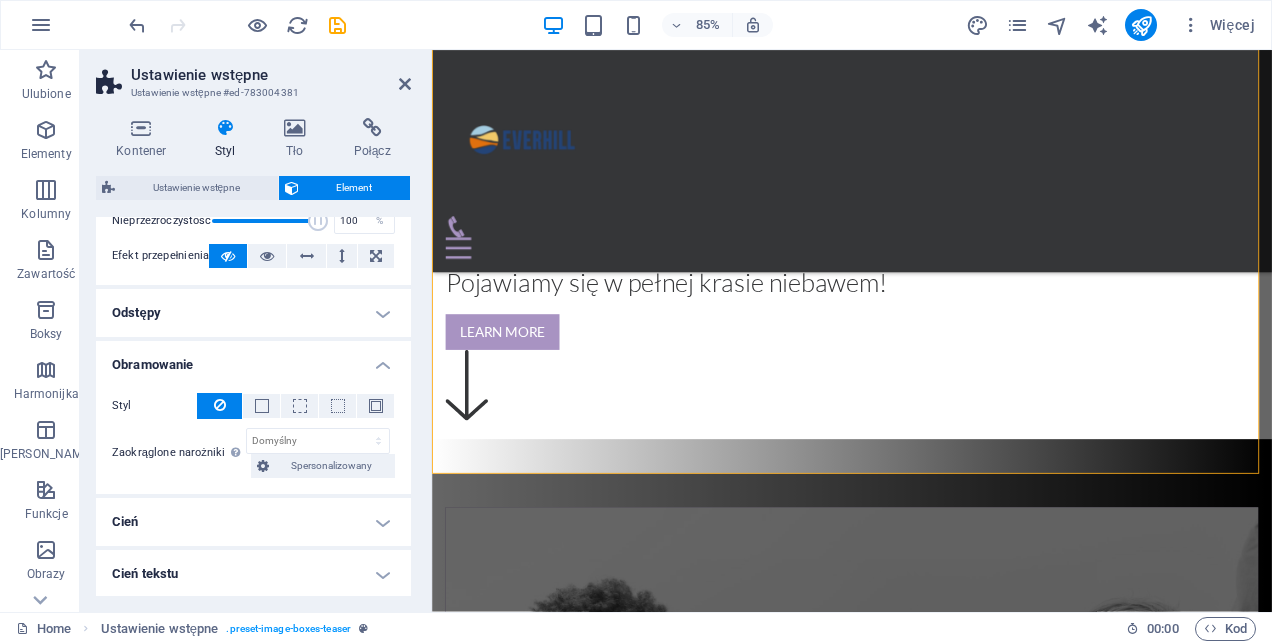 scroll, scrollTop: 200, scrollLeft: 0, axis: vertical 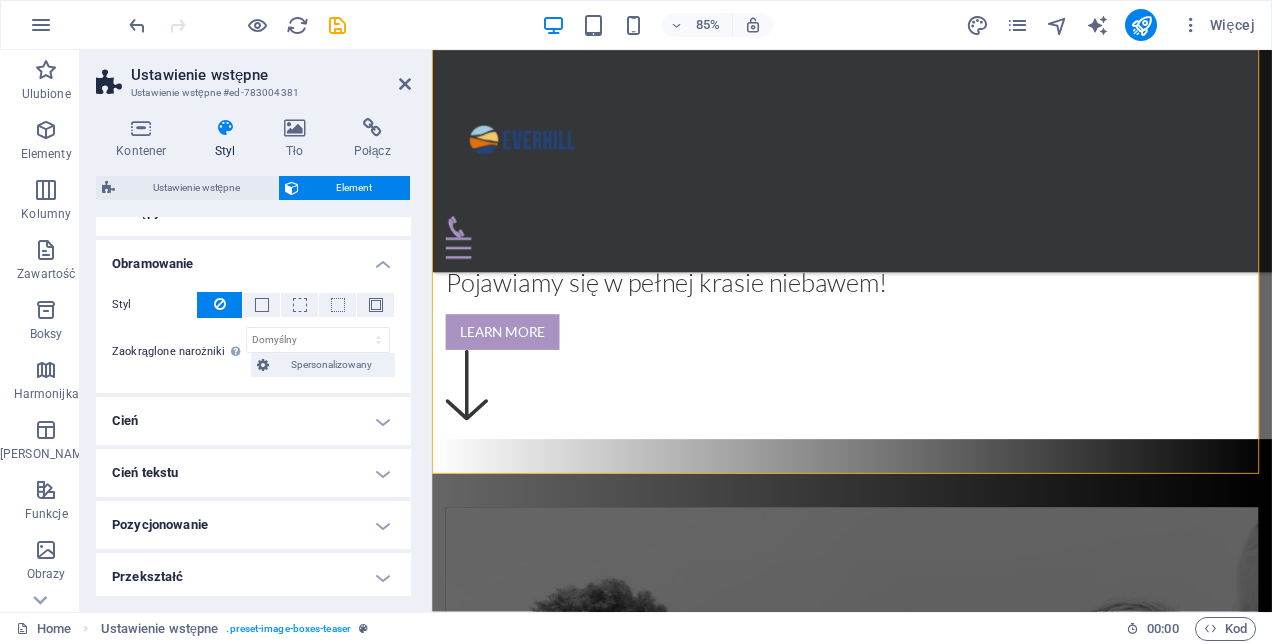 click on "Przekształć" at bounding box center [253, 577] 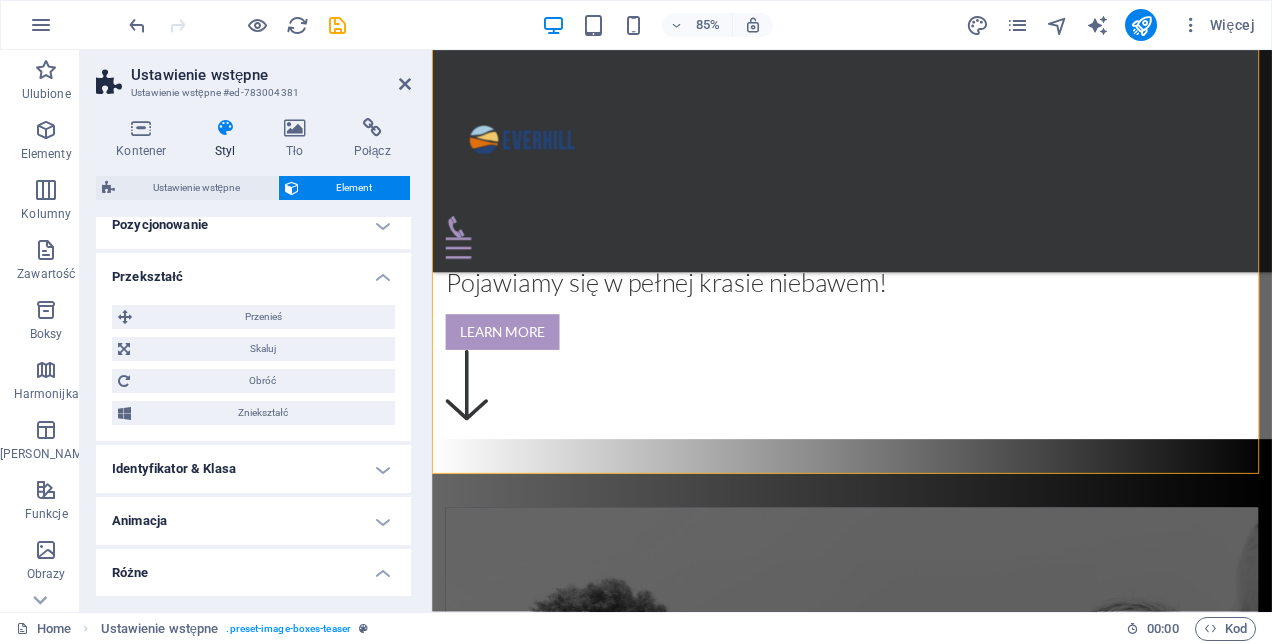 scroll, scrollTop: 622, scrollLeft: 0, axis: vertical 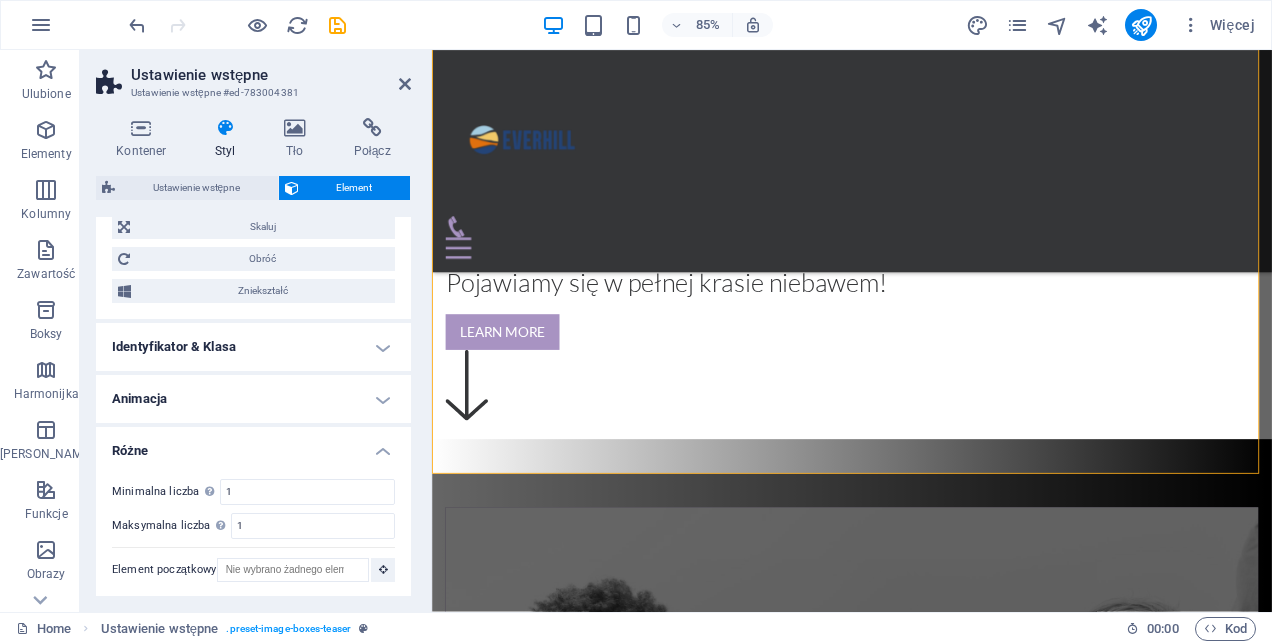 click on "Ustawienie wstępne" at bounding box center (271, 75) 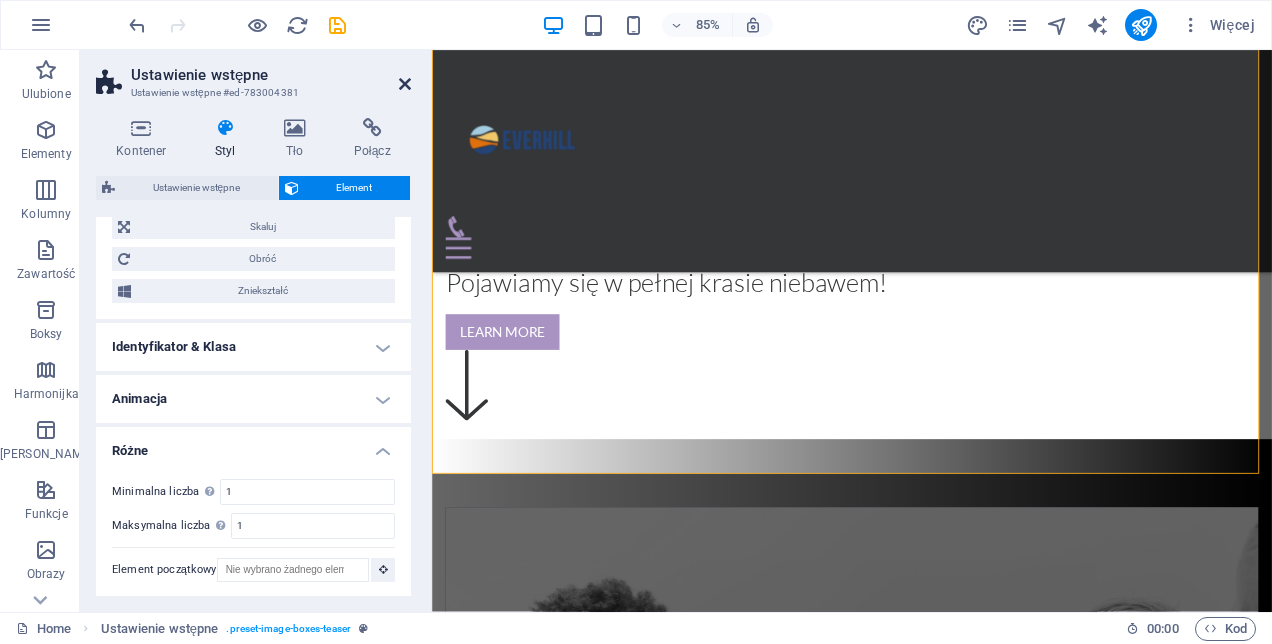 click at bounding box center [405, 84] 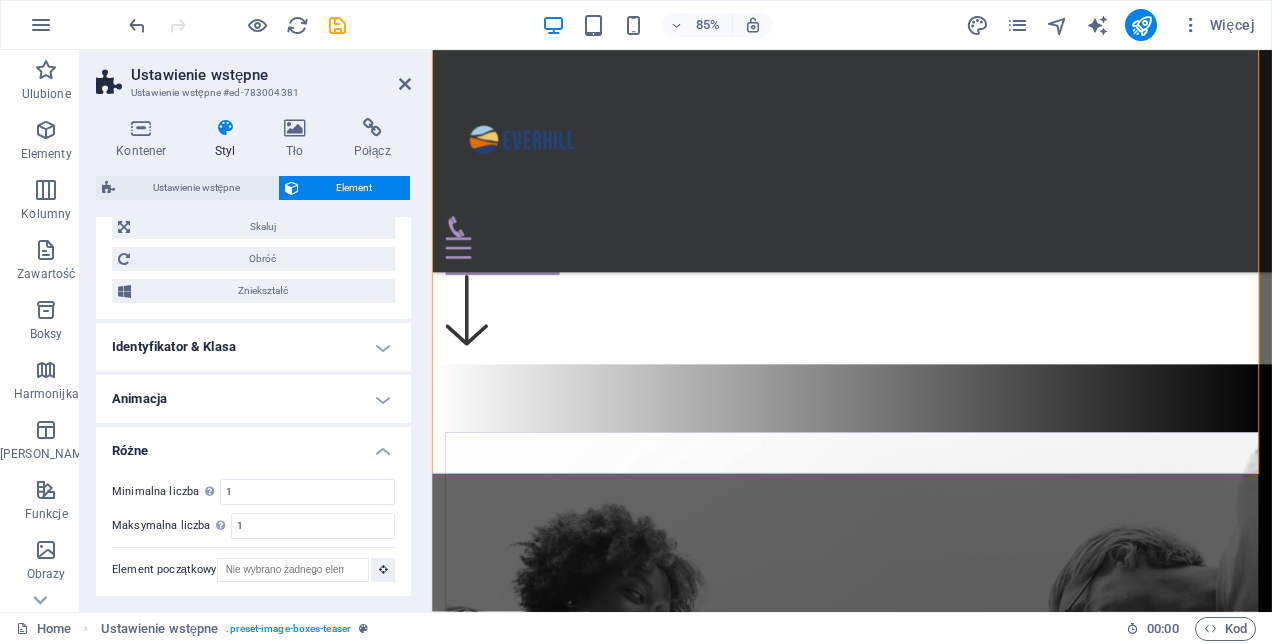 scroll, scrollTop: 602, scrollLeft: 0, axis: vertical 